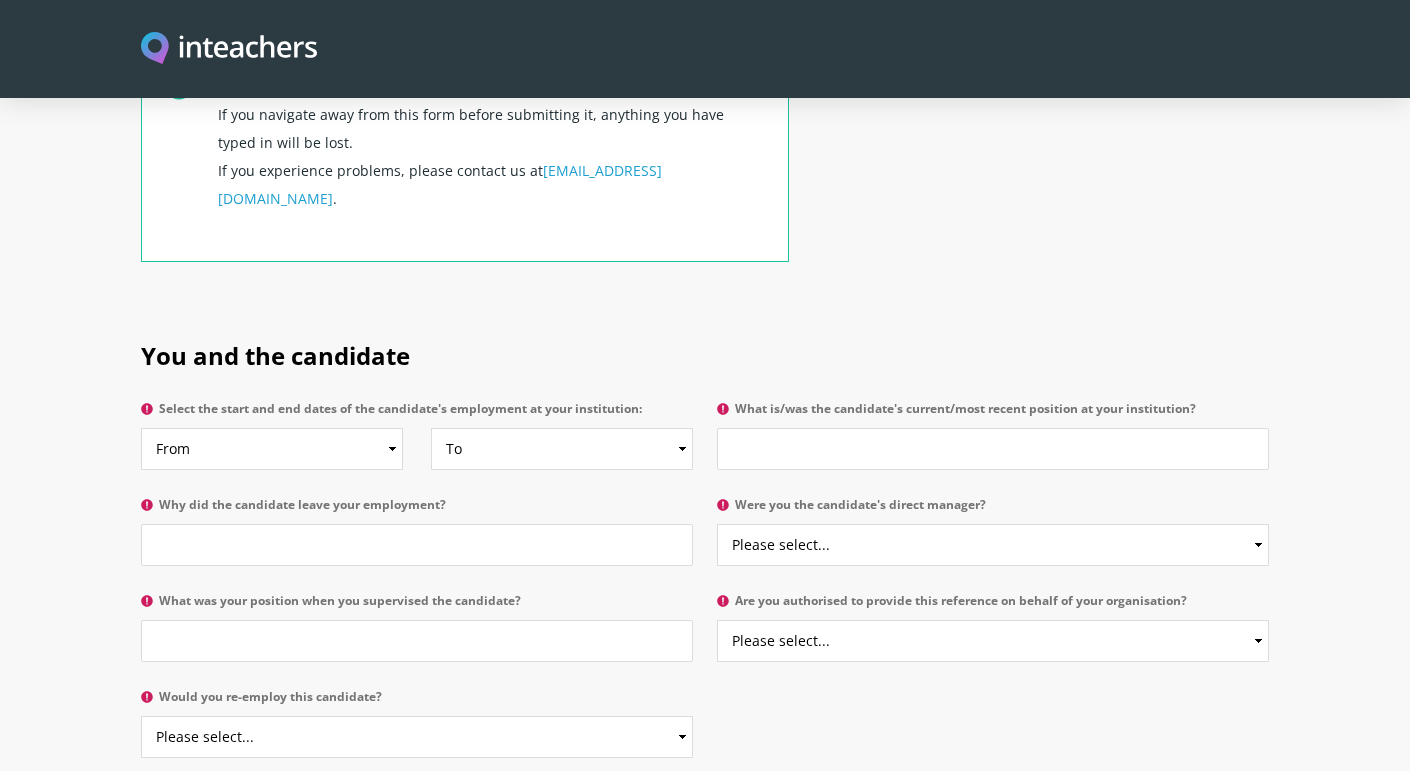 scroll, scrollTop: 804, scrollLeft: 0, axis: vertical 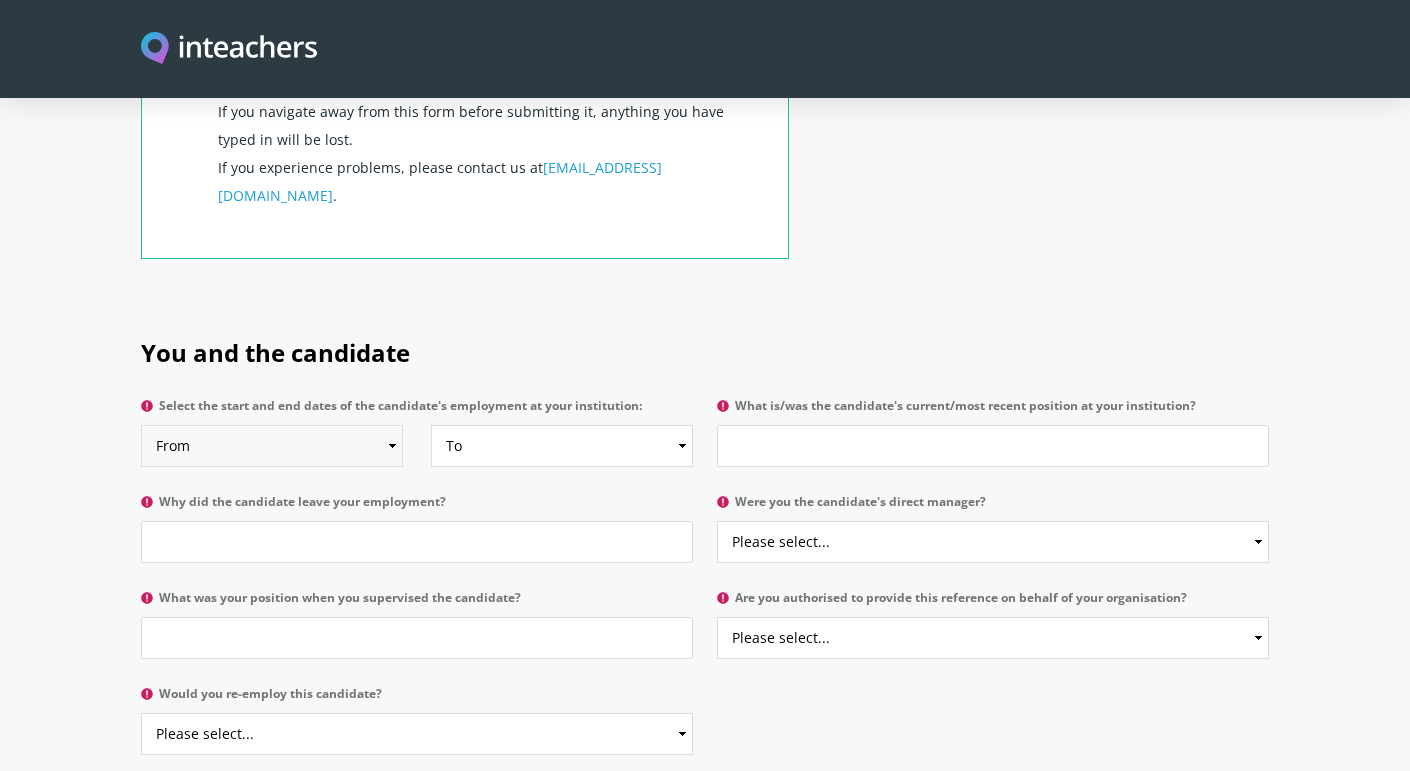 click on "From
2025
2024
2023
2022
2021
2020
2019
2018
2017
2016
2015
2014
2013
2012
2011
2010
2009
2008
2007
2006
2005
2004
2003
2002
2001
2000
1999
1998
1997
1996
1995
1994
1993
1992
1991
1990
1989
1988
1987
1986
1985
1984
1983
1982
1981
1980
1979
1978
1977
1976
1975
1974
1973
1972
1971
1970" at bounding box center (272, 446) 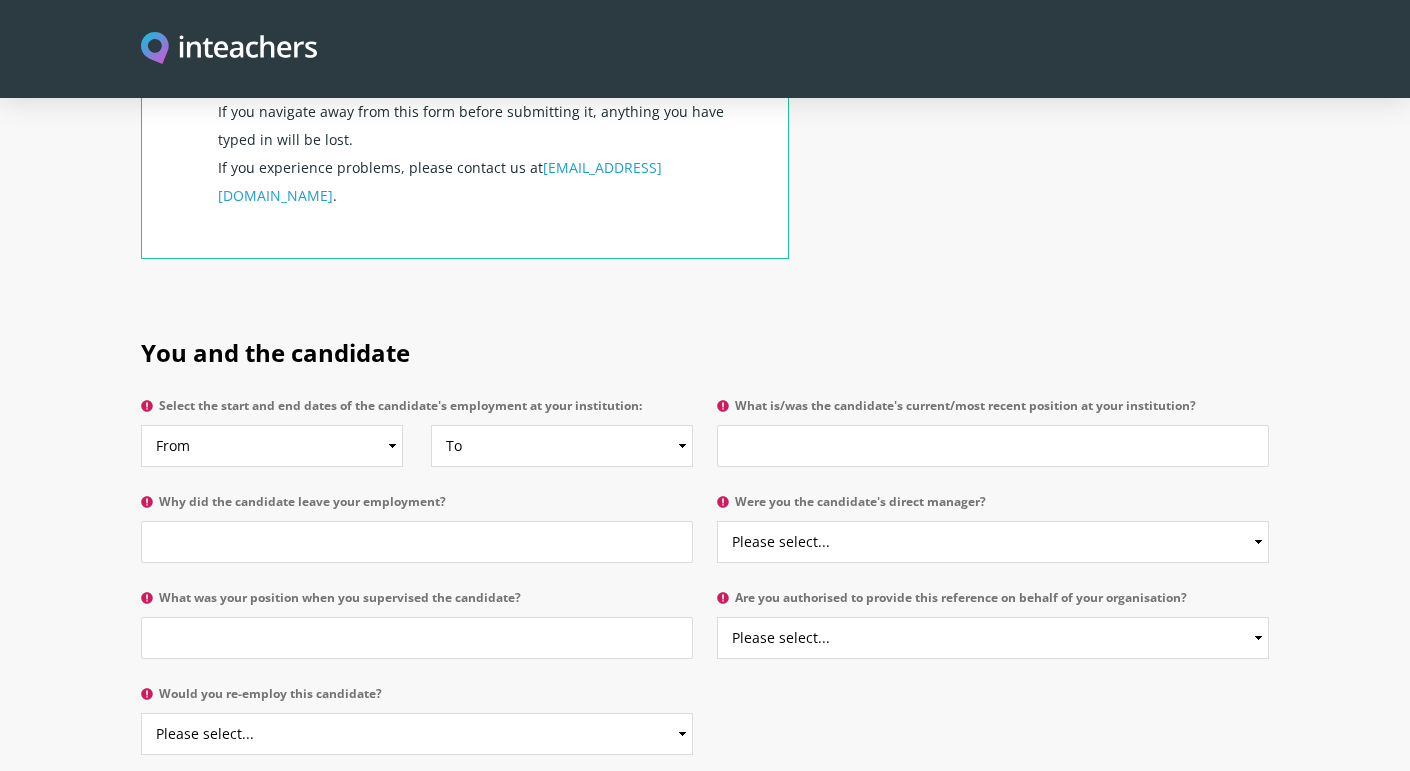click on "You and the candidate" at bounding box center [705, 349] 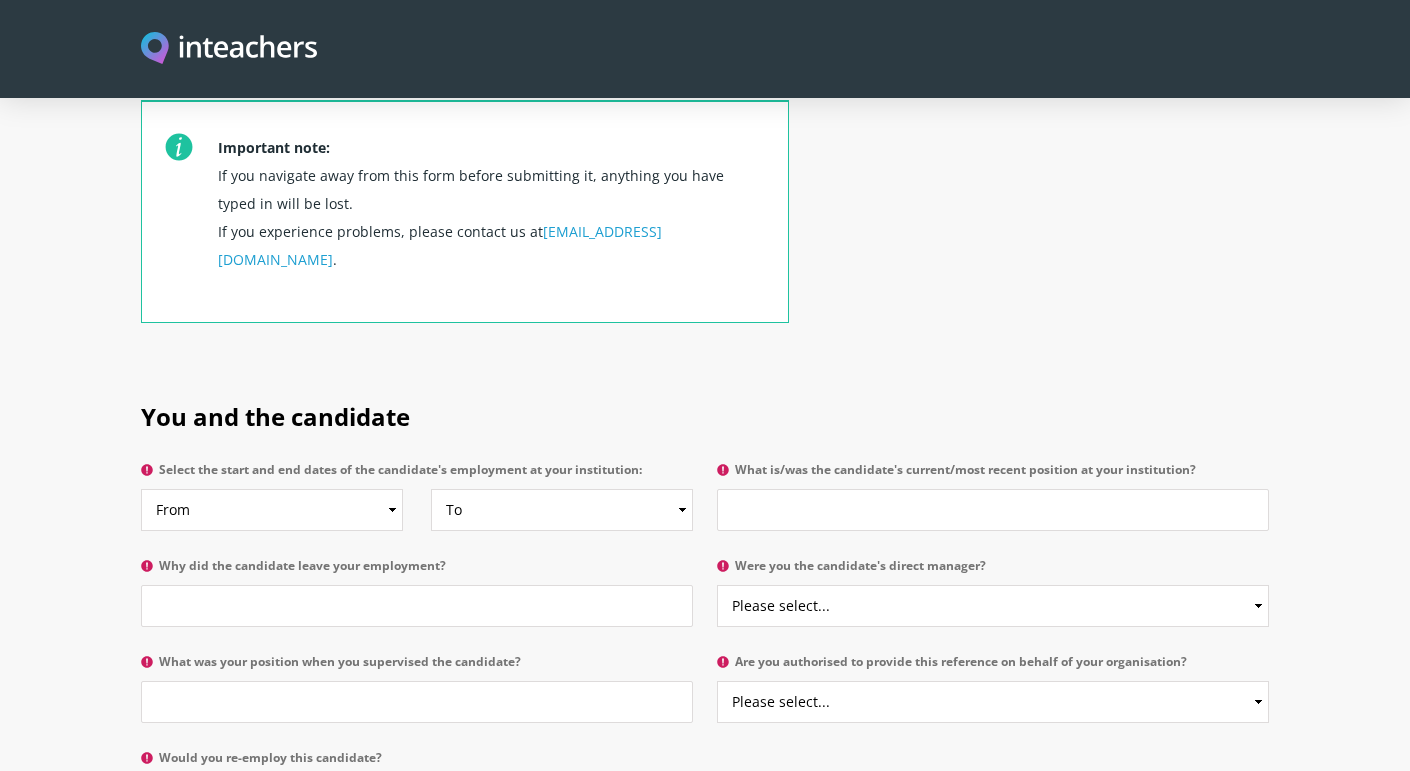 scroll, scrollTop: 745, scrollLeft: 0, axis: vertical 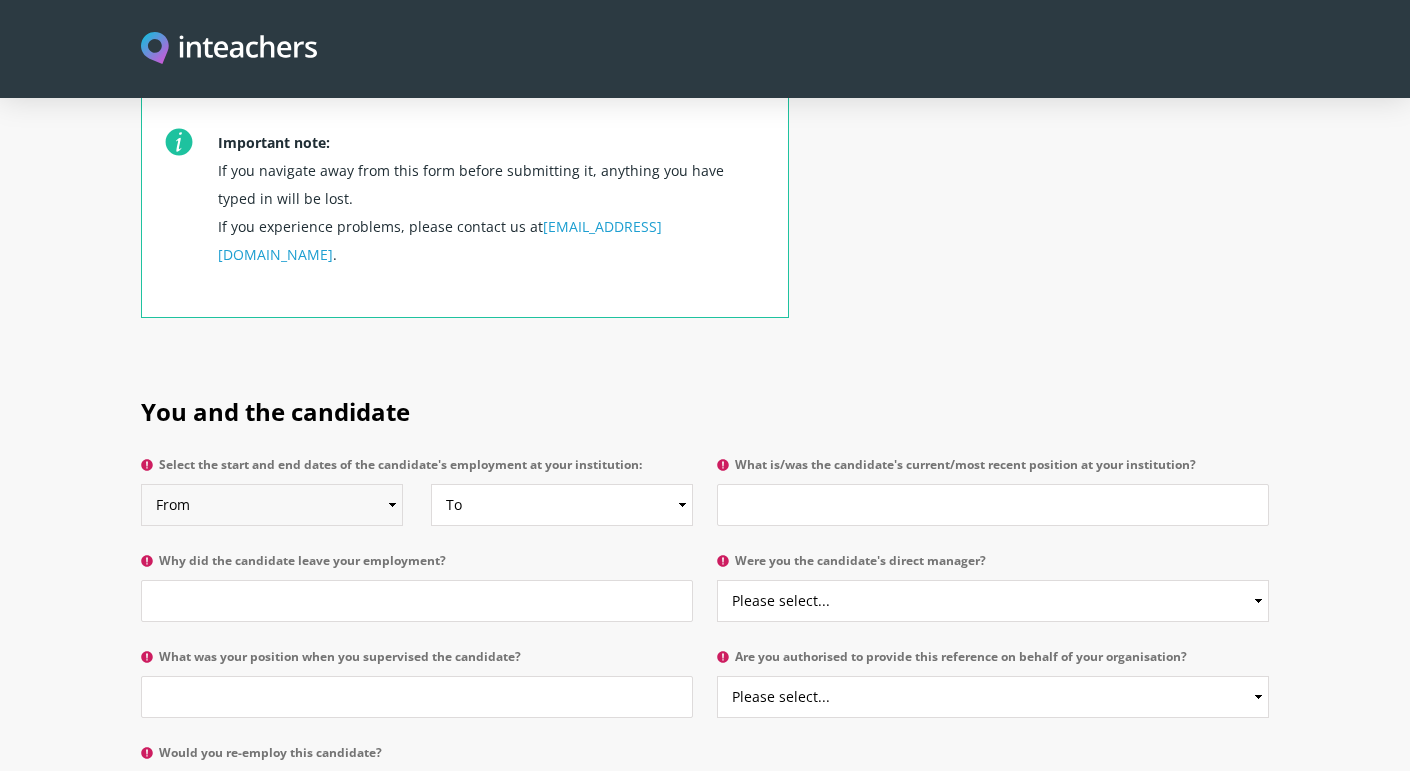 click on "From
2025
2024
2023
2022
2021
2020
2019
2018
2017
2016
2015
2014
2013
2012
2011
2010
2009
2008
2007
2006
2005
2004
2003
2002
2001
2000
1999
1998
1997
1996
1995
1994
1993
1992
1991
1990
1989
1988
1987
1986
1985
1984
1983
1982
1981
1980
1979
1978
1977
1976
1975
1974
1973
1972
1971
1970" at bounding box center [272, 505] 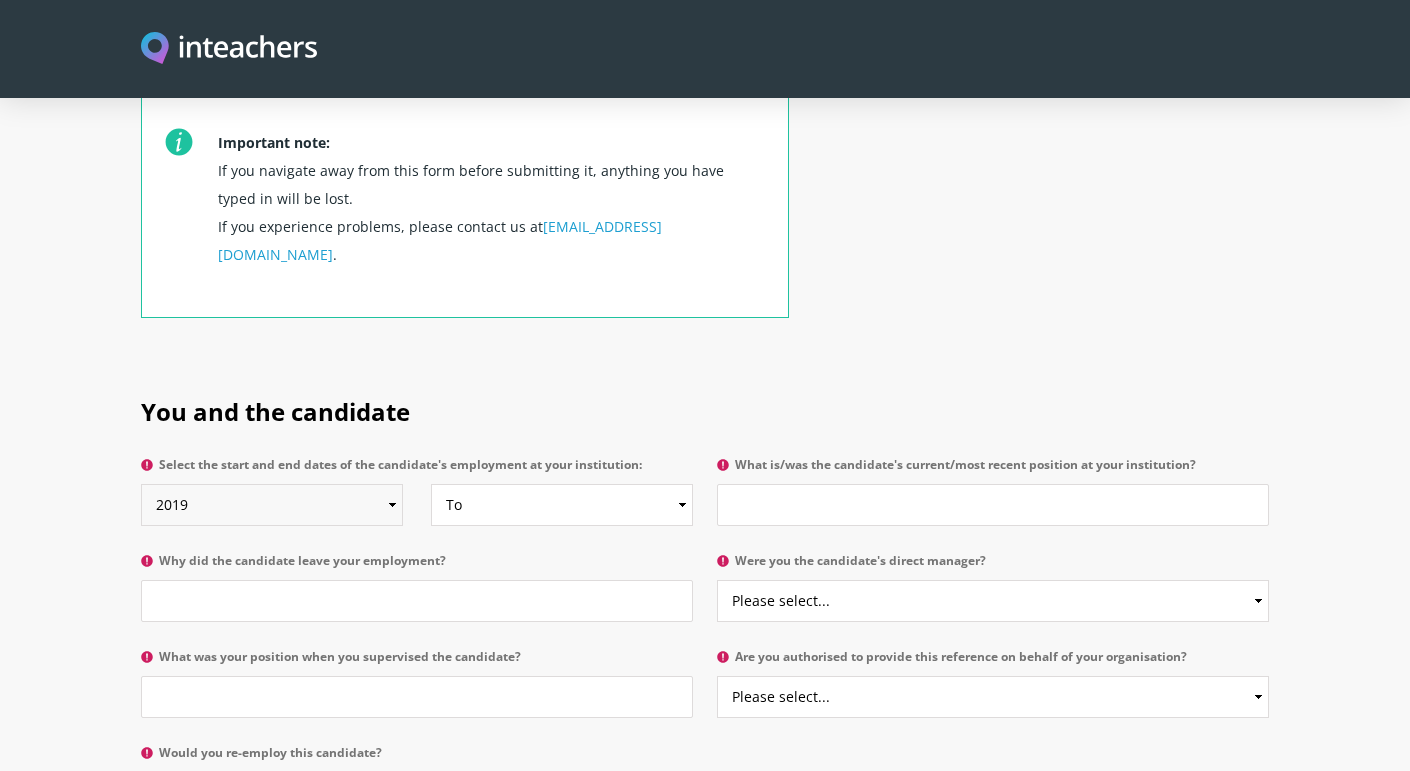 click on "From
2025
2024
2023
2022
2021
2020
2019
2018
2017
2016
2015
2014
2013
2012
2011
2010
2009
2008
2007
2006
2005
2004
2003
2002
2001
2000
1999
1998
1997
1996
1995
1994
1993
1992
1991
1990
1989
1988
1987
1986
1985
1984
1983
1982
1981
1980
1979
1978
1977
1976
1975
1974
1973
1972
1971
1970" at bounding box center [272, 505] 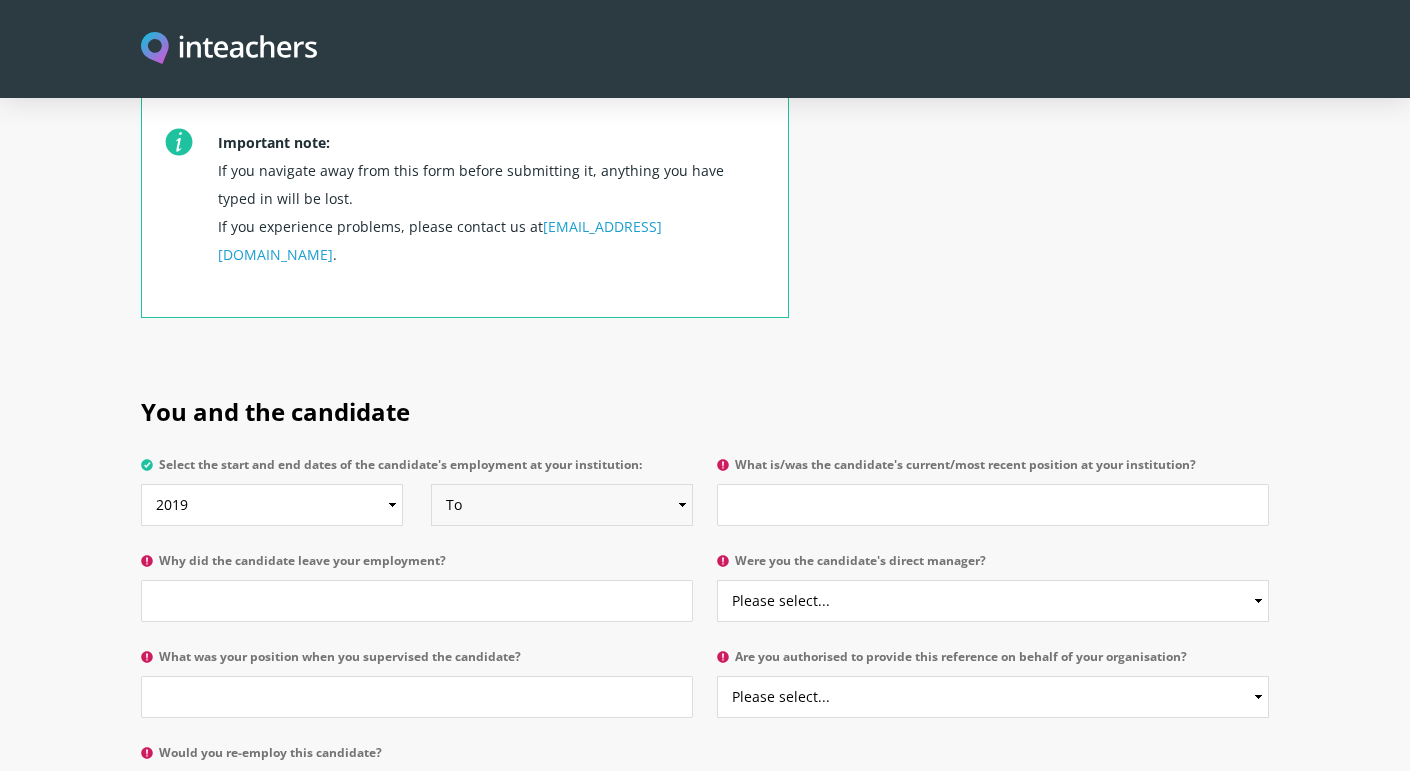 click on "To
Currently
2025
2024
2023
2022
2021
2020
2019
2018
2017
2016
2015
2014
2013
2012
2011
2010
2009
2008
2007
2006
2005
2004
2003
2002
2001
2000
1999
1998
1997
1996
1995
1994
1993
1992
1991
1990
1989
1988
1987
1986
1985
1984
1983
1982
1981
1980
1979
1978
1977
1976
1975
1974
1973
1972
1971
1970" at bounding box center [562, 505] 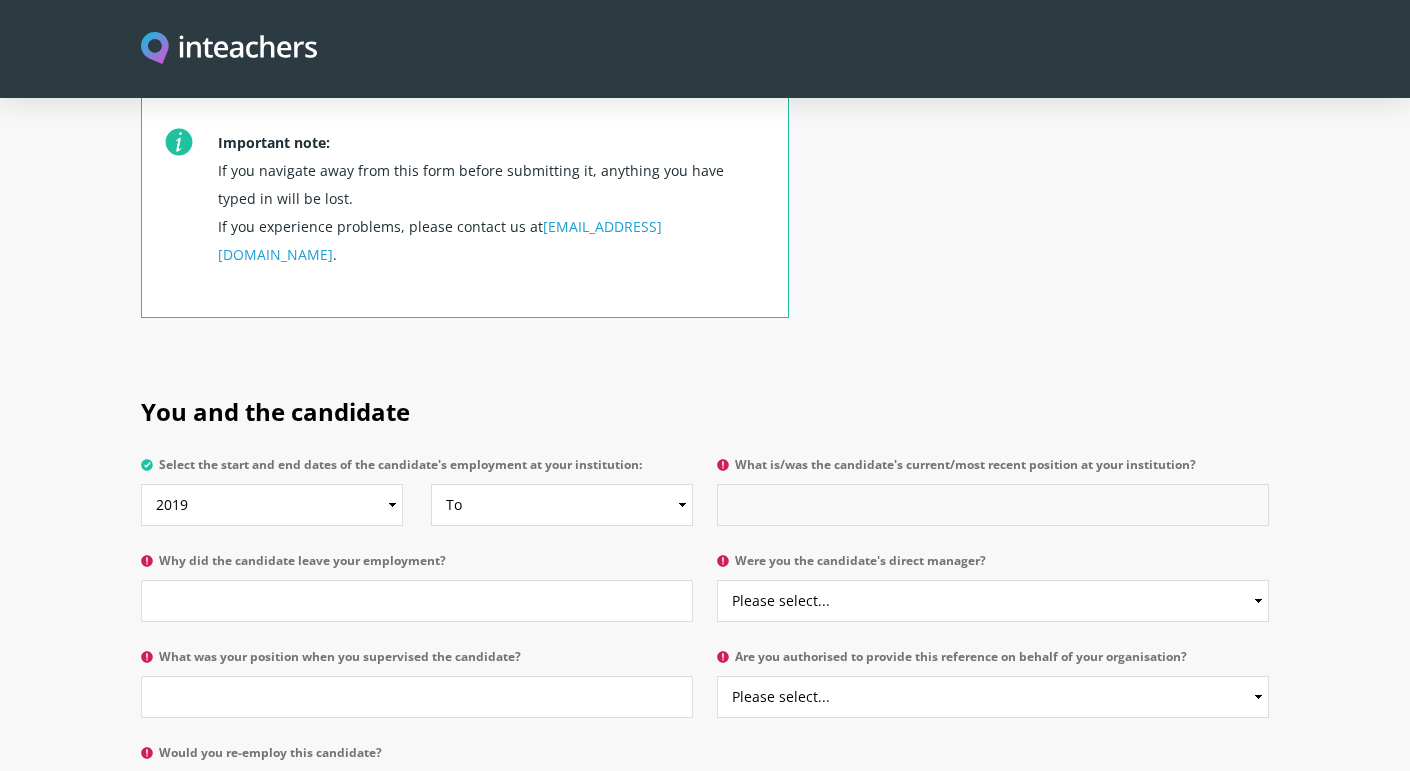 click on "What is/was the candidate's current/most recent position at your institution?" at bounding box center [993, 505] 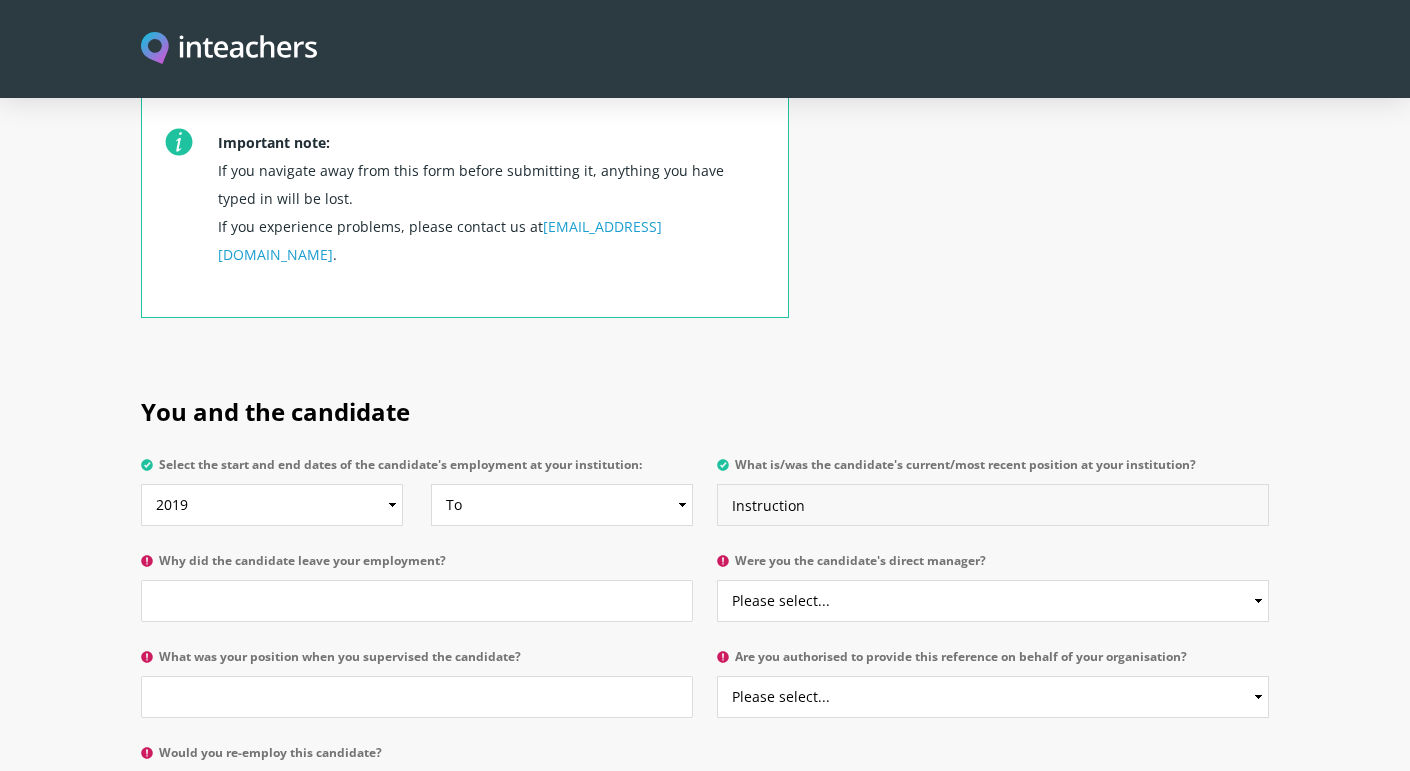 type on "Instructiona" 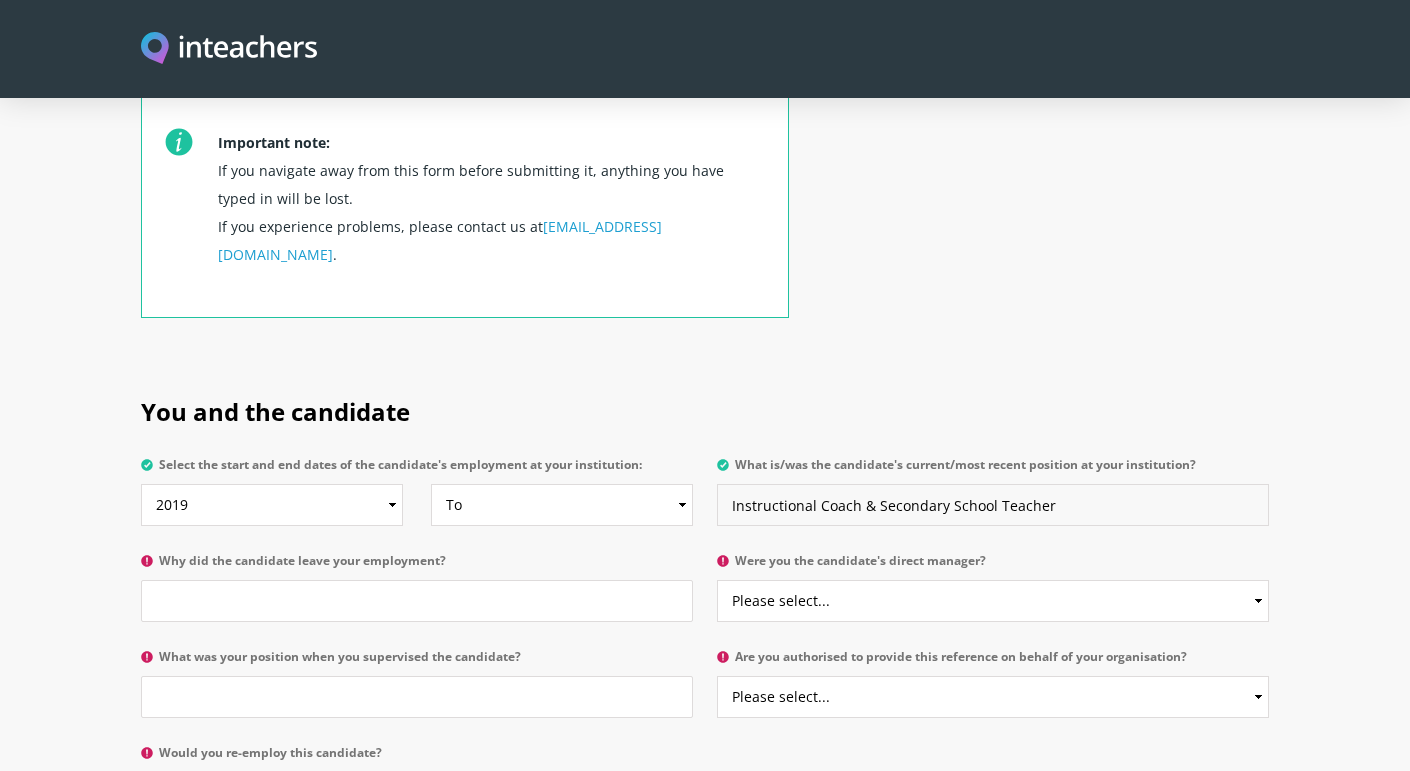 type on "Instructional Coach & Secondary School Teacher" 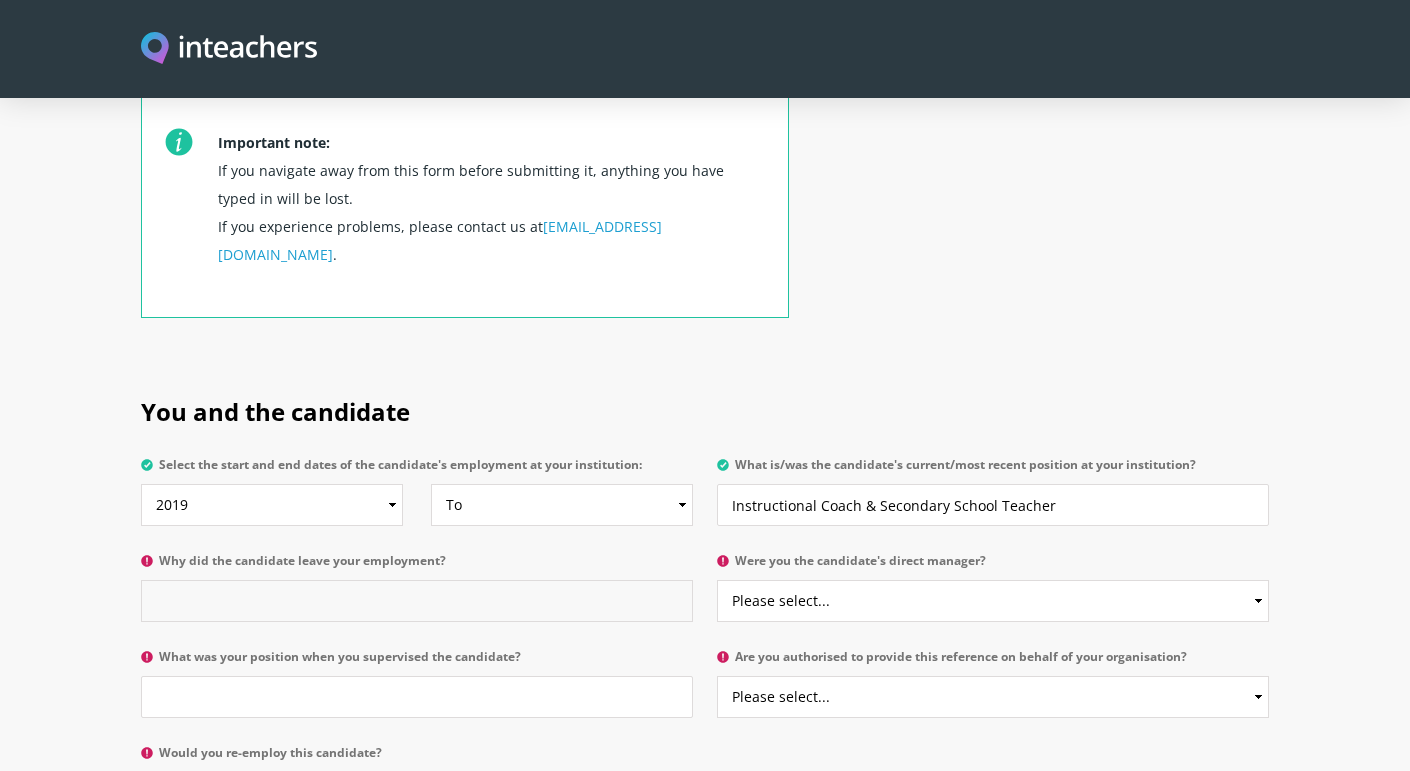 click on "Why did the candidate leave your employment?" at bounding box center [417, 601] 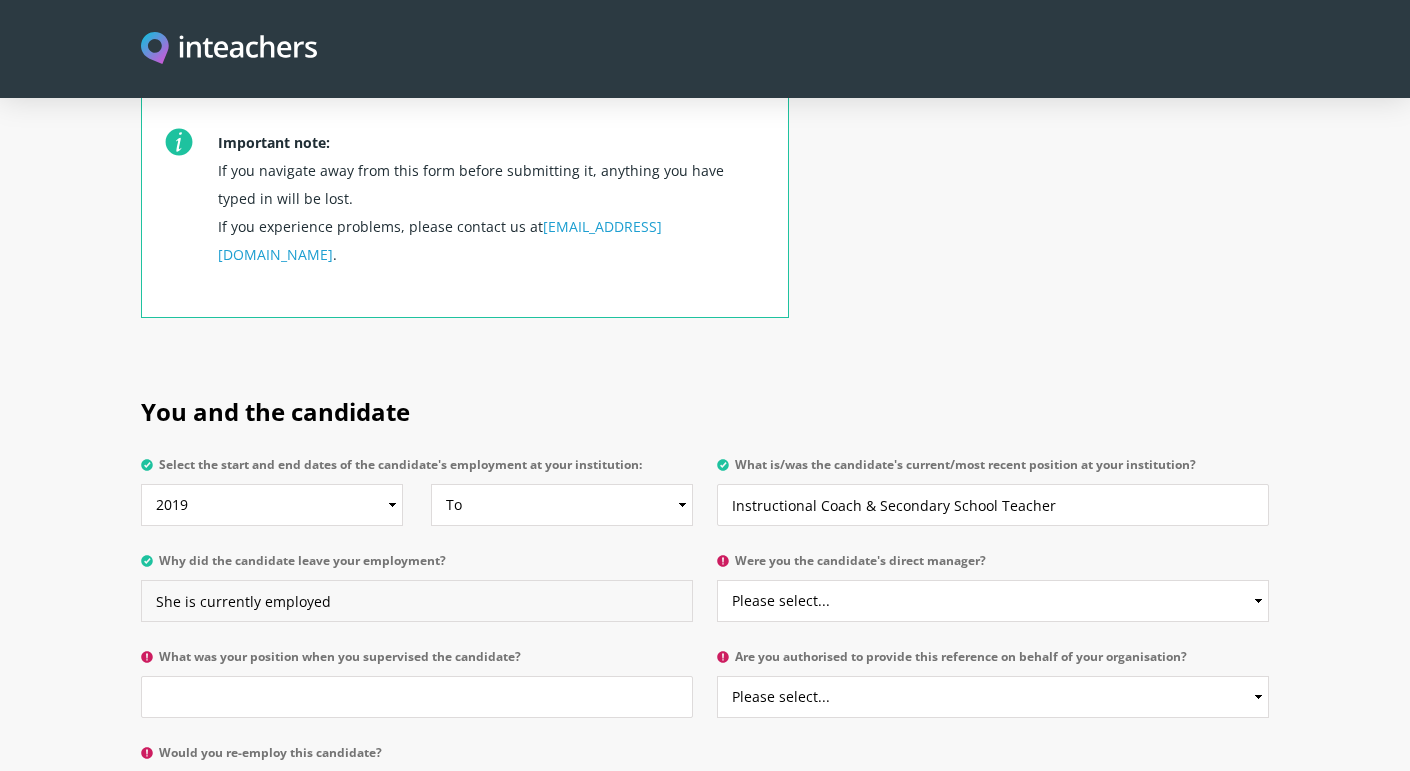 type on "She is currently employed" 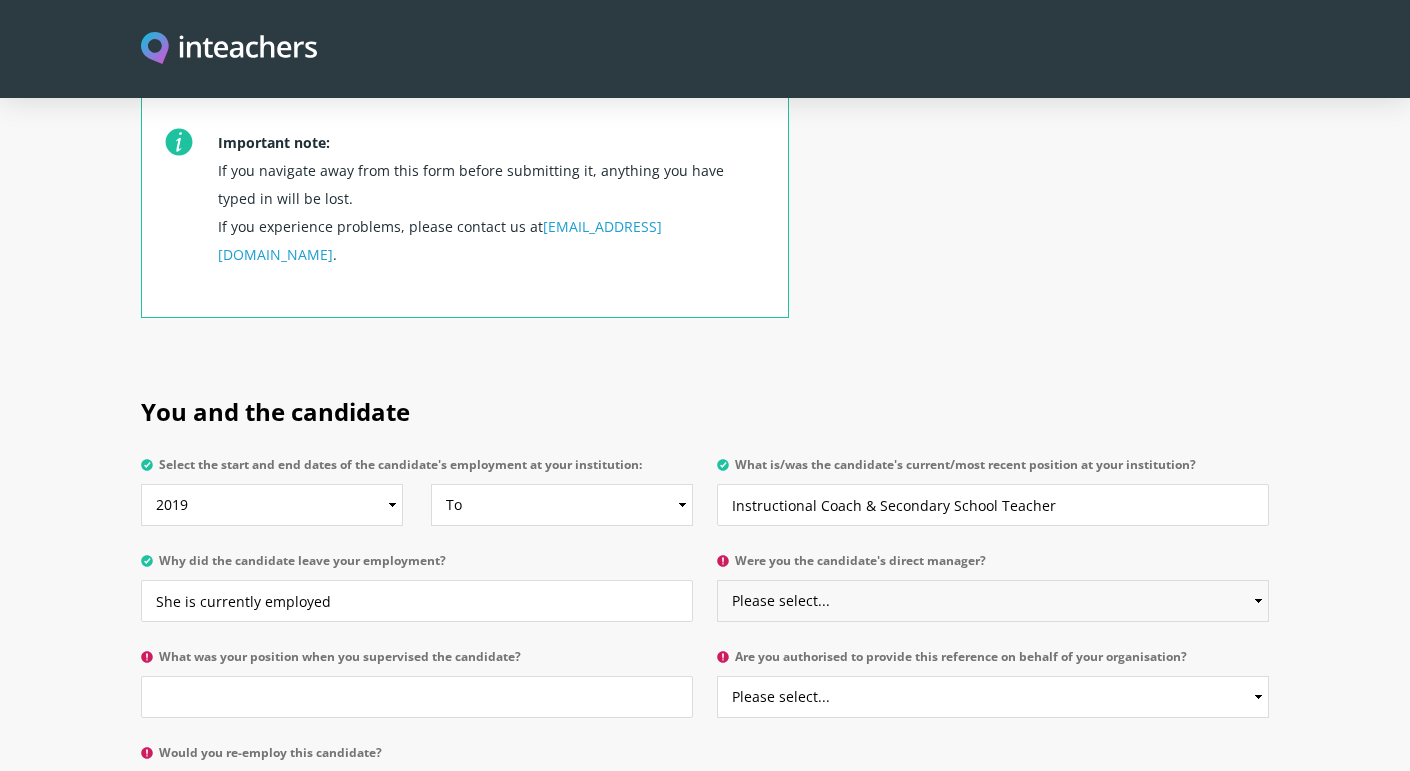 click on "Please select... Yes
No" at bounding box center (993, 601) 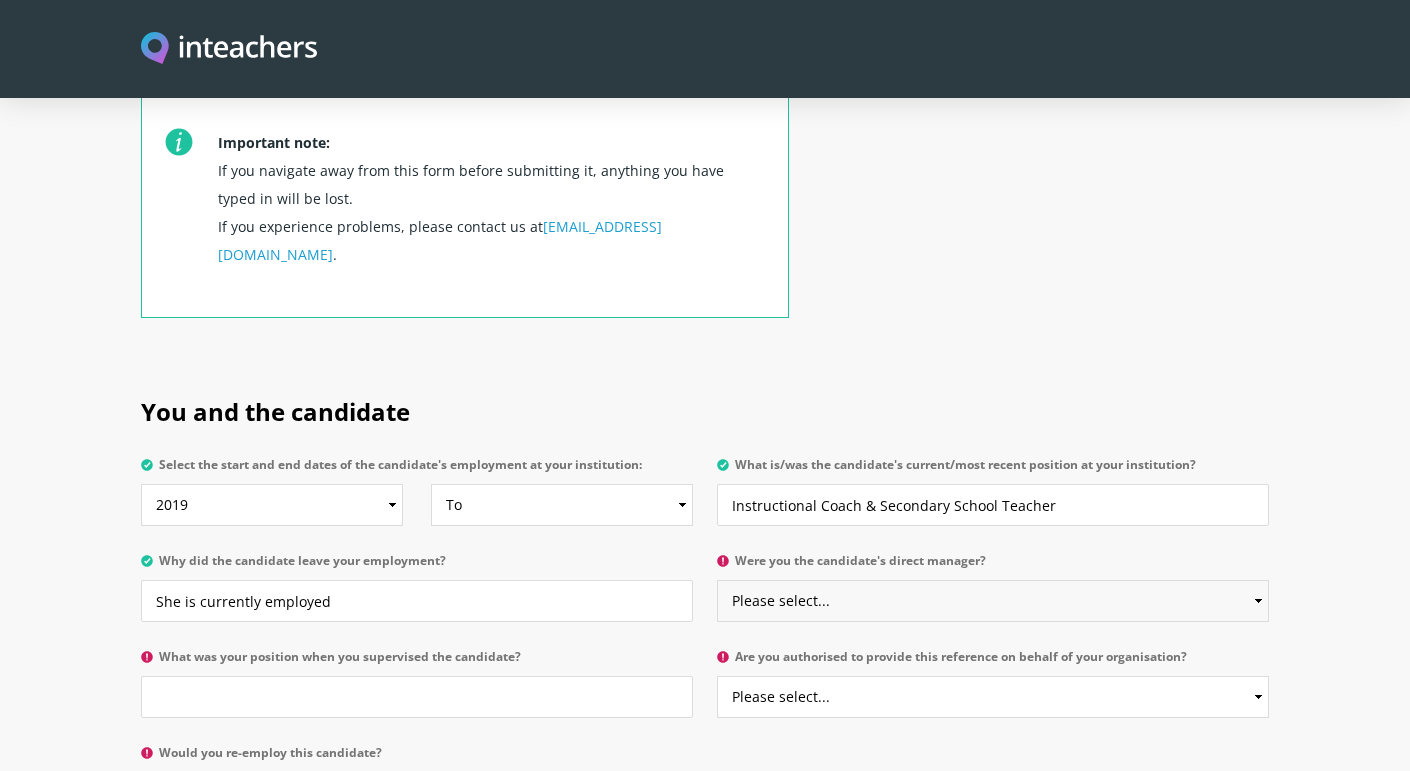 select on "Yes" 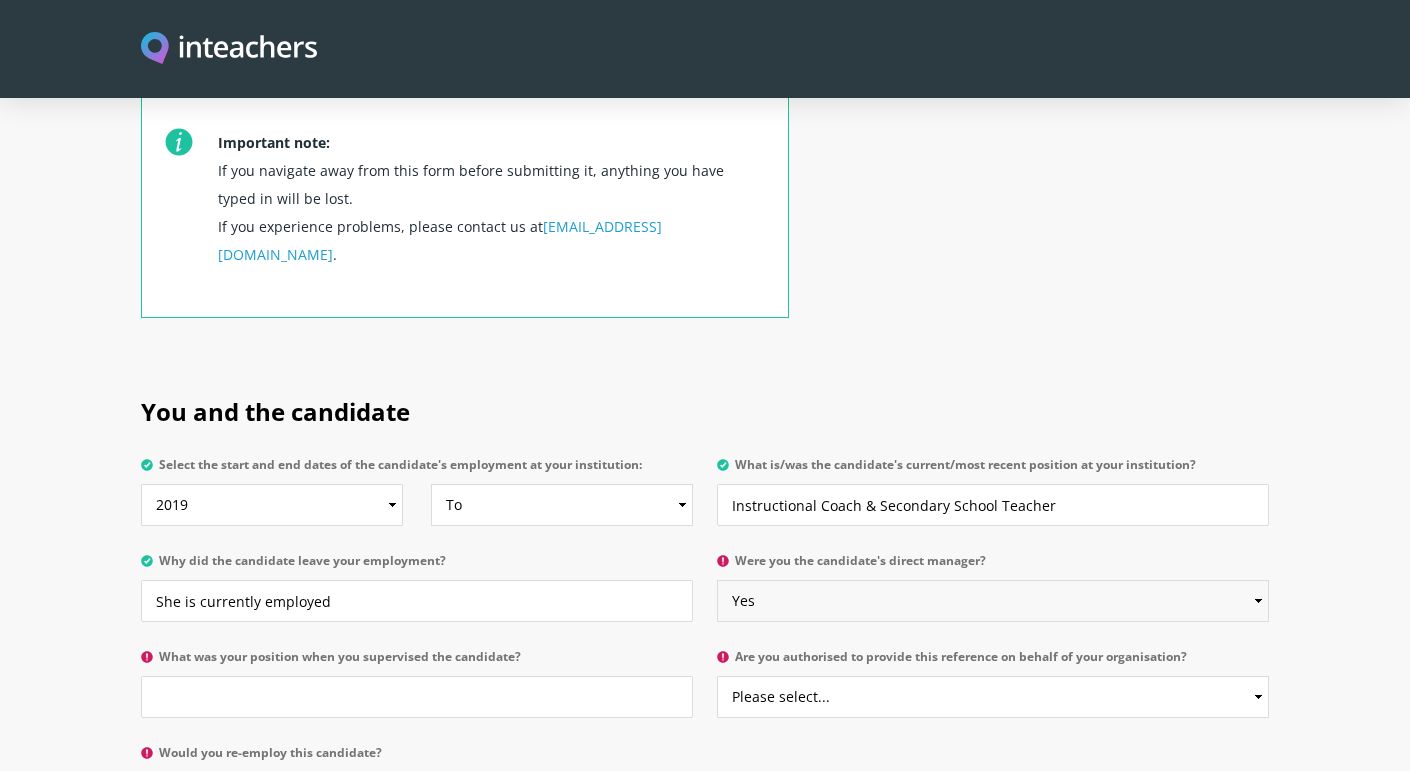 click on "Please select... Yes
No" at bounding box center (993, 601) 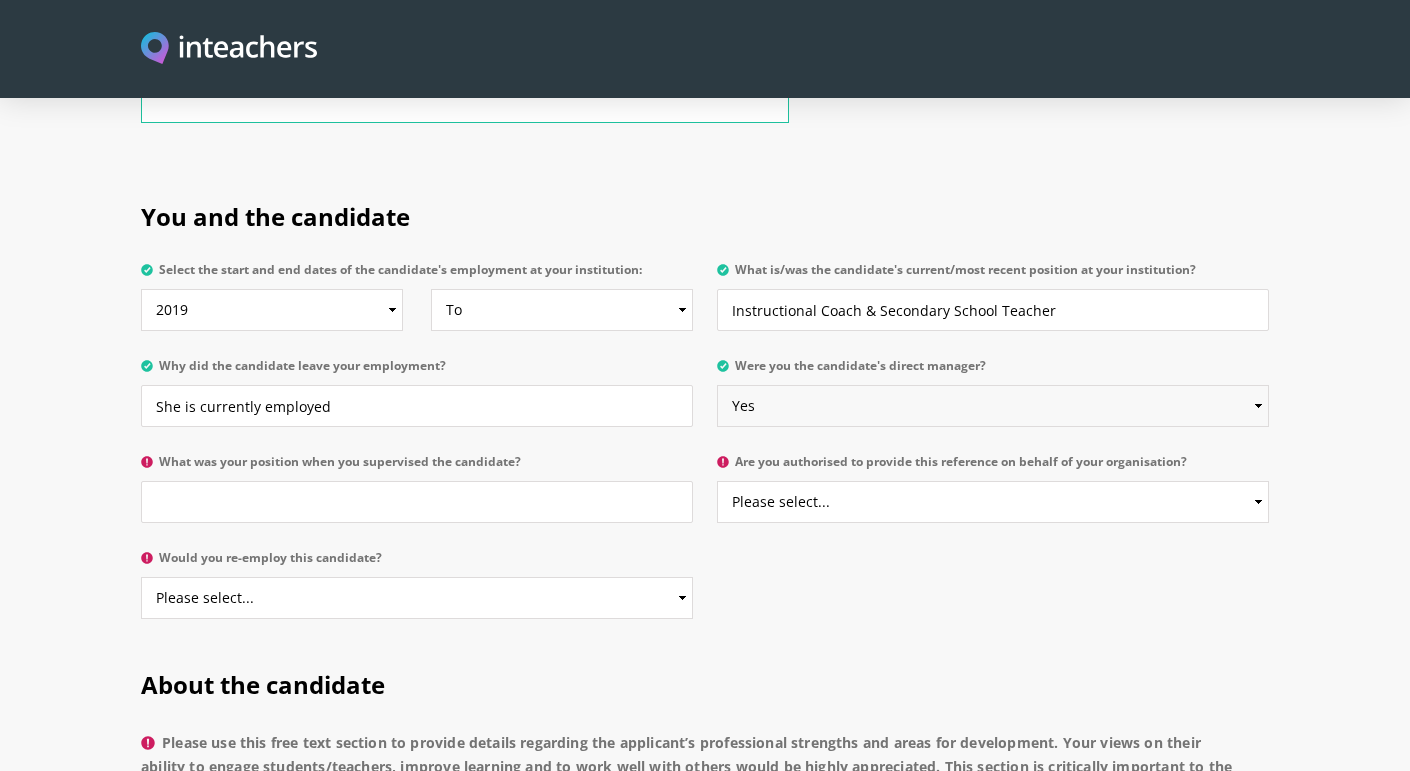 scroll, scrollTop: 945, scrollLeft: 0, axis: vertical 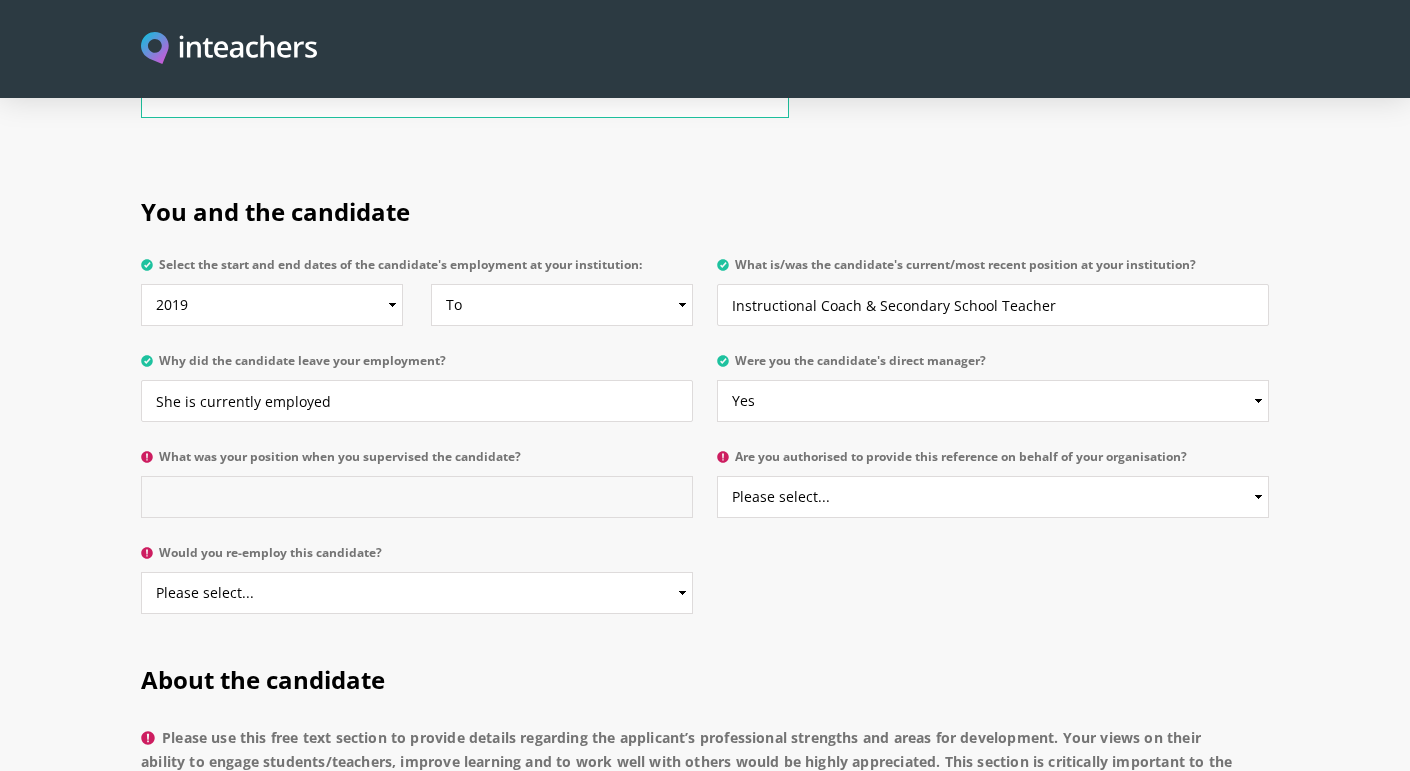 click on "What was your position when you supervised the candidate?" at bounding box center (417, 497) 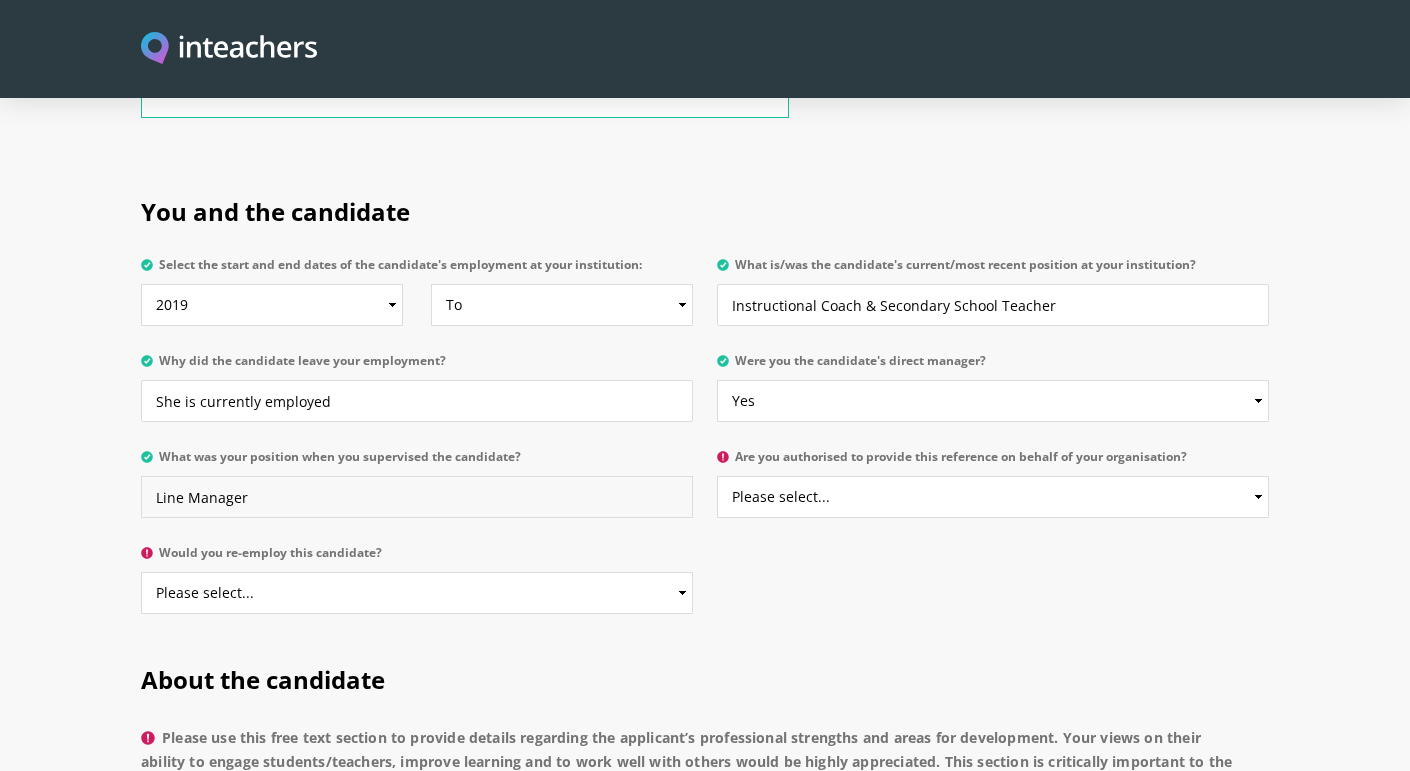 type on "Line Manager" 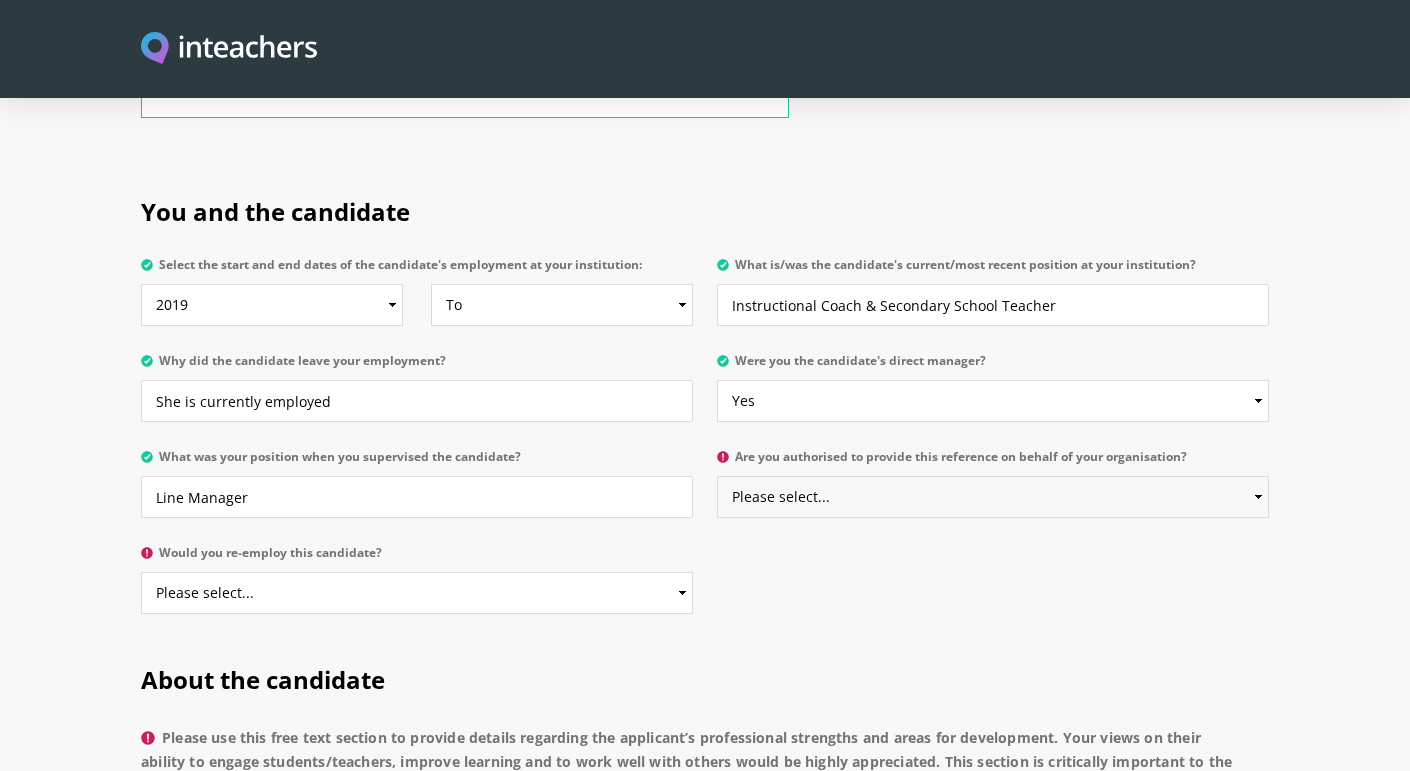 click on "Please select... Yes
No" at bounding box center [993, 497] 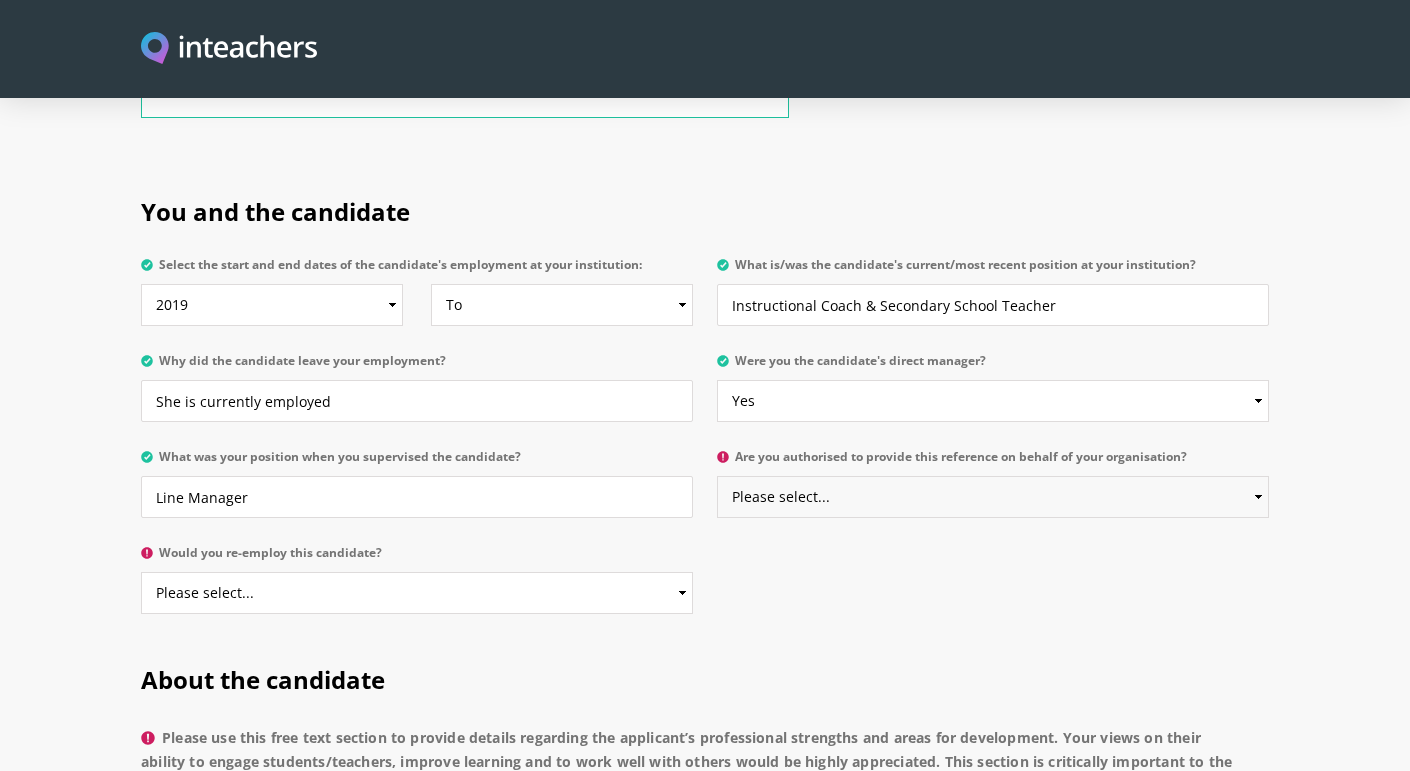 select on "Yes" 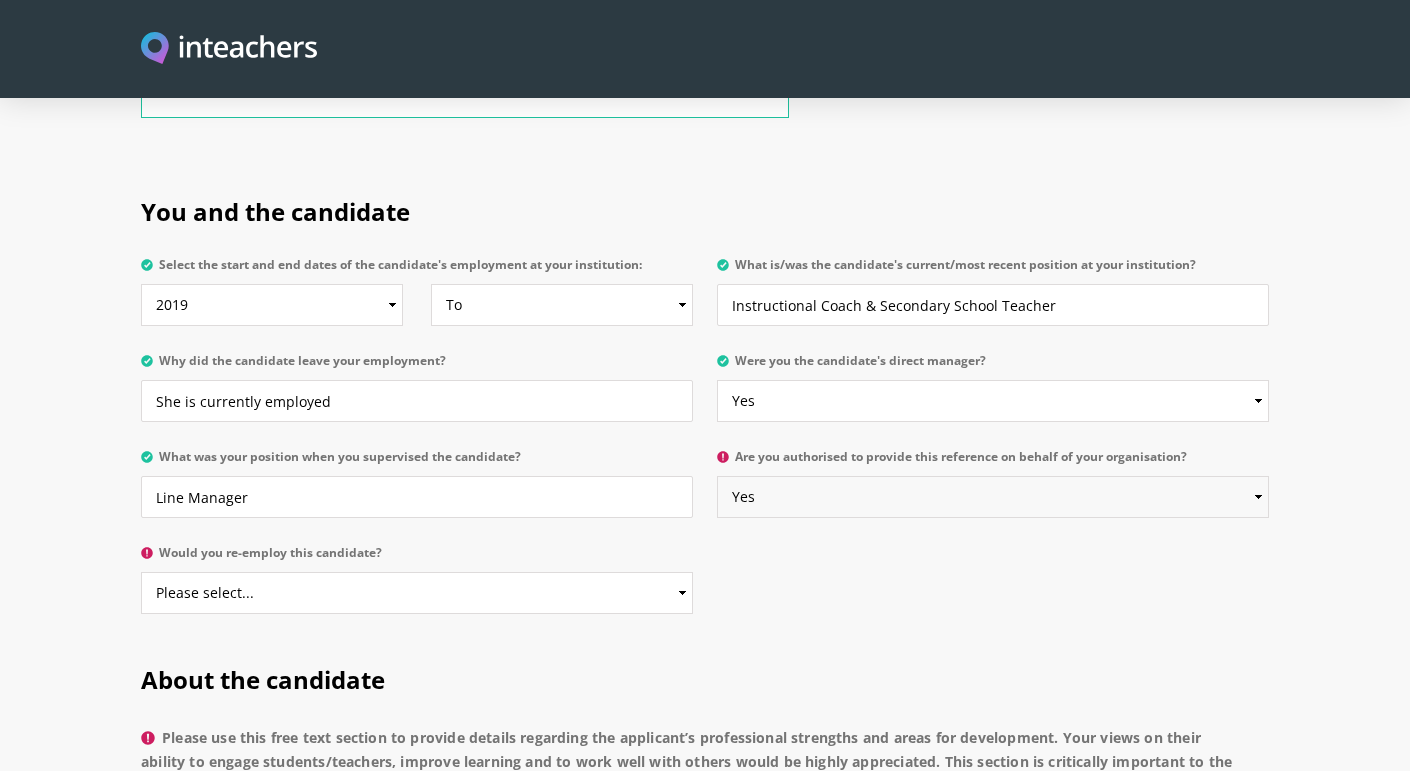 click on "Please select... Yes
No" at bounding box center [993, 497] 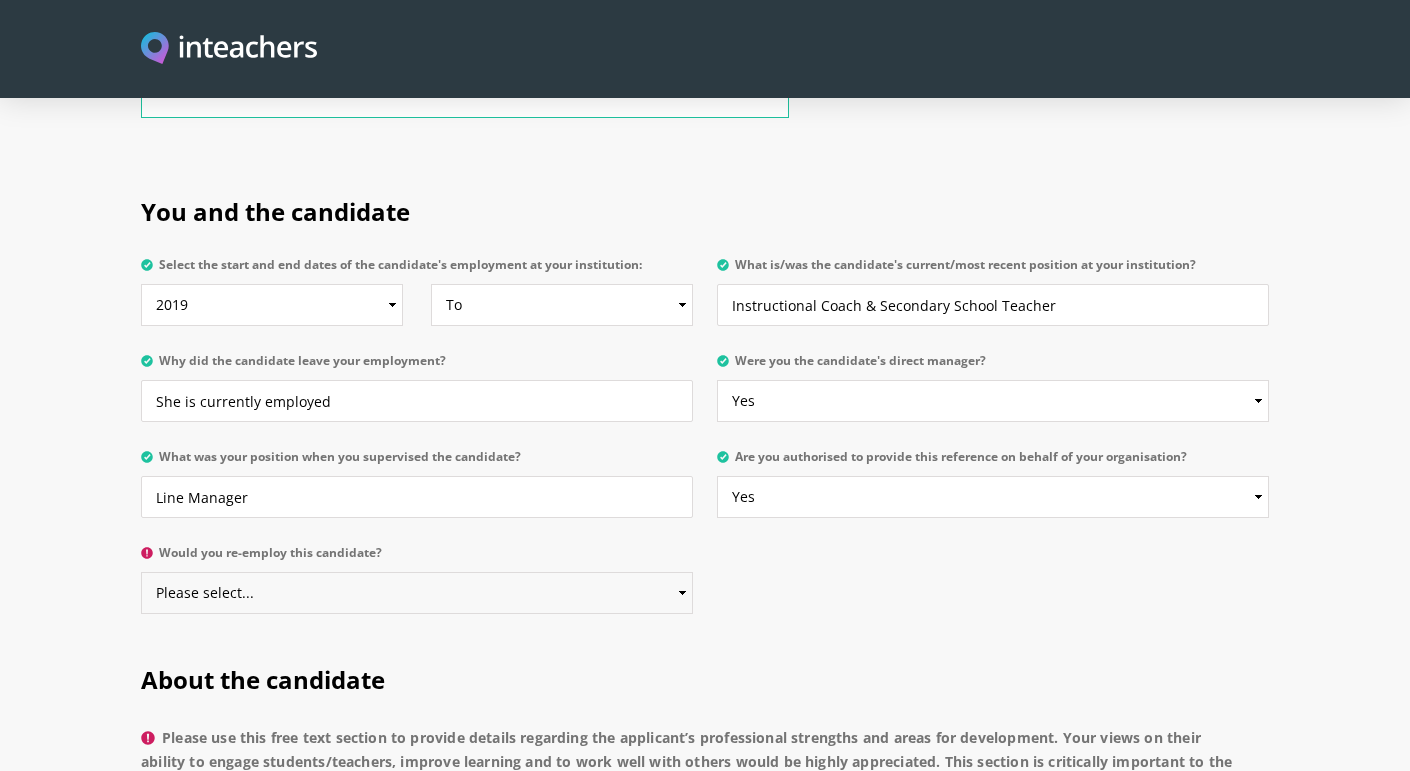 click on "Please select... Yes
No" at bounding box center (417, 593) 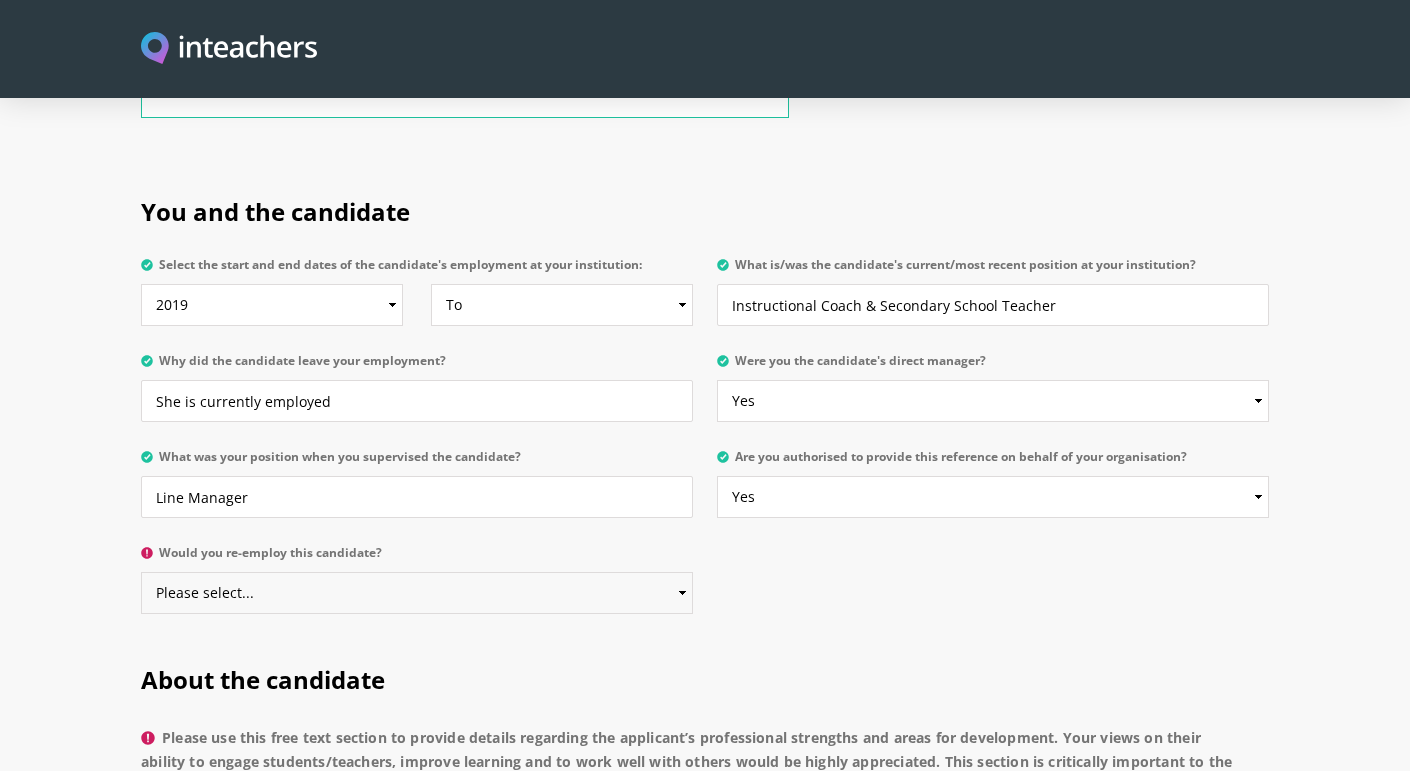 select on "Yes" 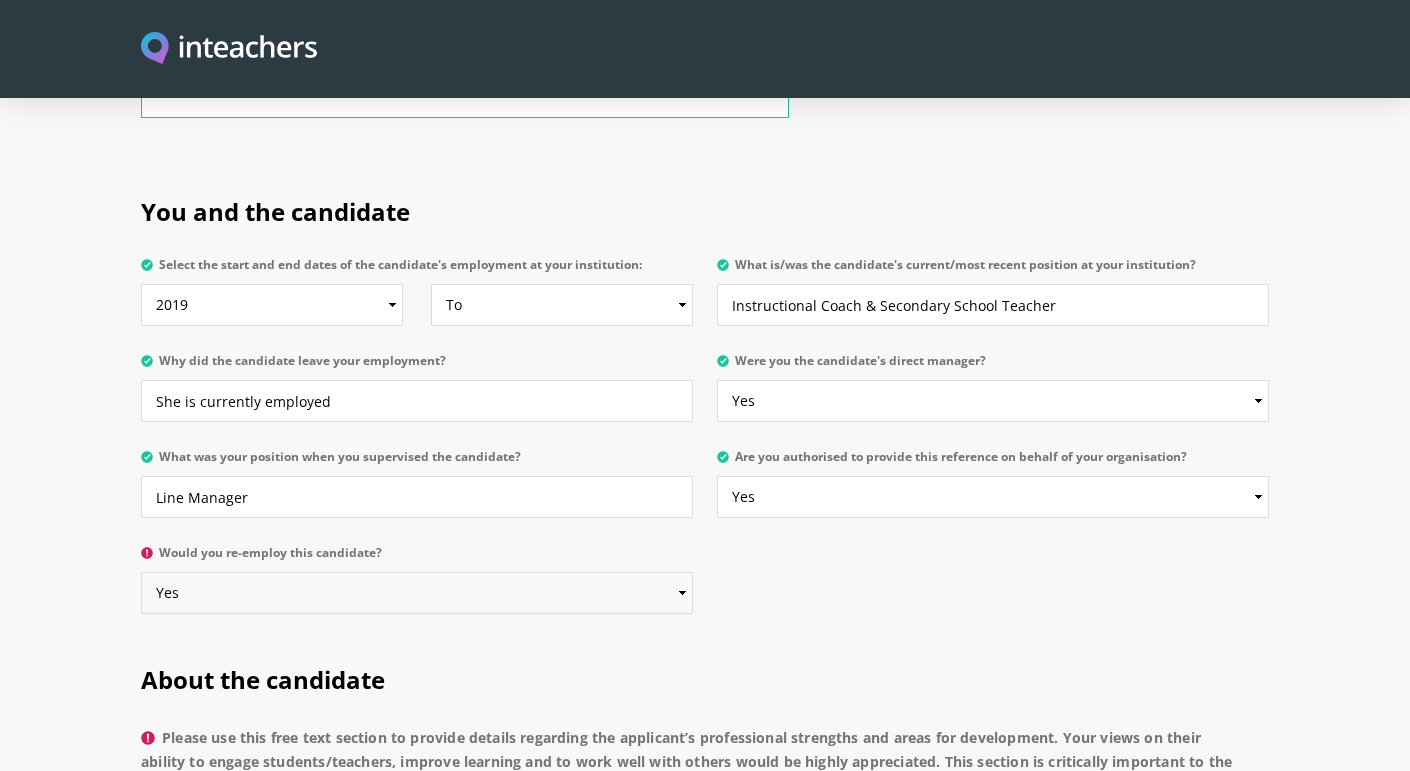 click on "Please select... Yes
No" at bounding box center (417, 593) 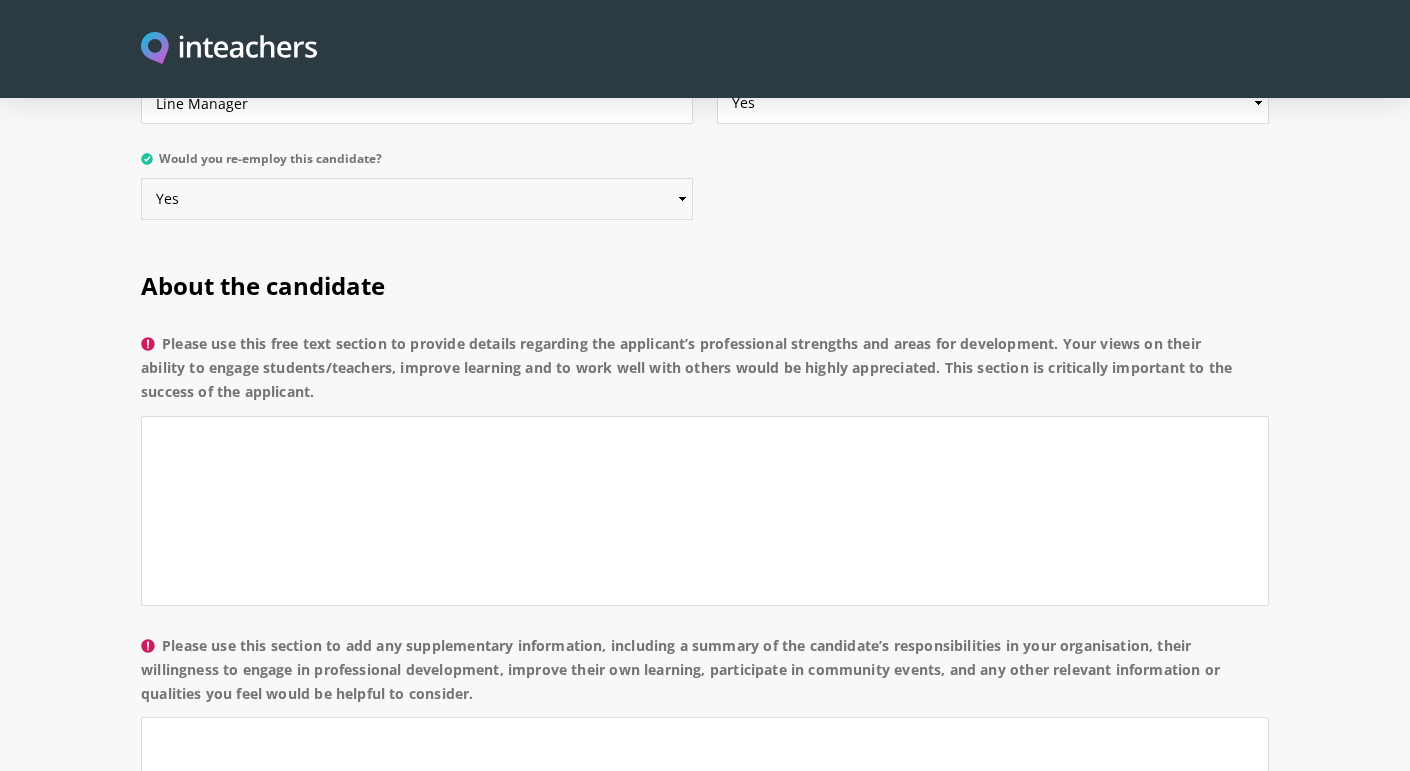 scroll, scrollTop: 1342, scrollLeft: 0, axis: vertical 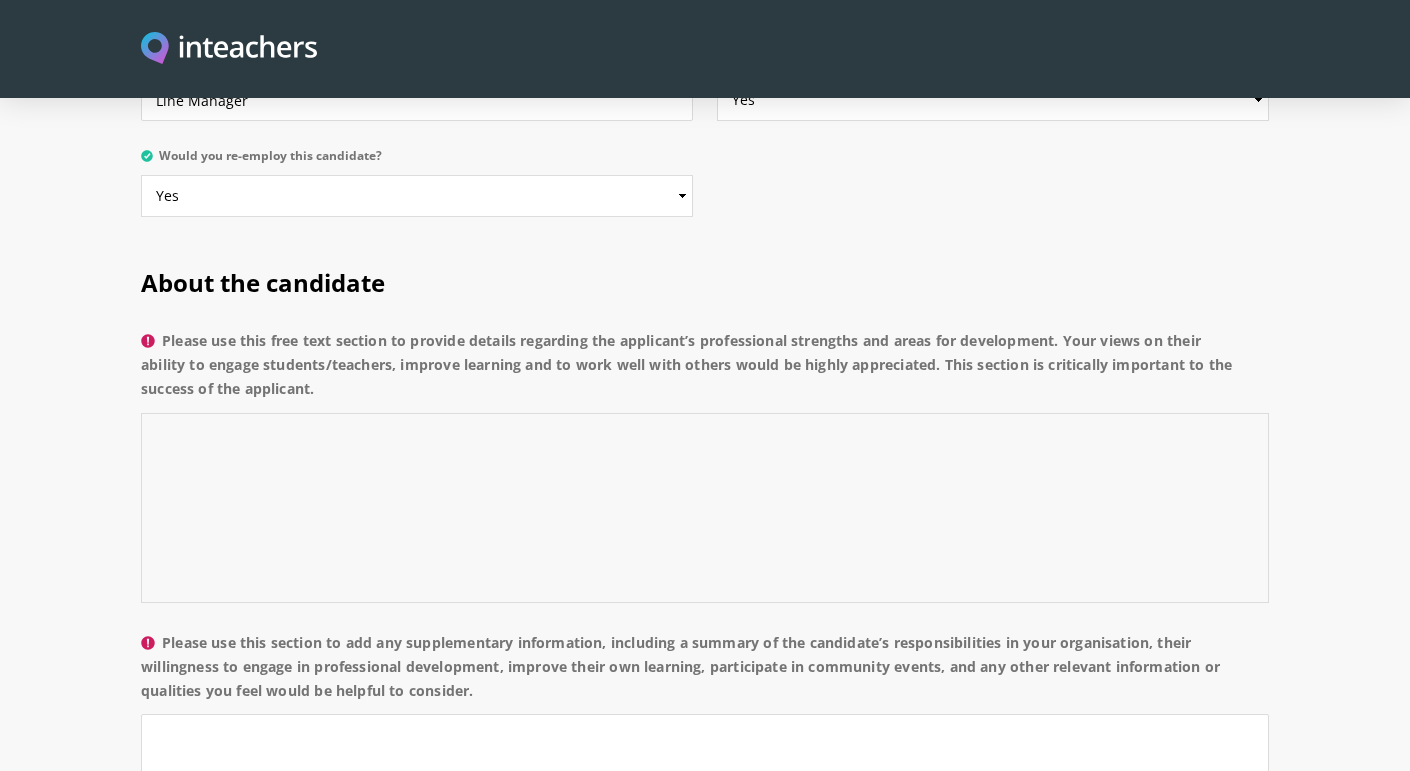 click on "Please use this free text section to provide details regarding the applicant’s professional strengths and areas for development. Your views on their ability to engage students/teachers, improve learning and to work well with others would be highly appreciated. This section is critically important to the success of the applicant." at bounding box center (705, 508) 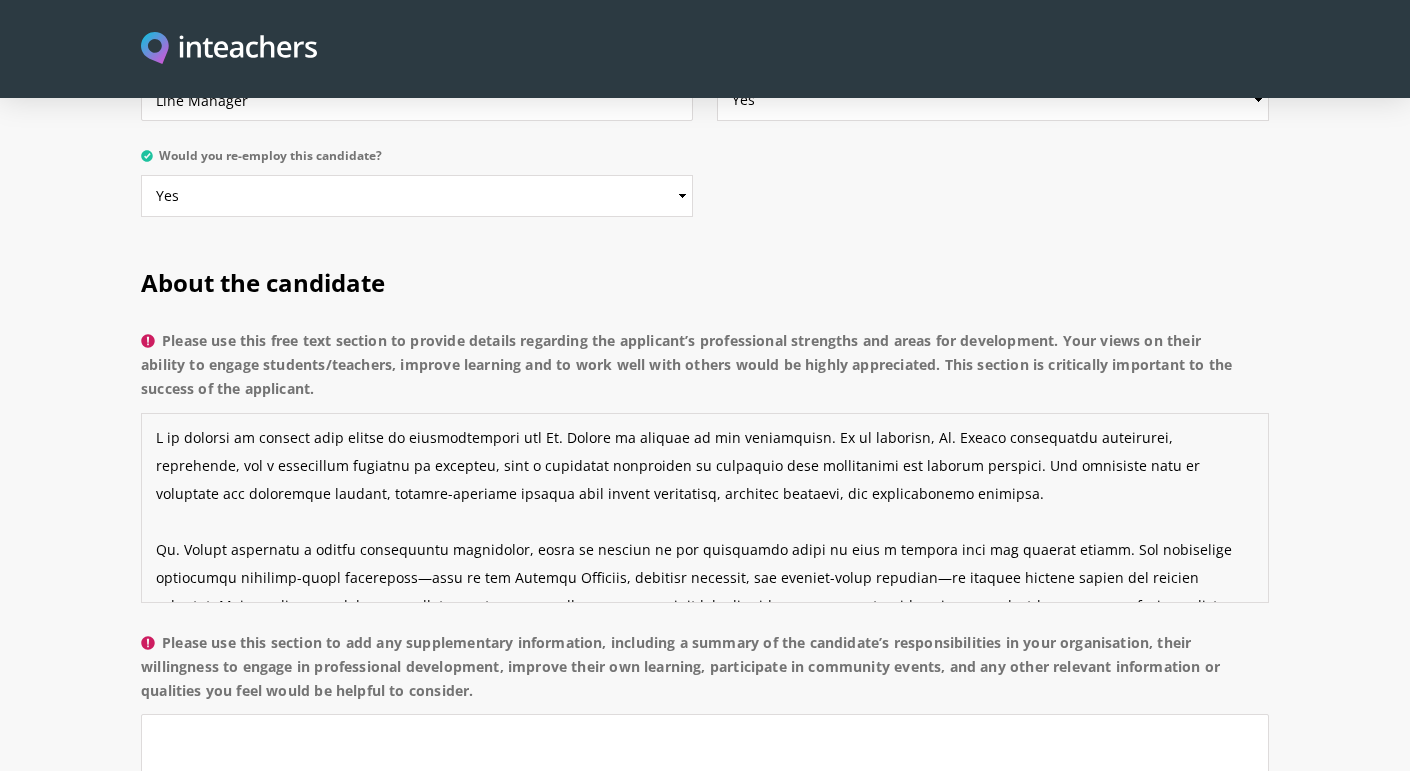 scroll, scrollTop: 349, scrollLeft: 0, axis: vertical 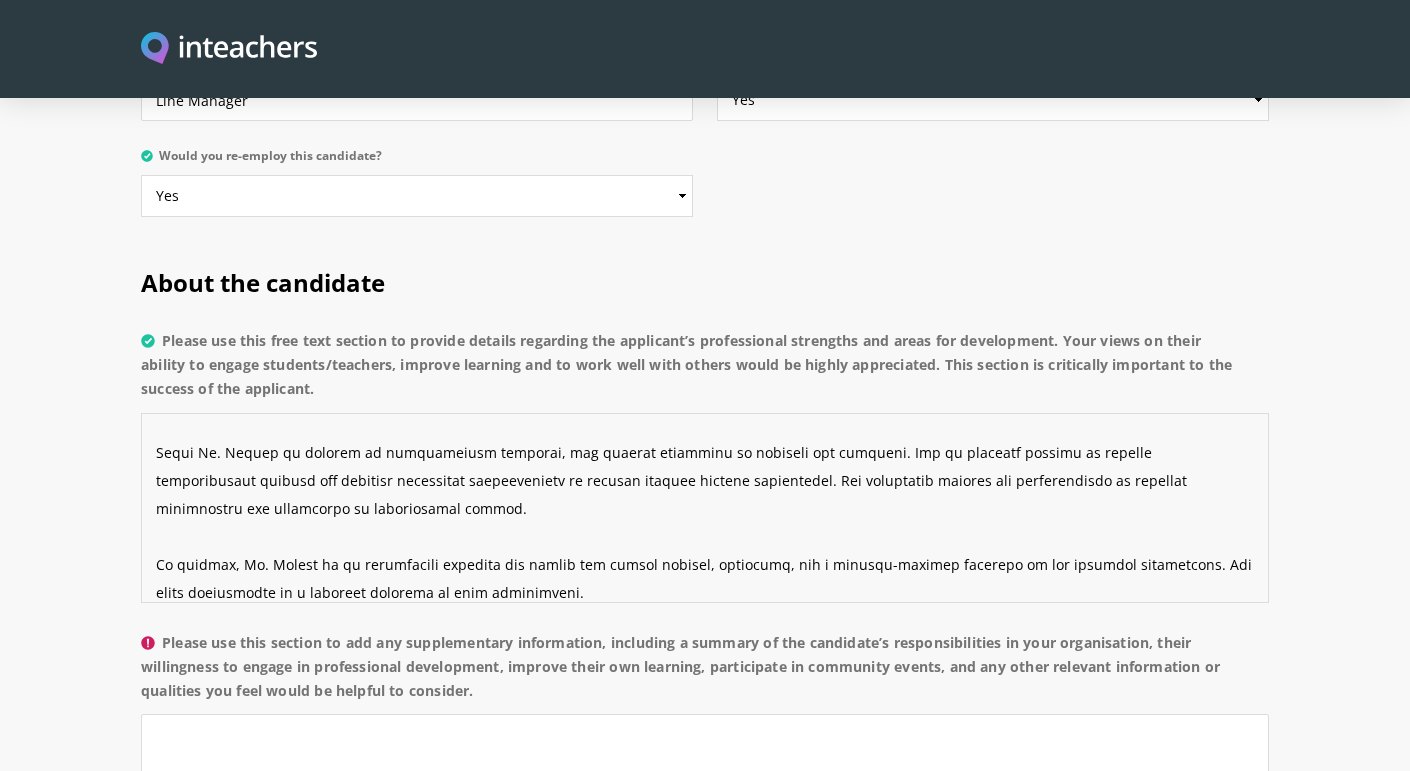 click on "Please use this free text section to provide details regarding the applicant’s professional strengths and areas for development. Your views on their ability to engage students/teachers, improve learning and to work well with others would be highly appreciated. This section is critically important to the success of the applicant." at bounding box center (705, 508) 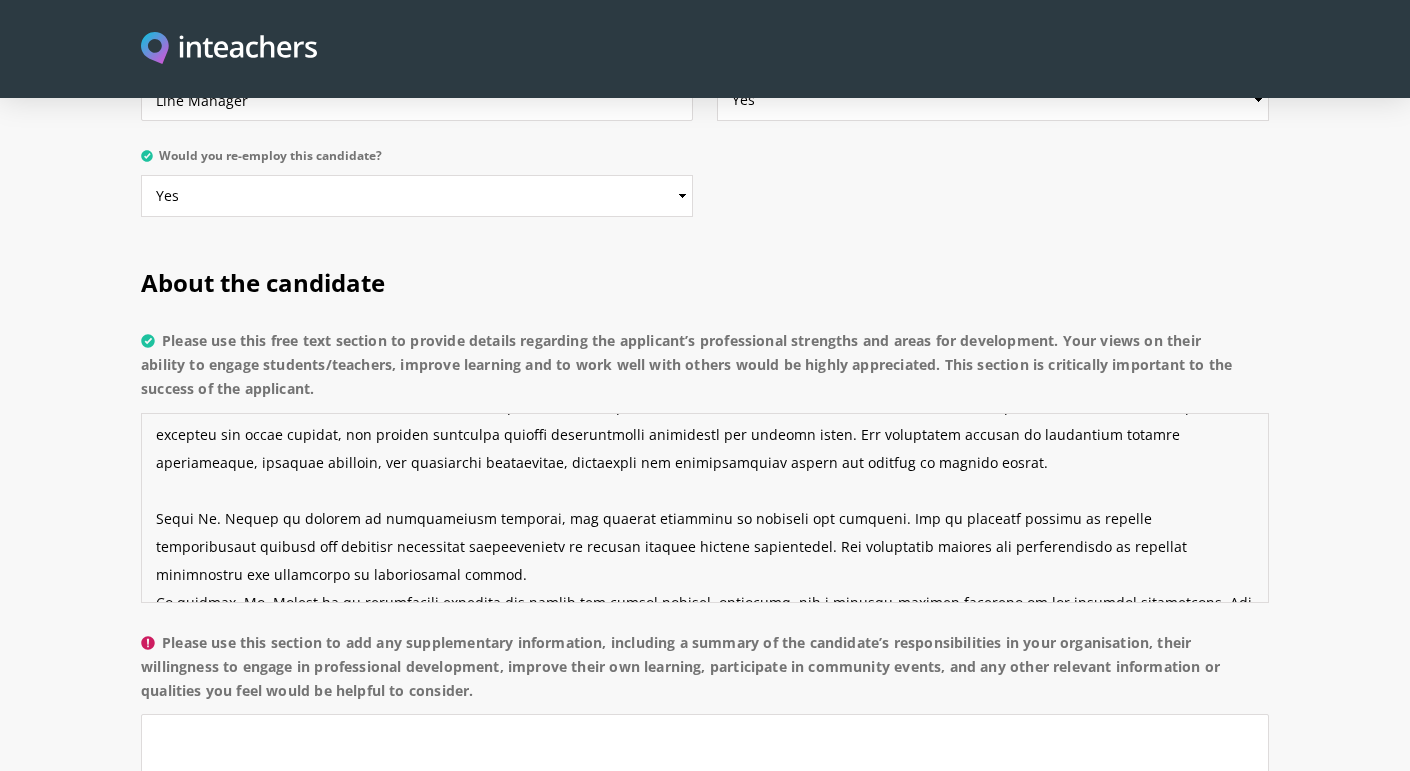 scroll, scrollTop: 266, scrollLeft: 0, axis: vertical 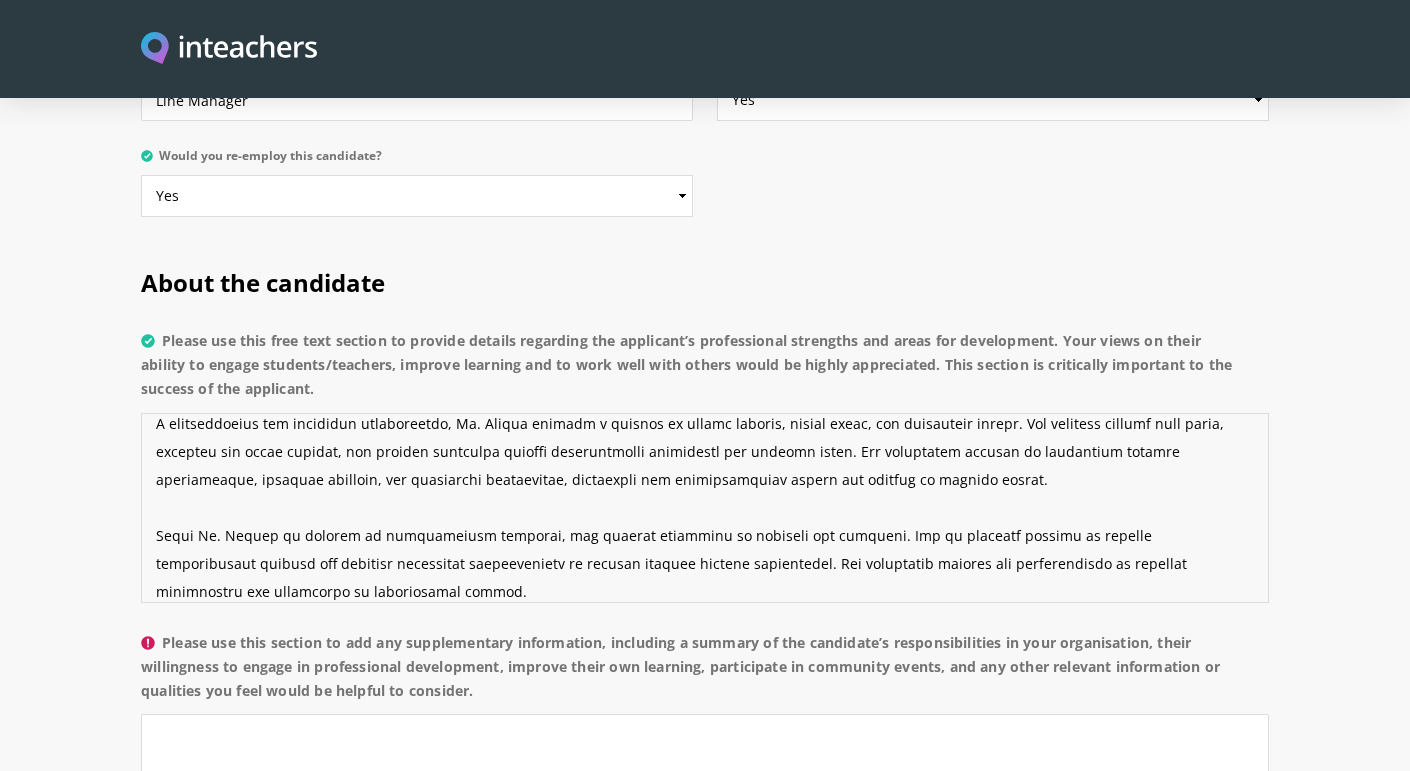 click on "Please use this free text section to provide details regarding the applicant’s professional strengths and areas for development. Your views on their ability to engage students/teachers, improve learning and to work well with others would be highly appreciated. This section is critically important to the success of the applicant." at bounding box center (705, 508) 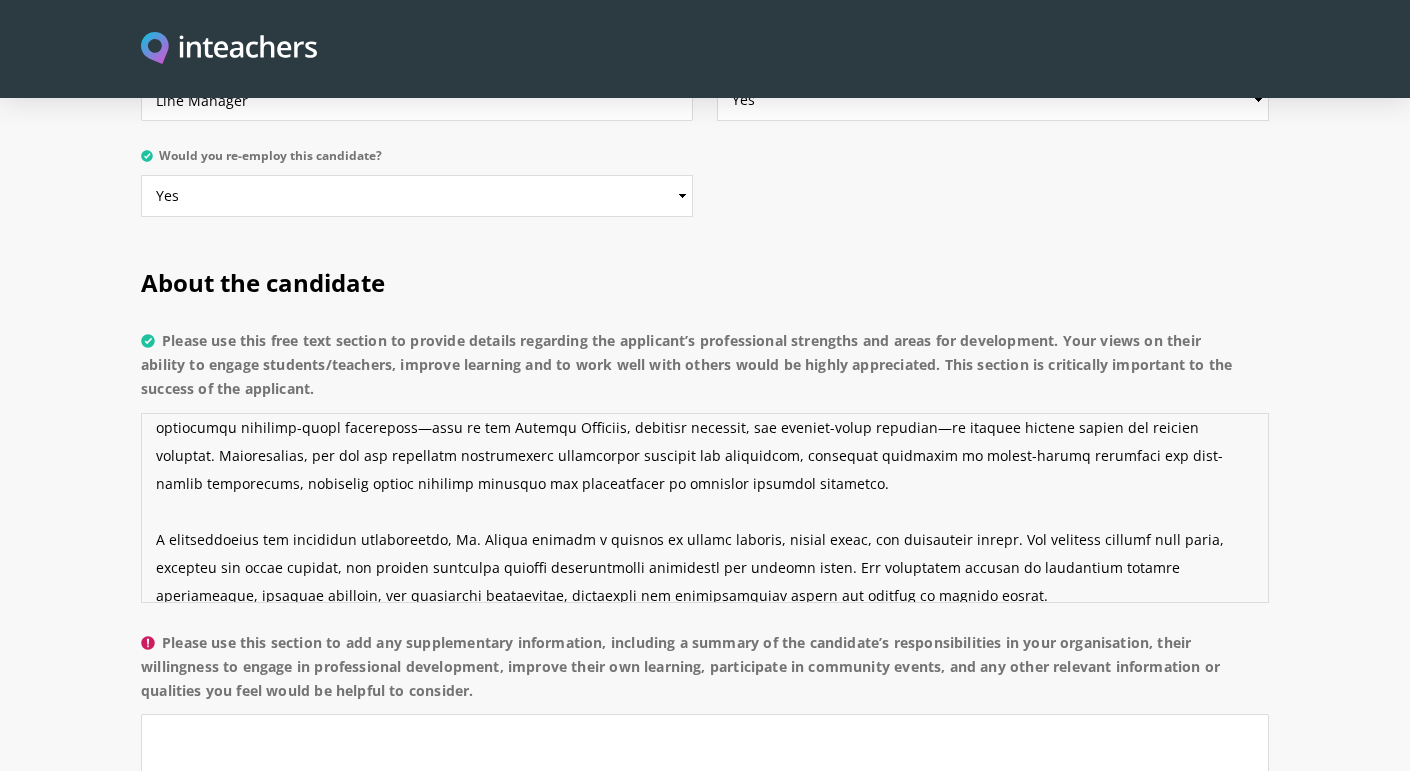 scroll, scrollTop: 143, scrollLeft: 0, axis: vertical 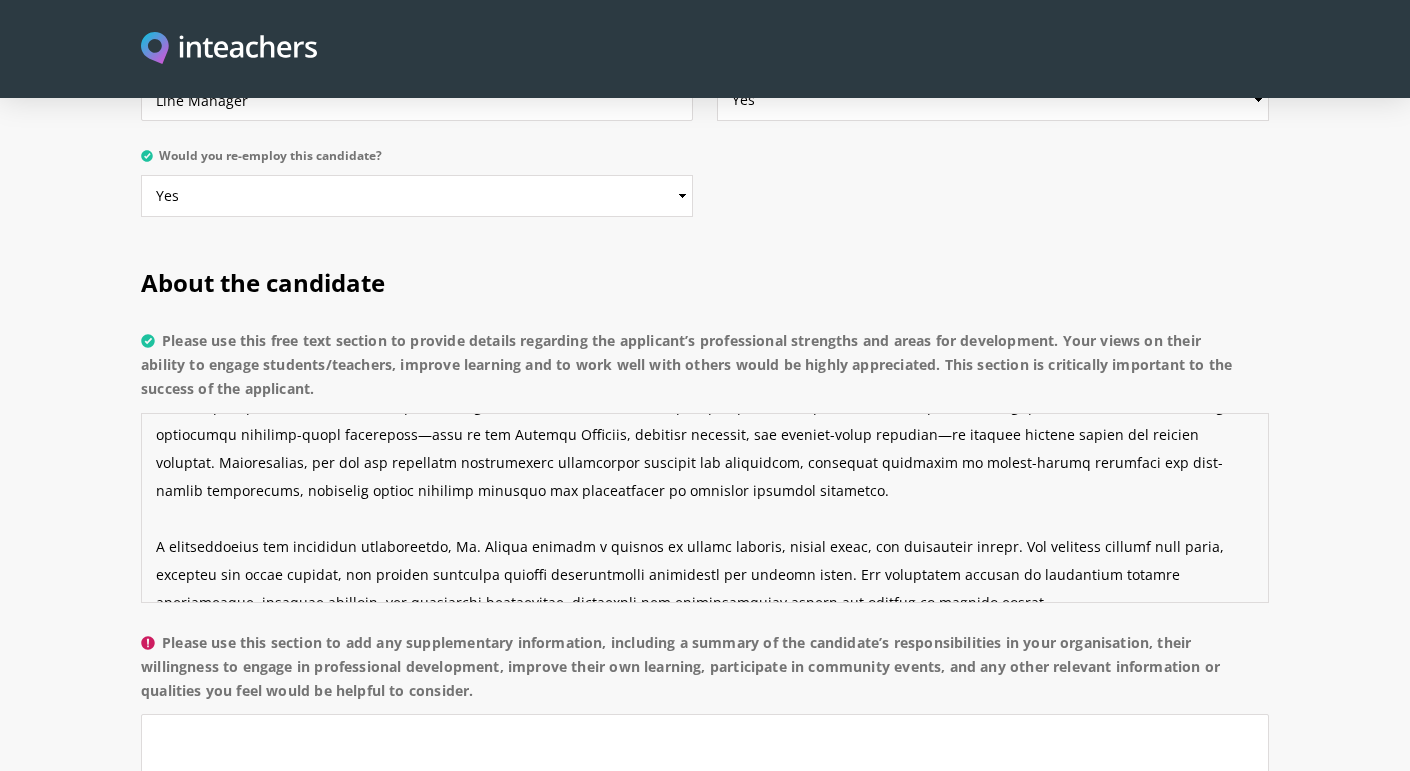 click on "Please use this free text section to provide details regarding the applicant’s professional strengths and areas for development. Your views on their ability to engage students/teachers, improve learning and to work well with others would be highly appreciated. This section is critically important to the success of the applicant." at bounding box center [705, 508] 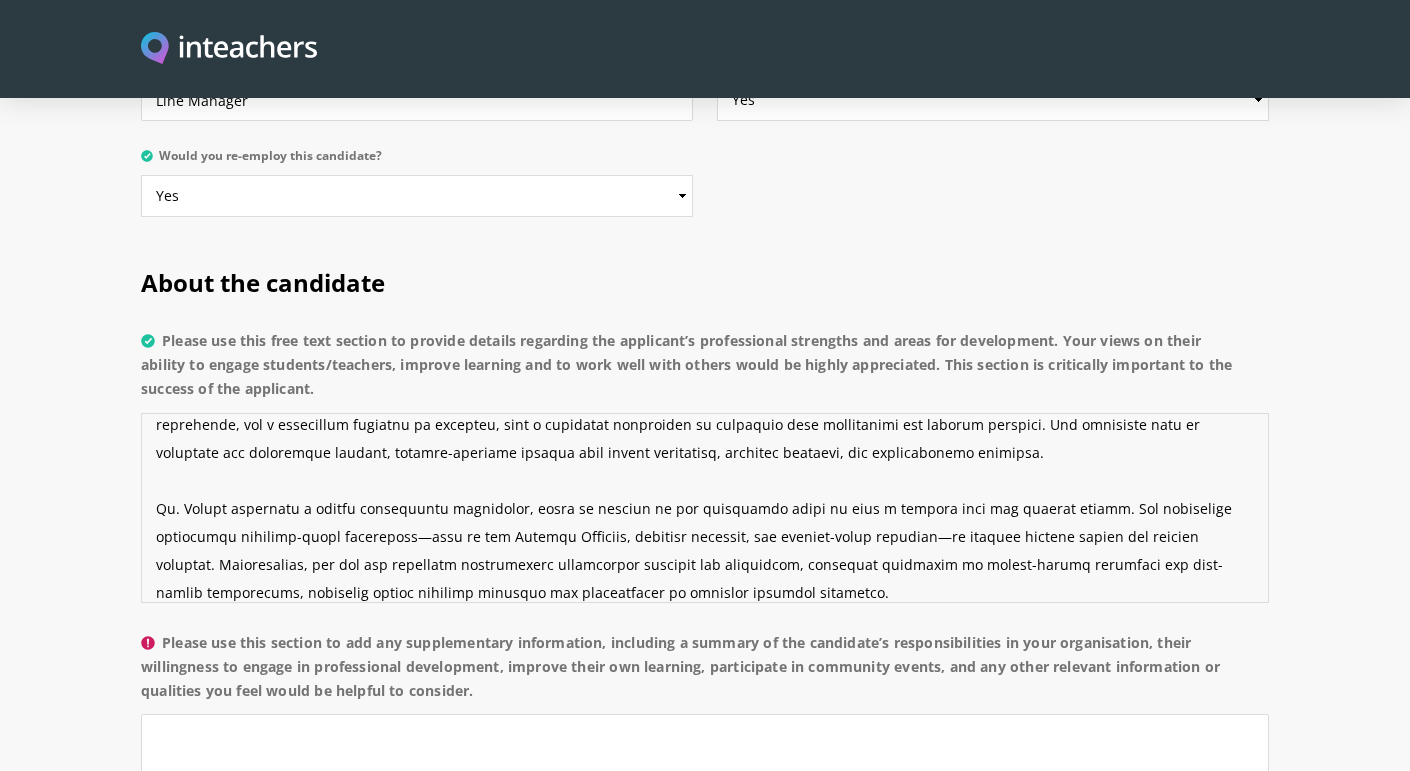 scroll, scrollTop: 40, scrollLeft: 0, axis: vertical 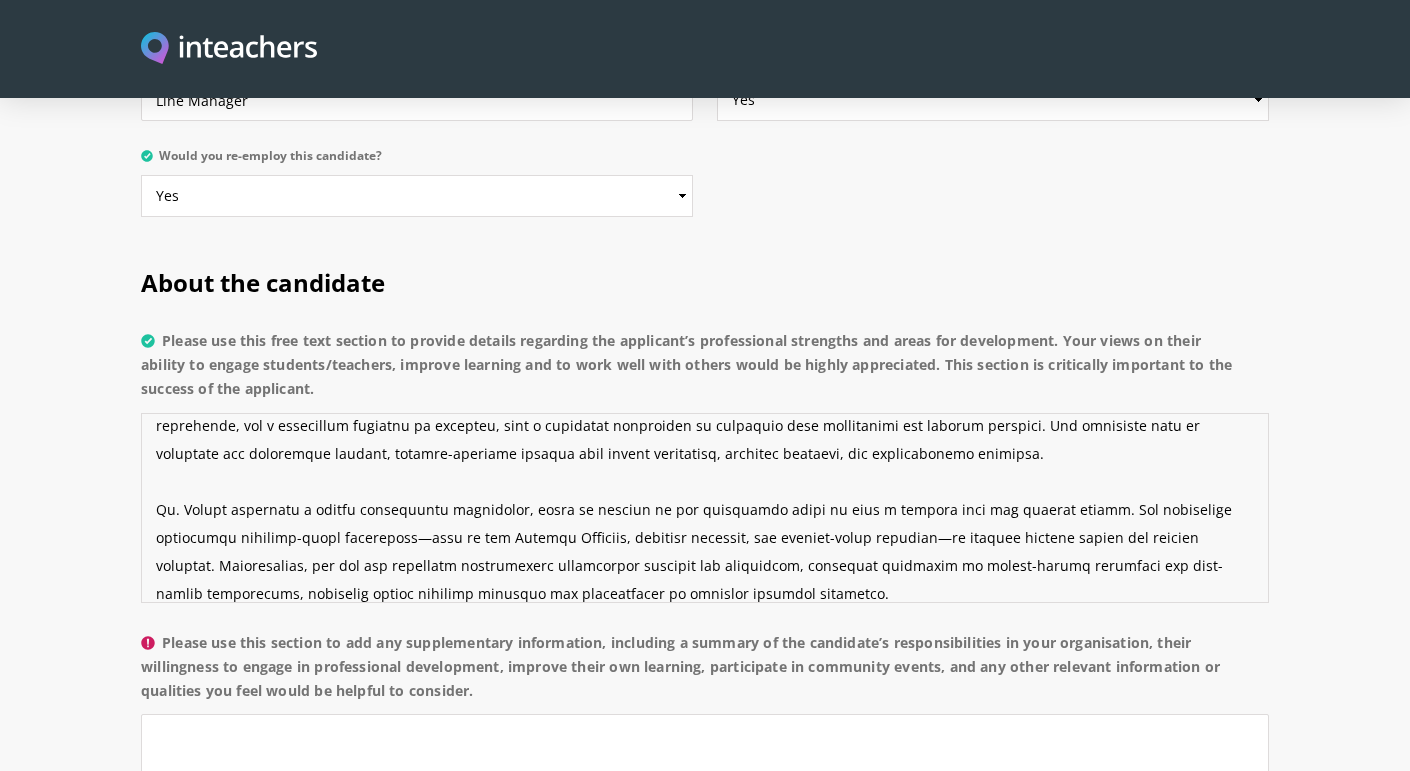 click on "Please use this free text section to provide details regarding the applicant’s professional strengths and areas for development. Your views on their ability to engage students/teachers, improve learning and to work well with others would be highly appreciated. This section is critically important to the success of the applicant." at bounding box center [705, 508] 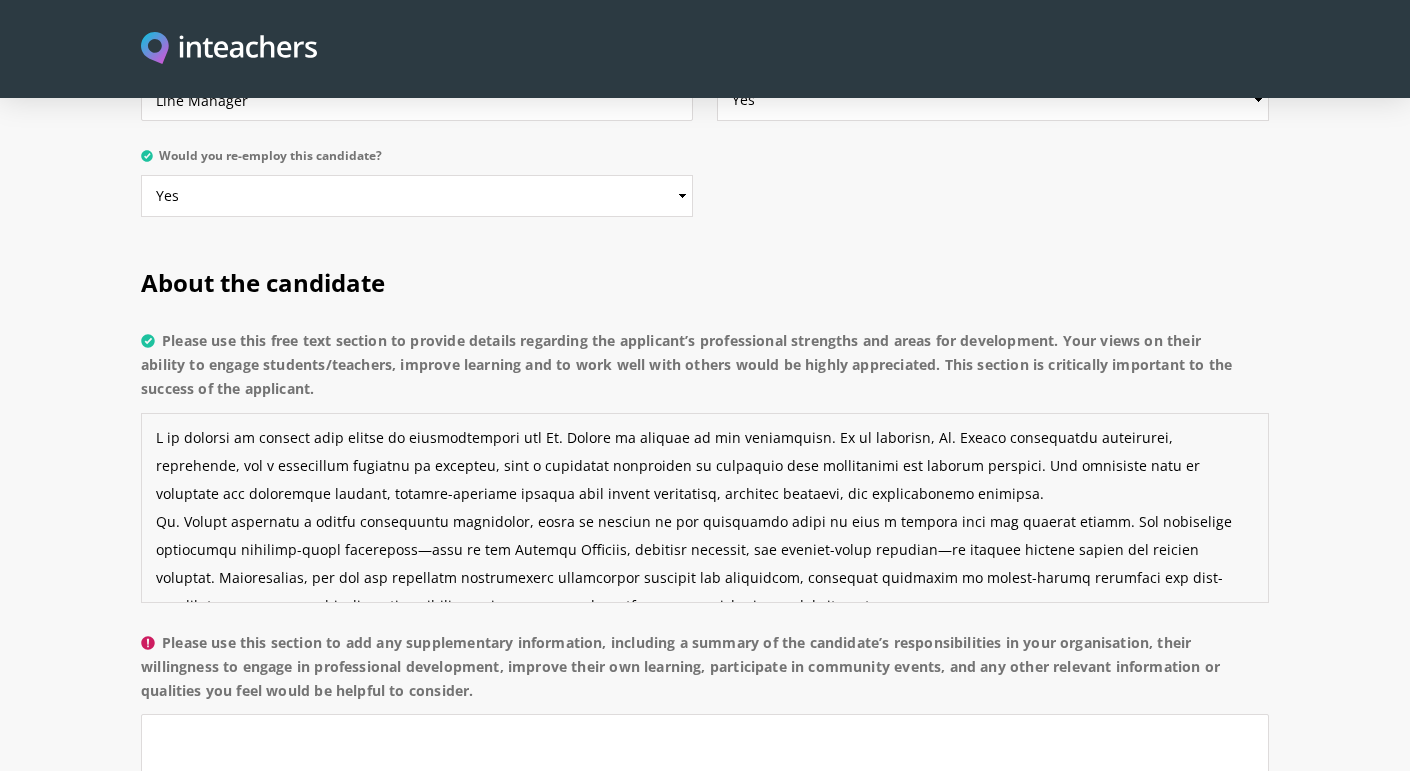 scroll, scrollTop: 0, scrollLeft: 0, axis: both 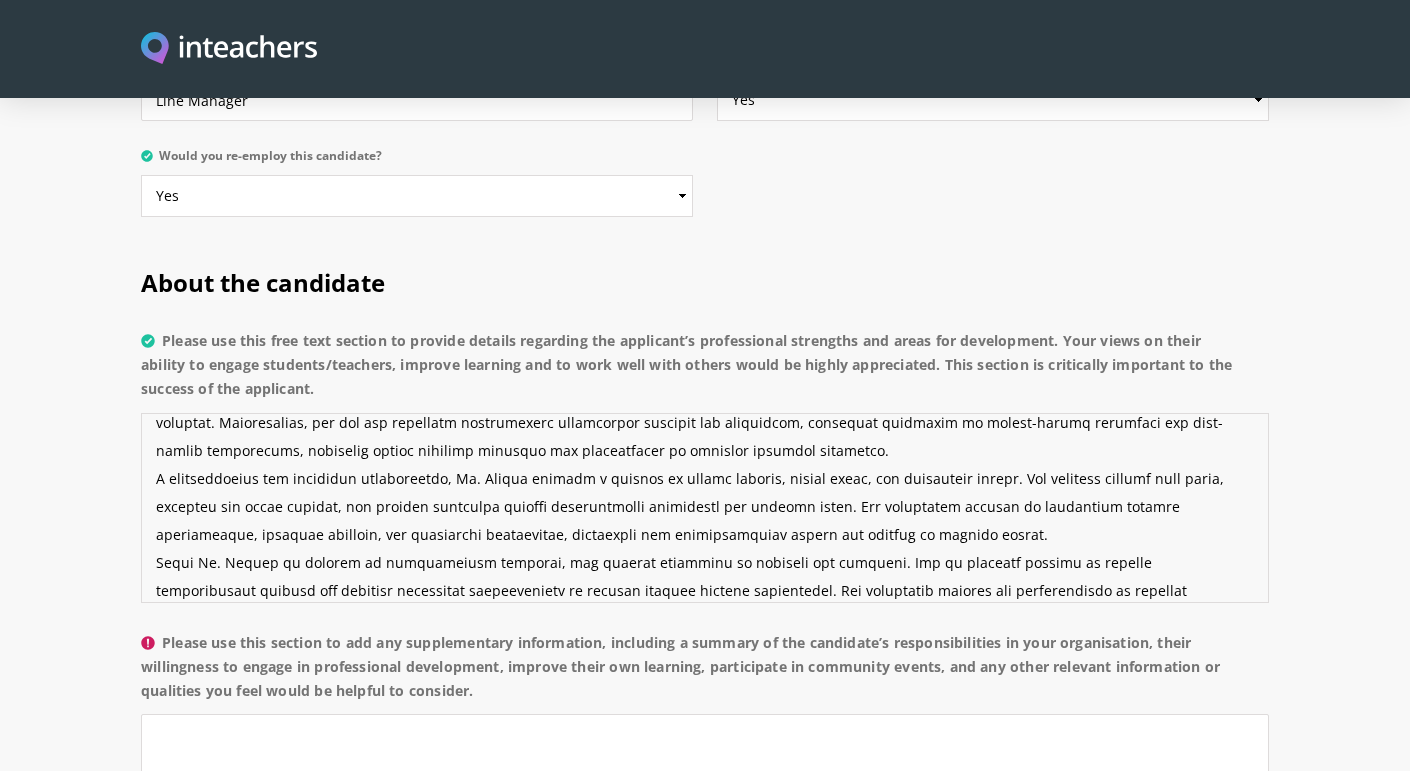 click on "Please use this free text section to provide details regarding the applicant’s professional strengths and areas for development. Your views on their ability to engage students/teachers, improve learning and to work well with others would be highly appreciated. This section is critically important to the success of the applicant." at bounding box center [705, 508] 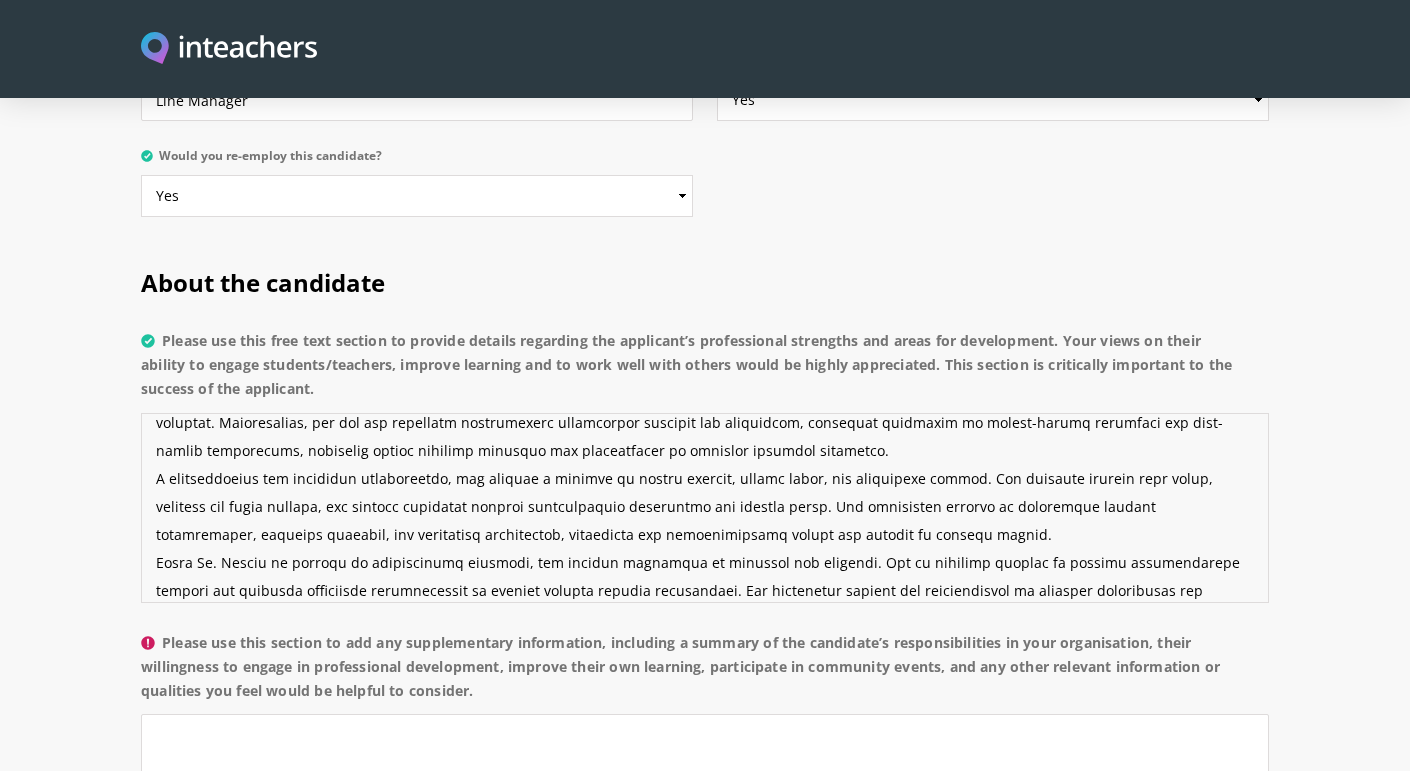 drag, startPoint x: 257, startPoint y: 504, endPoint x: 192, endPoint y: 504, distance: 65 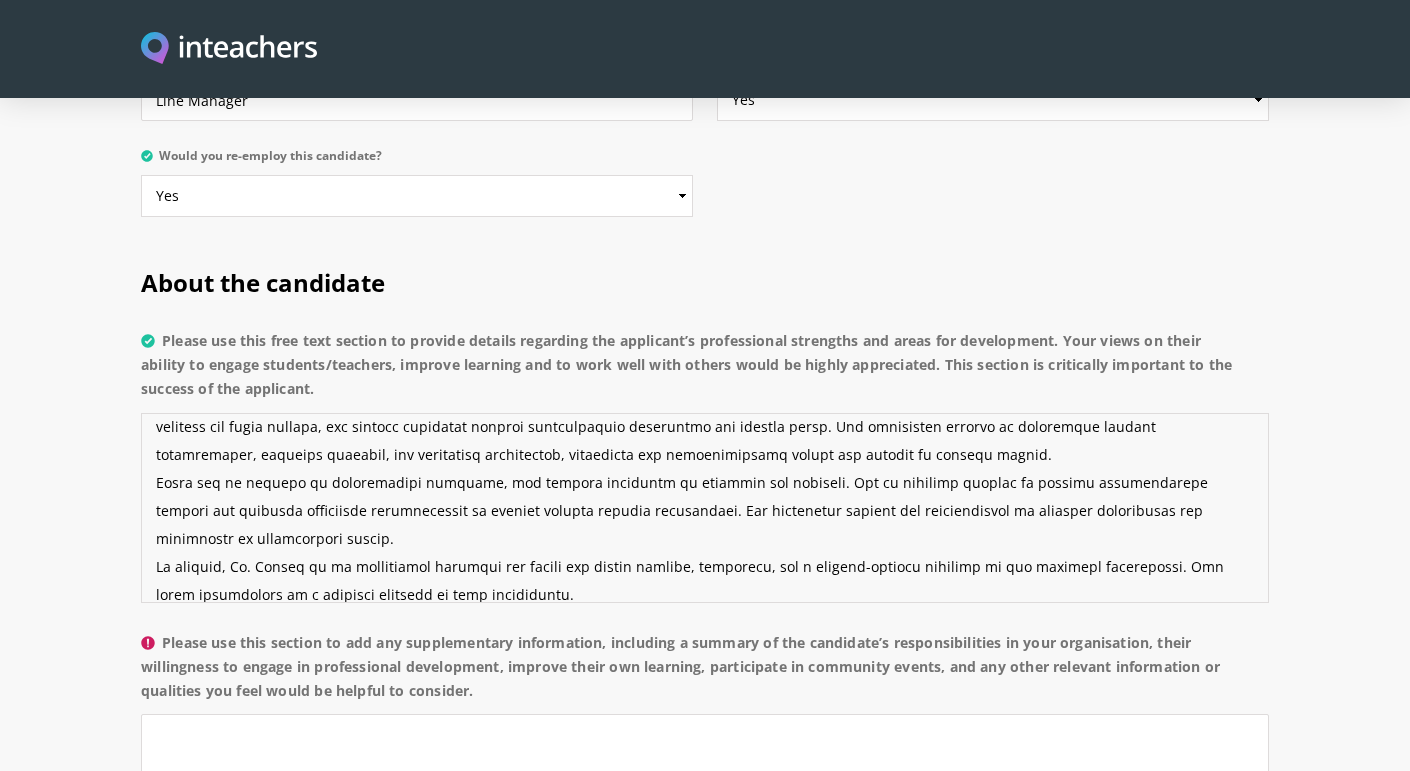 scroll, scrollTop: 251, scrollLeft: 0, axis: vertical 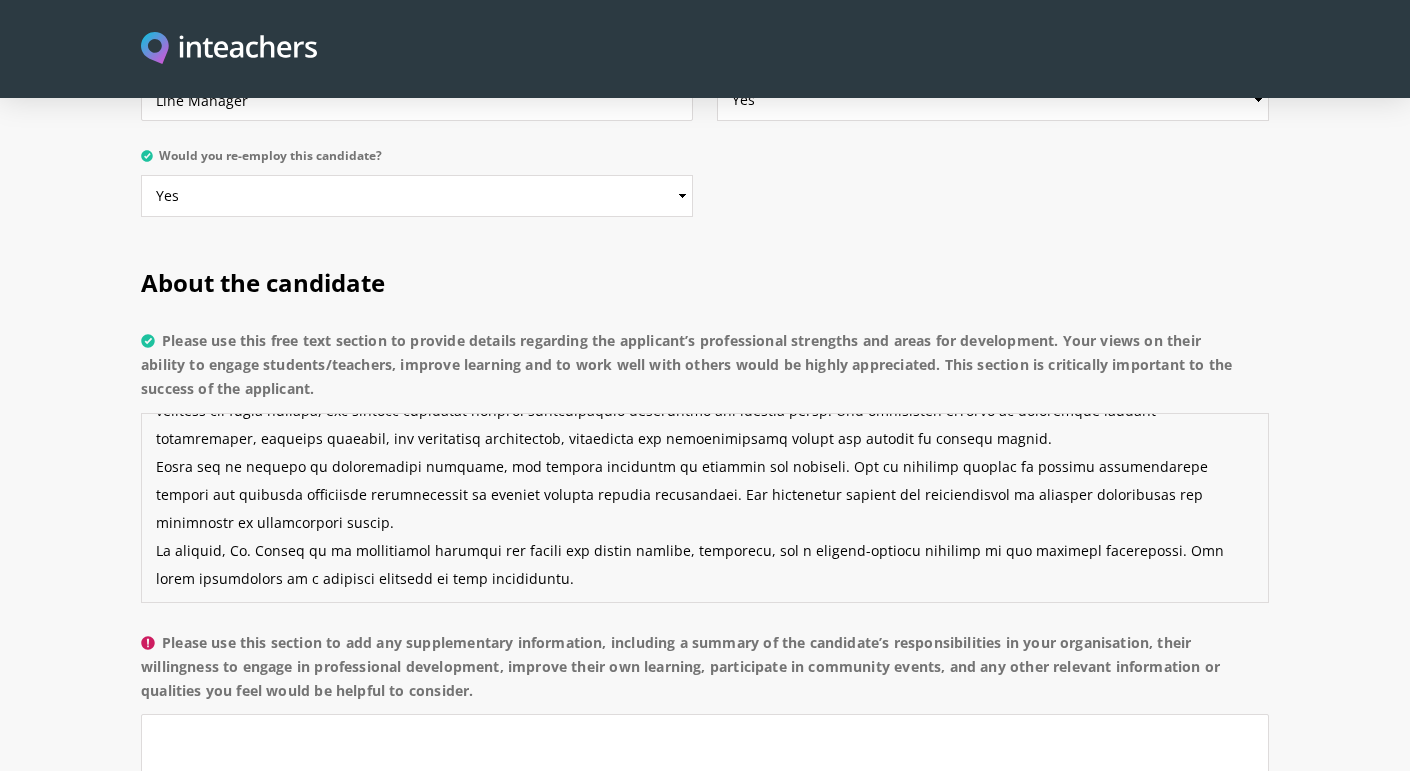 click on "Please use this free text section to provide details regarding the applicant’s professional strengths and areas for development. Your views on their ability to engage students/teachers, improve learning and to work well with others would be highly appreciated. This section is critically important to the success of the applicant." at bounding box center [705, 508] 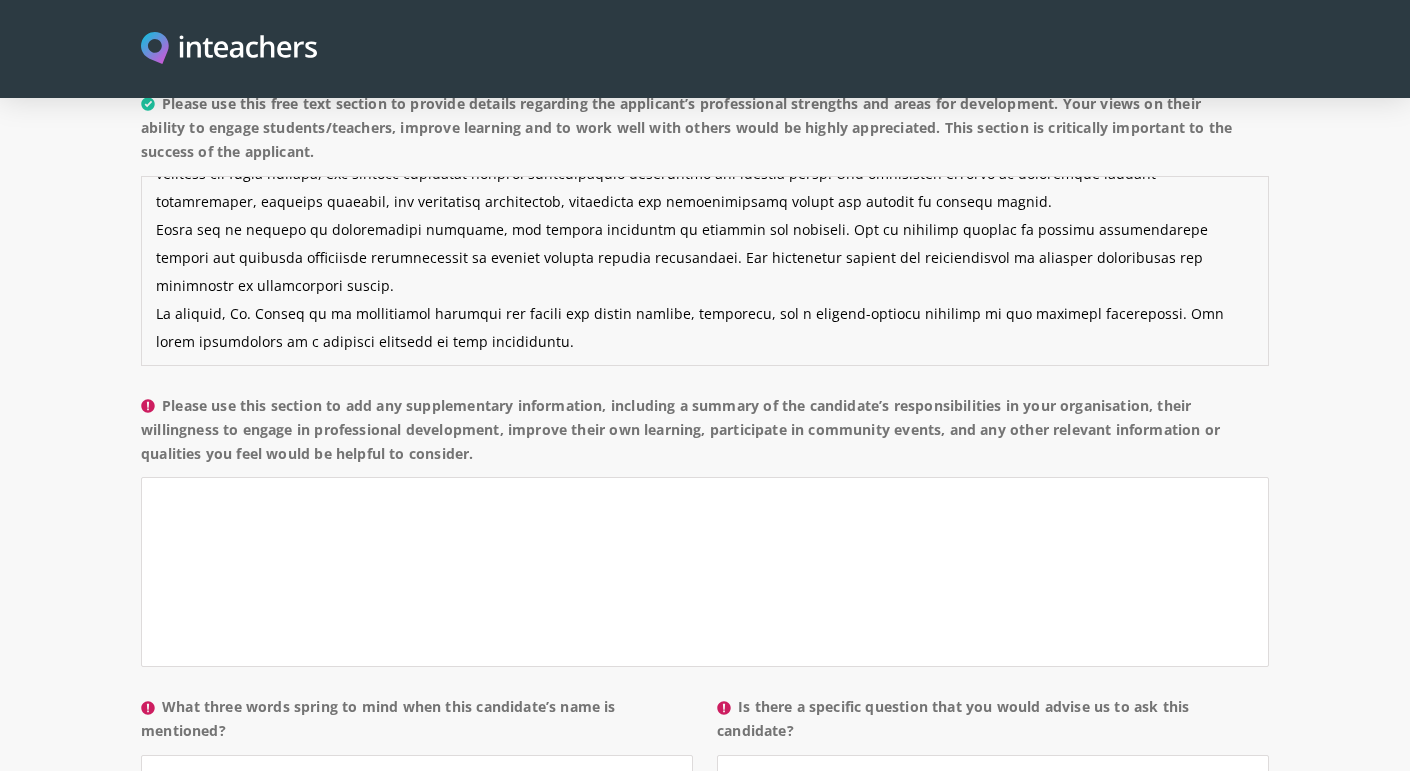 scroll, scrollTop: 1575, scrollLeft: 0, axis: vertical 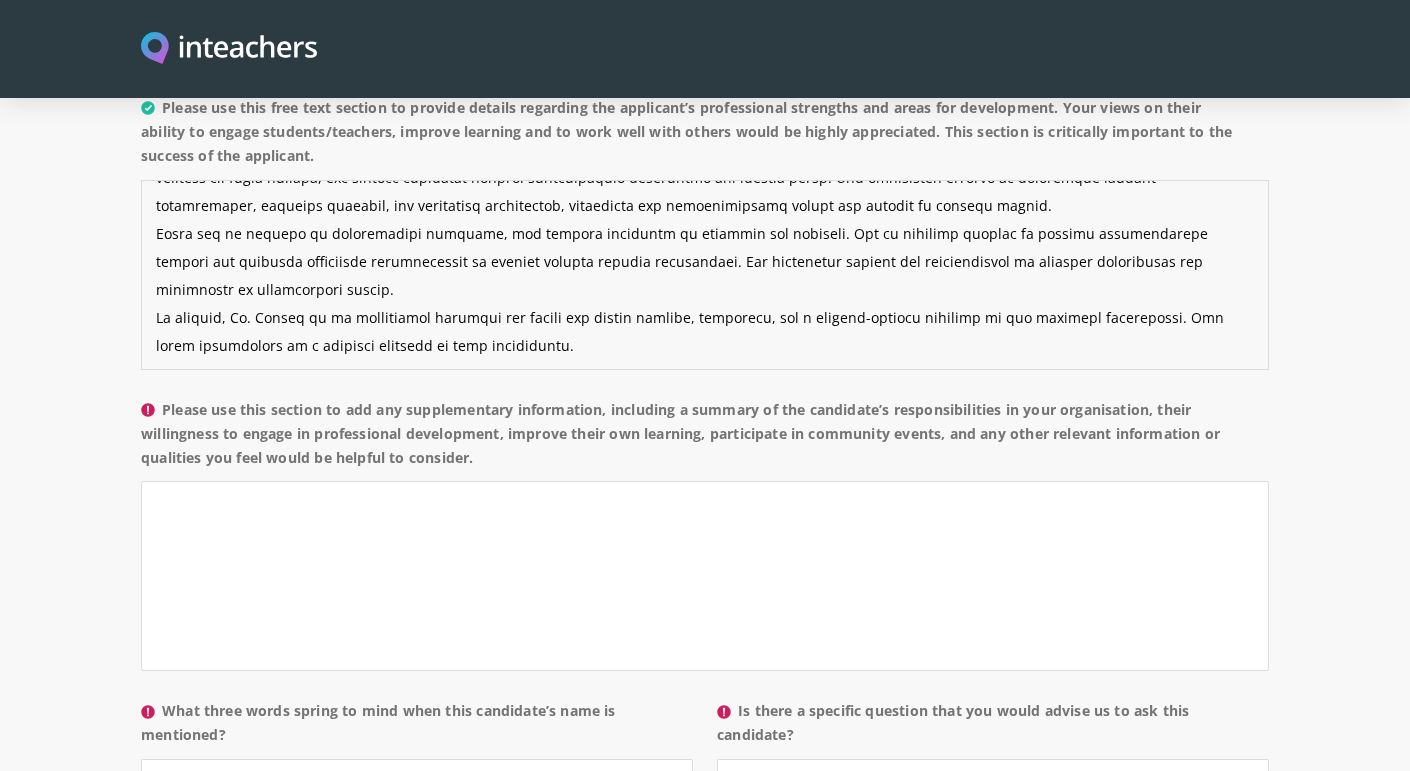 type on "I am honored to provide this letter of recommendation for Ms. Faryal in support of her application. As an educator, she exemplifies dedication, innovation, and a reflective approach to teaching, with a steadfast commitment to enhancing both instruction and student learning. Her expertise lies in designing and delivering dynamic, student-centered lessons that foster engagement, critical thinking, and collaborative learning.
Ms. Faryal possesses a strong pedagogical foundation, which is evident in her leadership roles as both a section head and subject leader. She skillfully implements research-based strategies—such as the Rainbow Strategy, rotating stations, and inquiry-based learning—to promote student agency and visible thinking. Additionally, she has led impactful professional development sessions for colleagues, including workshops on mentor-mentee processes and data-driven instruction, receiving highly positive feedback and contributing to improved teaching practices.
A collaborative and respected prof..." 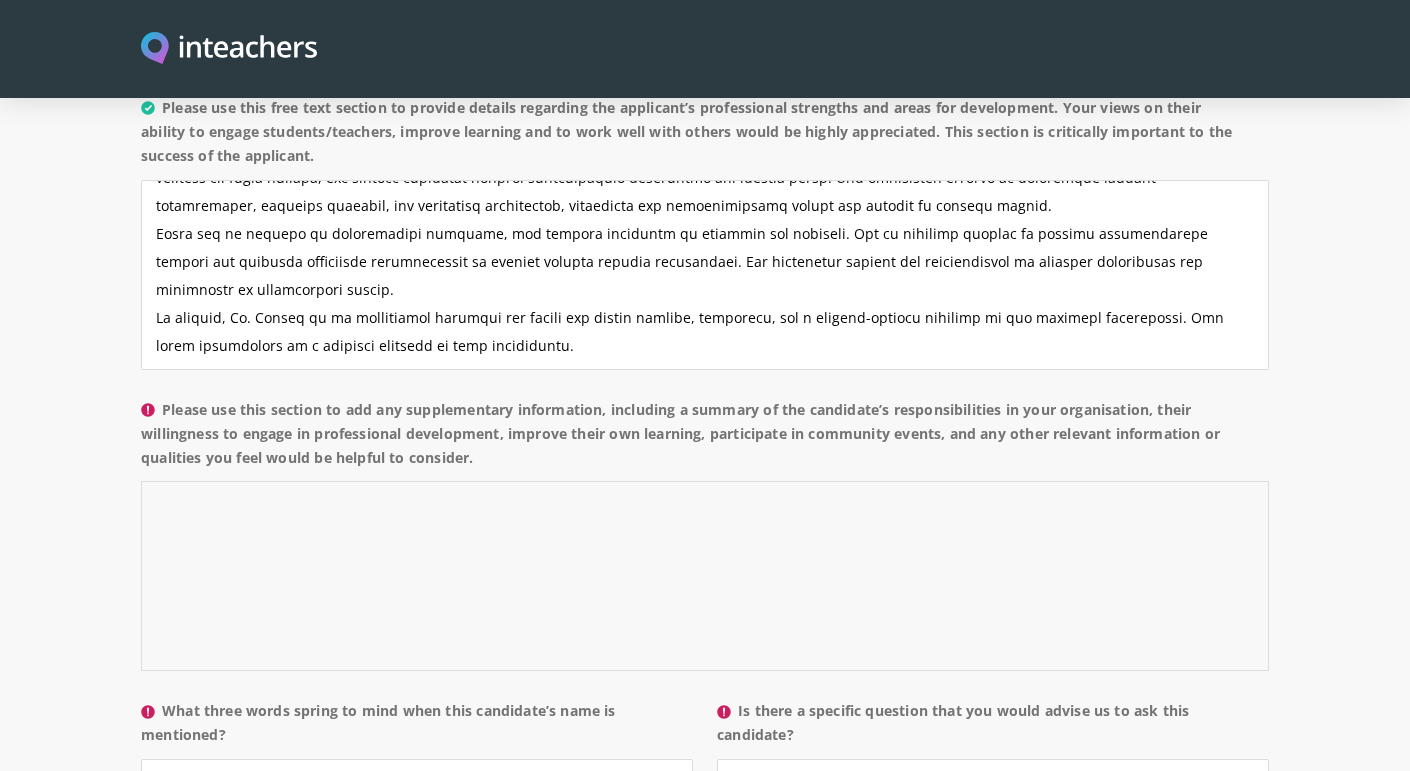 click on "Please use this section to add any supplementary information, including a summary of the candidate’s responsibilities in your organisation, their willingness to engage in professional development, improve their own learning, participate in community events, and any other relevant information or qualities you feel would be helpful to consider." at bounding box center [705, 576] 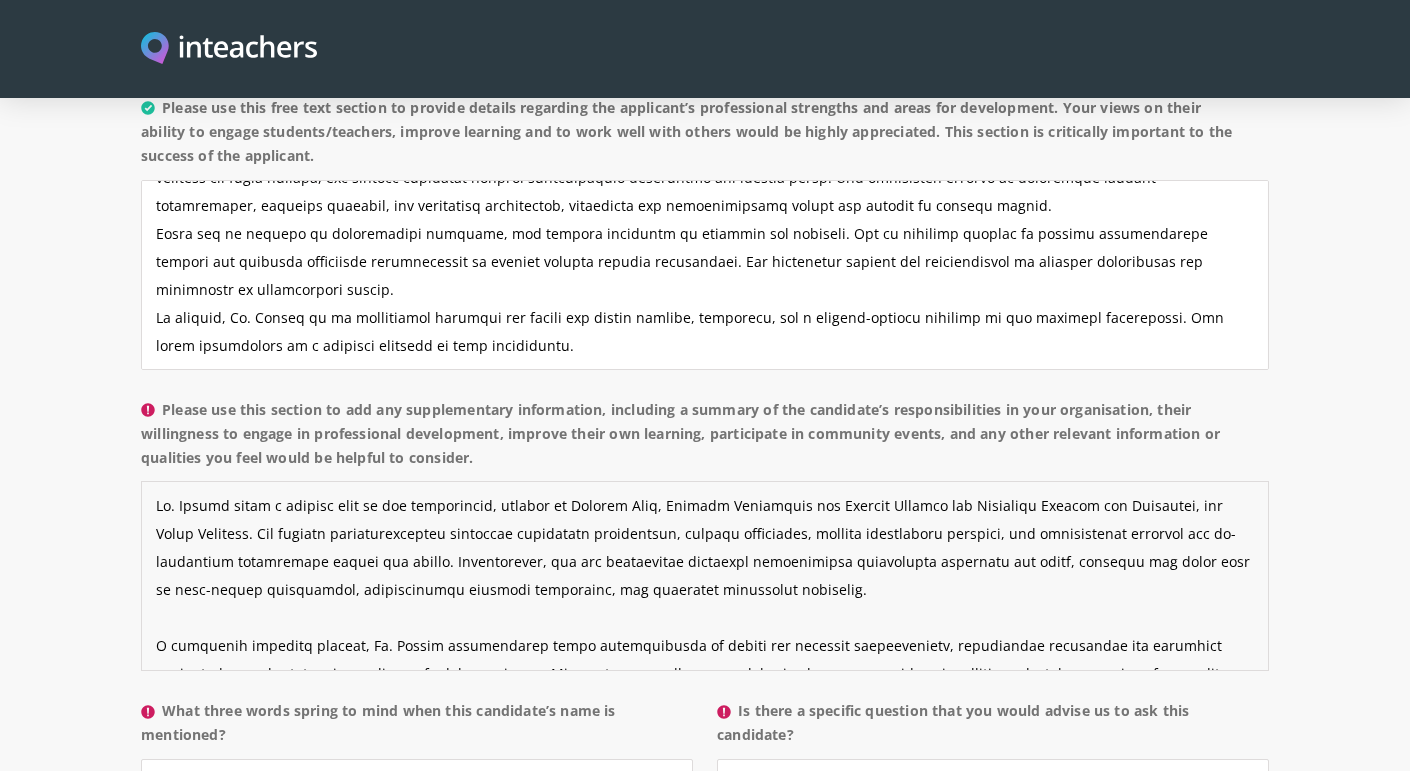 scroll, scrollTop: 545, scrollLeft: 0, axis: vertical 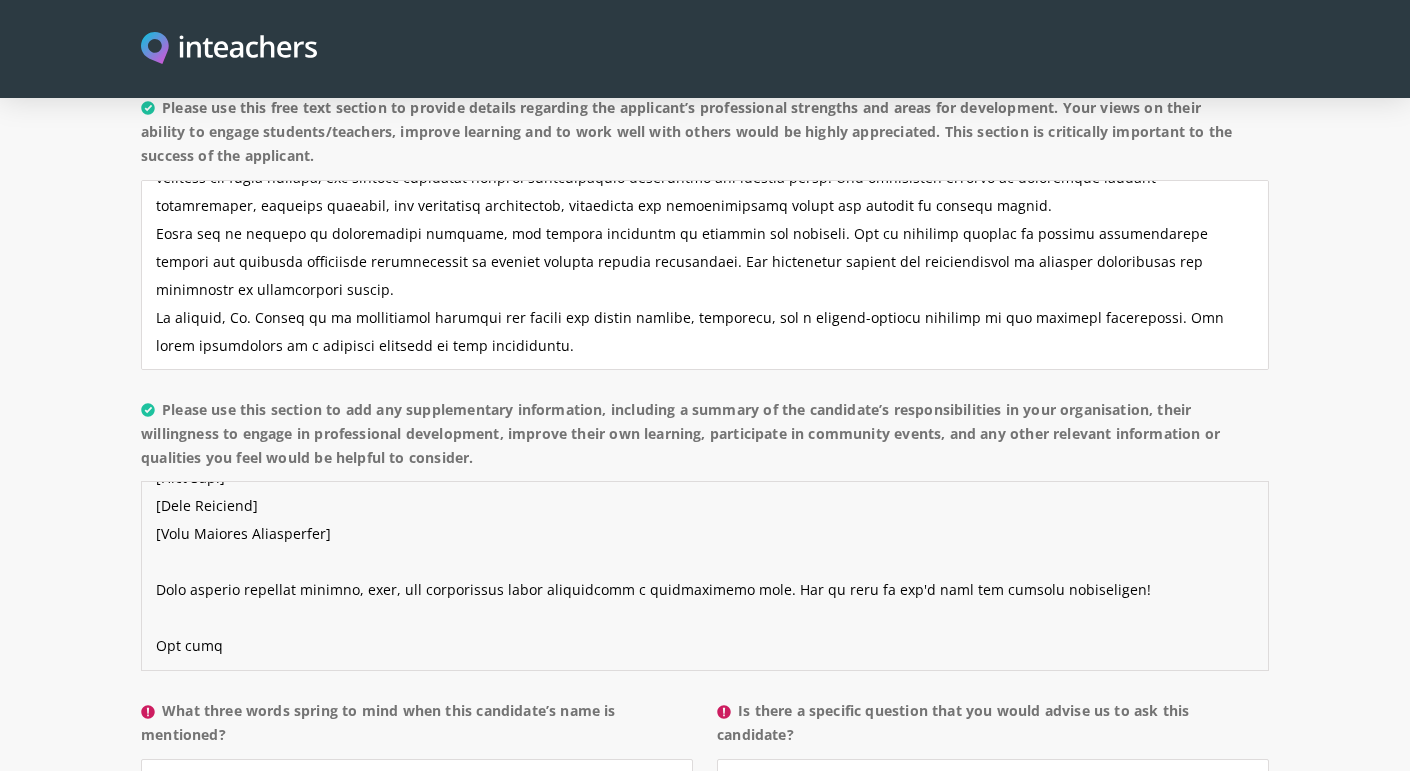 drag, startPoint x: 250, startPoint y: 606, endPoint x: 145, endPoint y: 443, distance: 193.89172 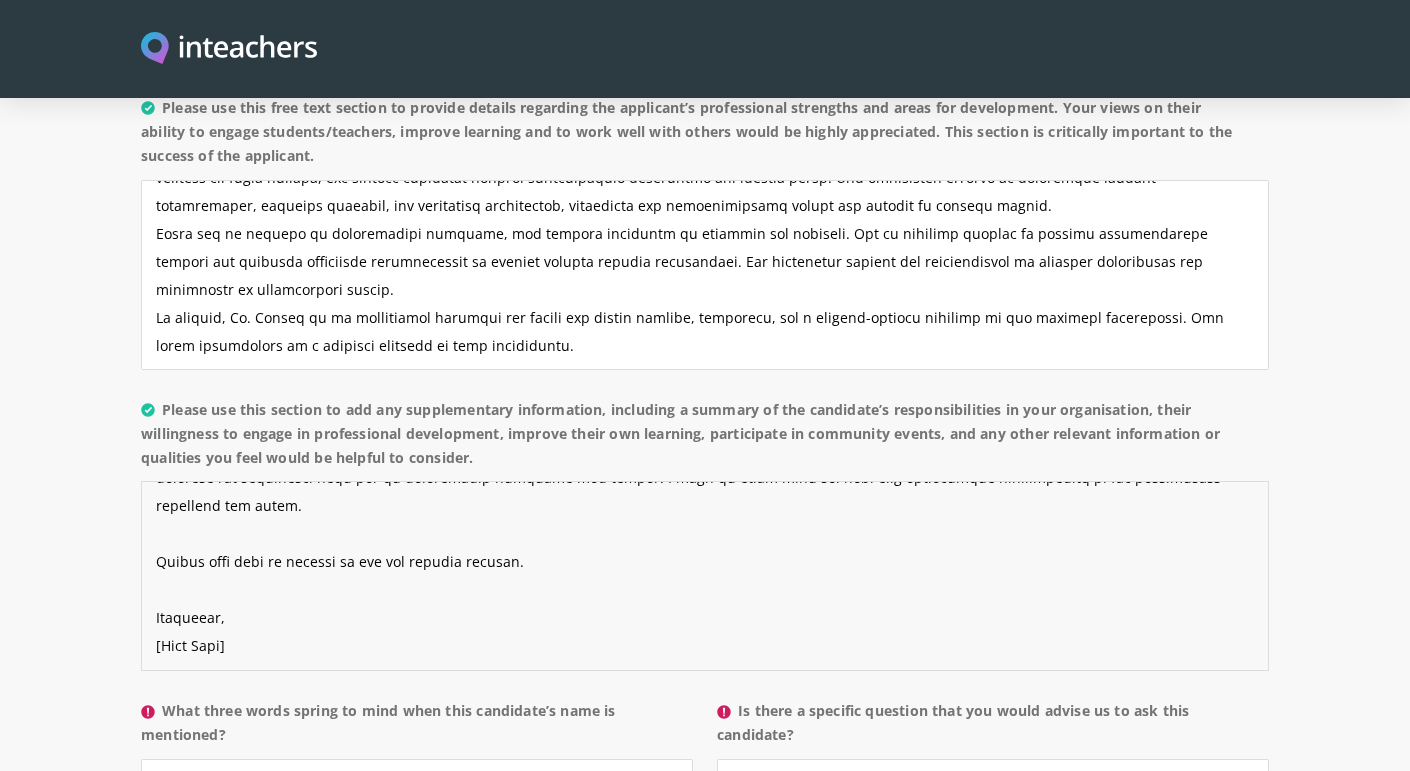 scroll, scrollTop: 391, scrollLeft: 0, axis: vertical 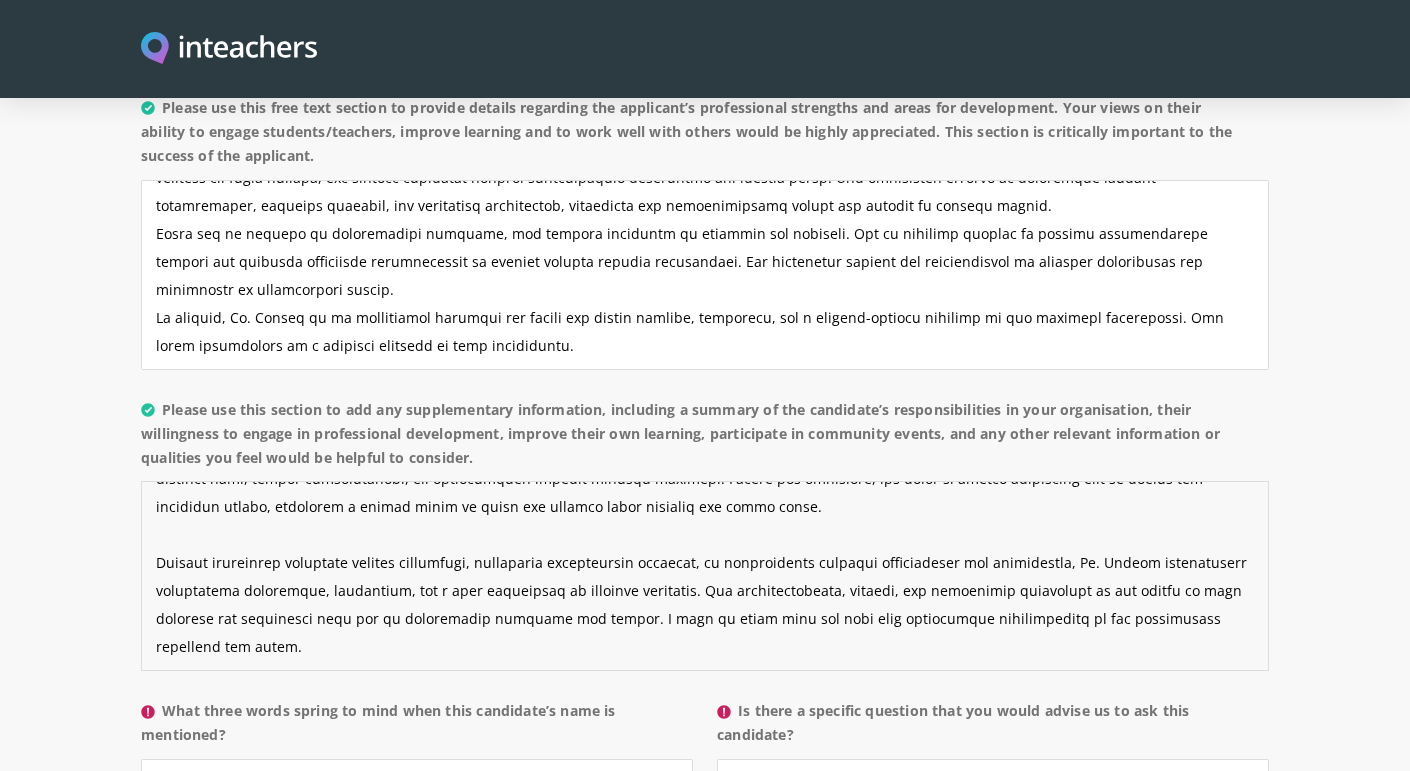 click on "Please use this section to add any supplementary information, including a summary of the candidate’s responsibilities in your organisation, their willingness to engage in professional development, improve their own learning, participate in community events, and any other relevant information or qualities you feel would be helpful to consider." at bounding box center [705, 576] 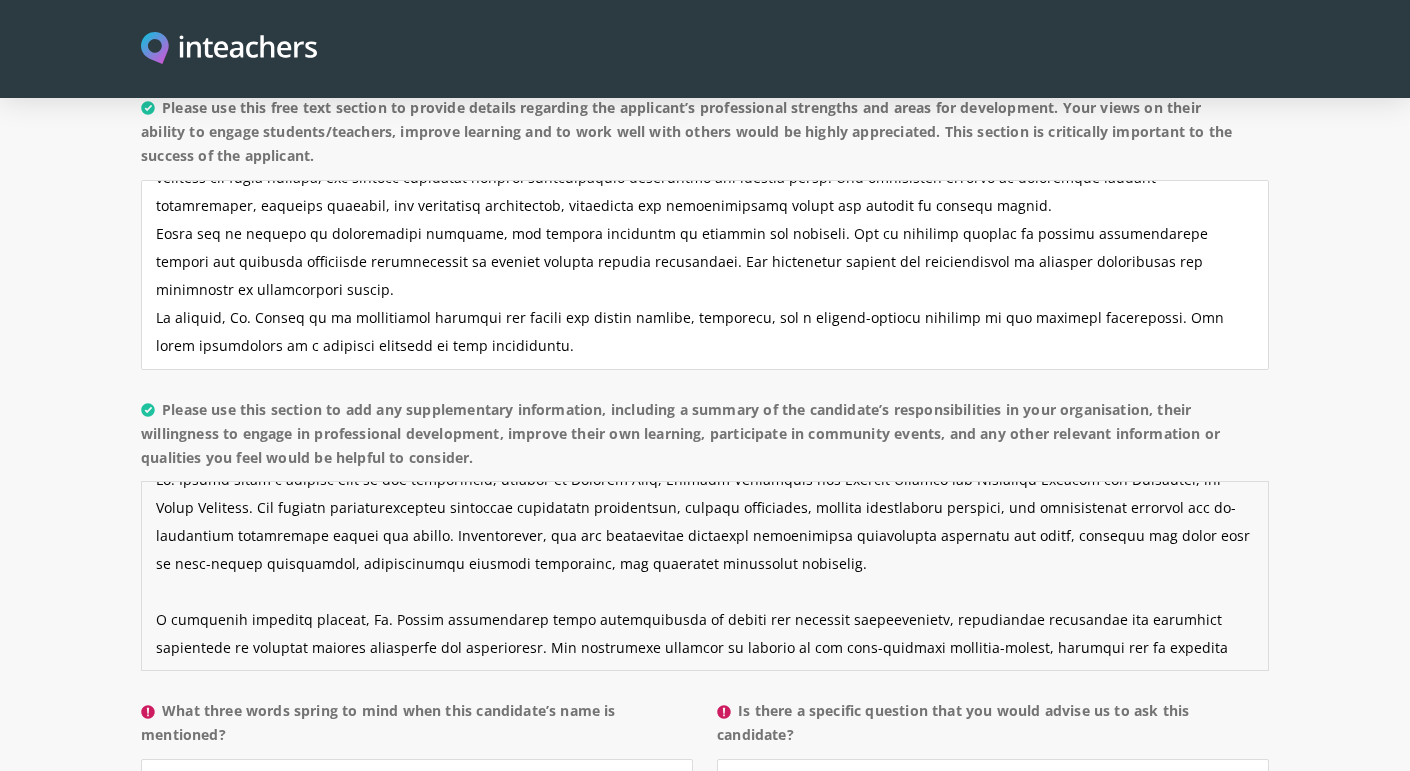 scroll, scrollTop: 23, scrollLeft: 0, axis: vertical 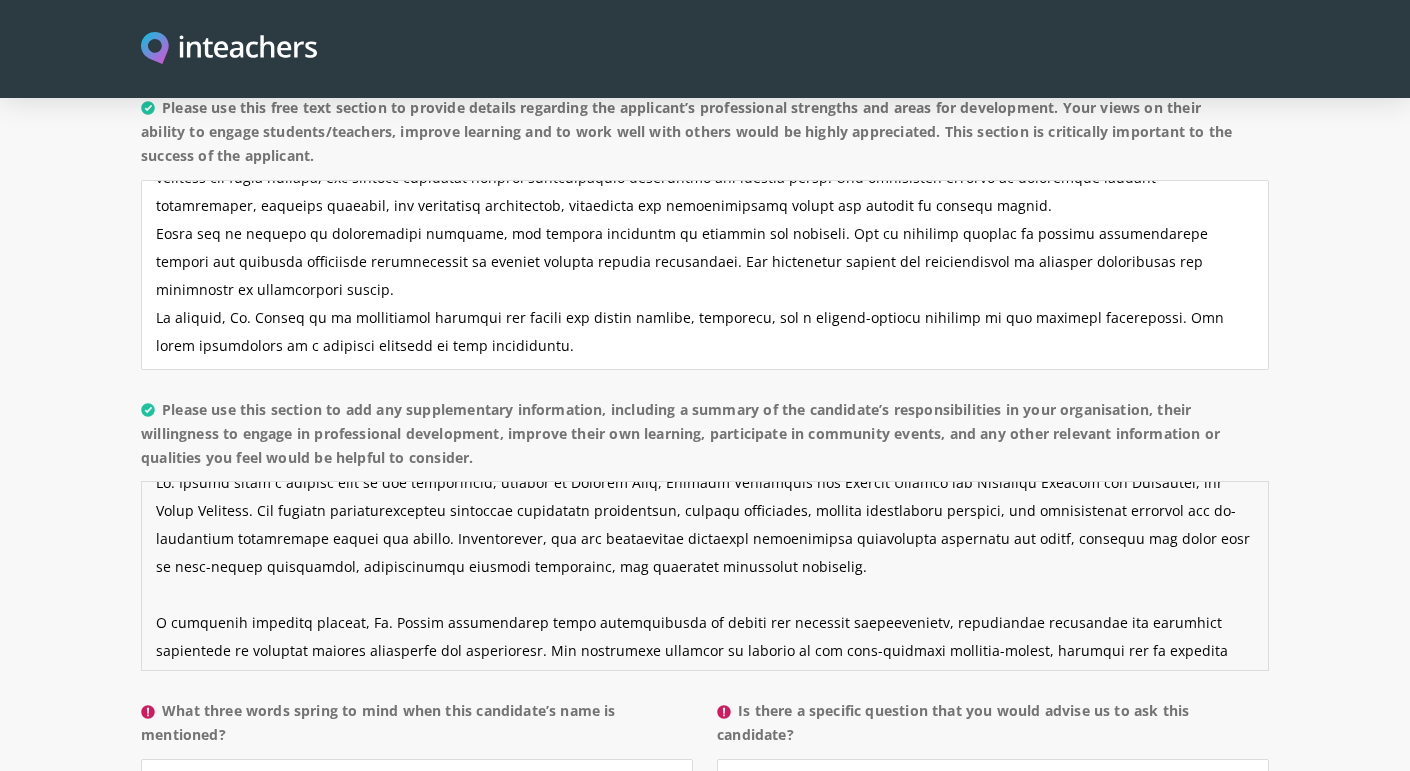 click on "Please use this section to add any supplementary information, including a summary of the candidate’s responsibilities in your organisation, their willingness to engage in professional development, improve their own learning, participate in community events, and any other relevant information or qualities you feel would be helpful to consider." at bounding box center (705, 576) 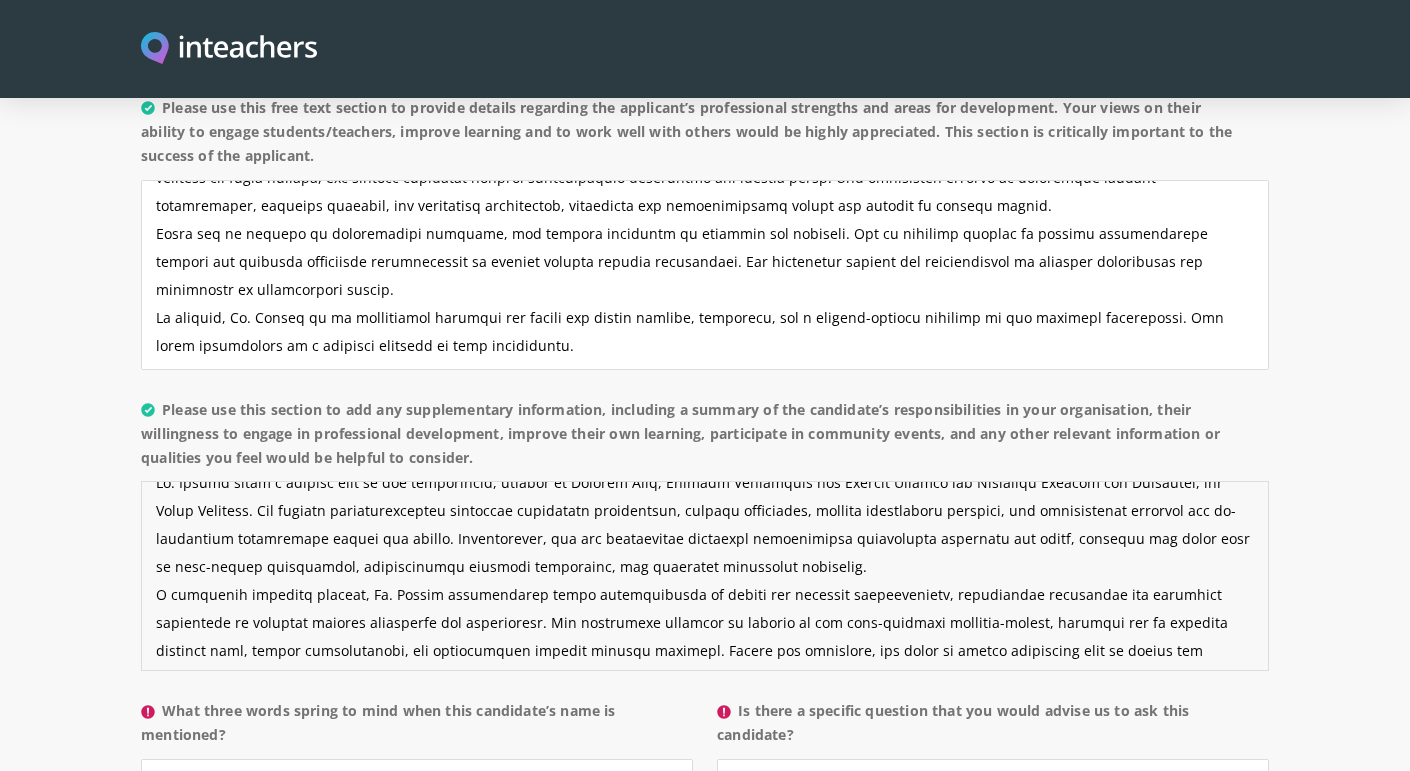 scroll, scrollTop: 0, scrollLeft: 0, axis: both 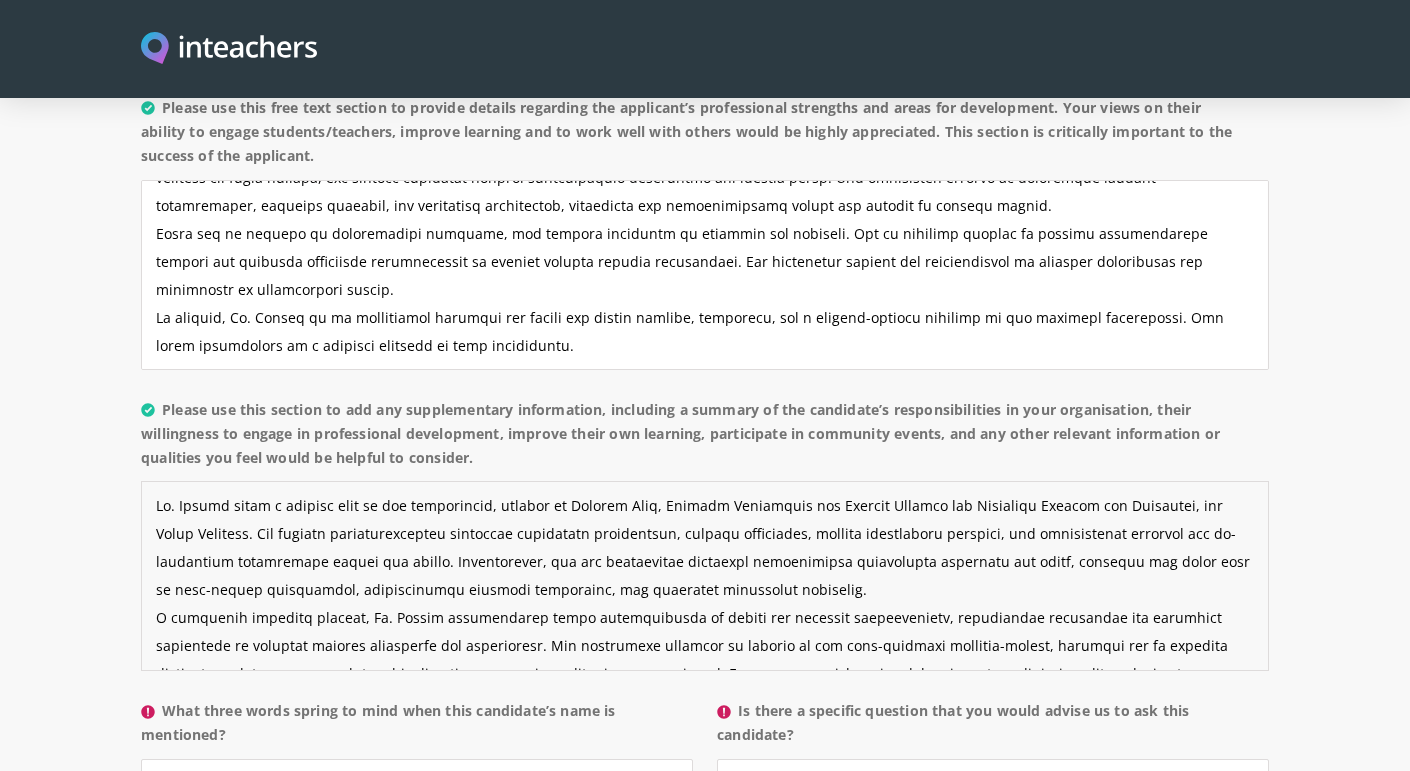 drag, startPoint x: 848, startPoint y: 505, endPoint x: 679, endPoint y: 511, distance: 169.10648 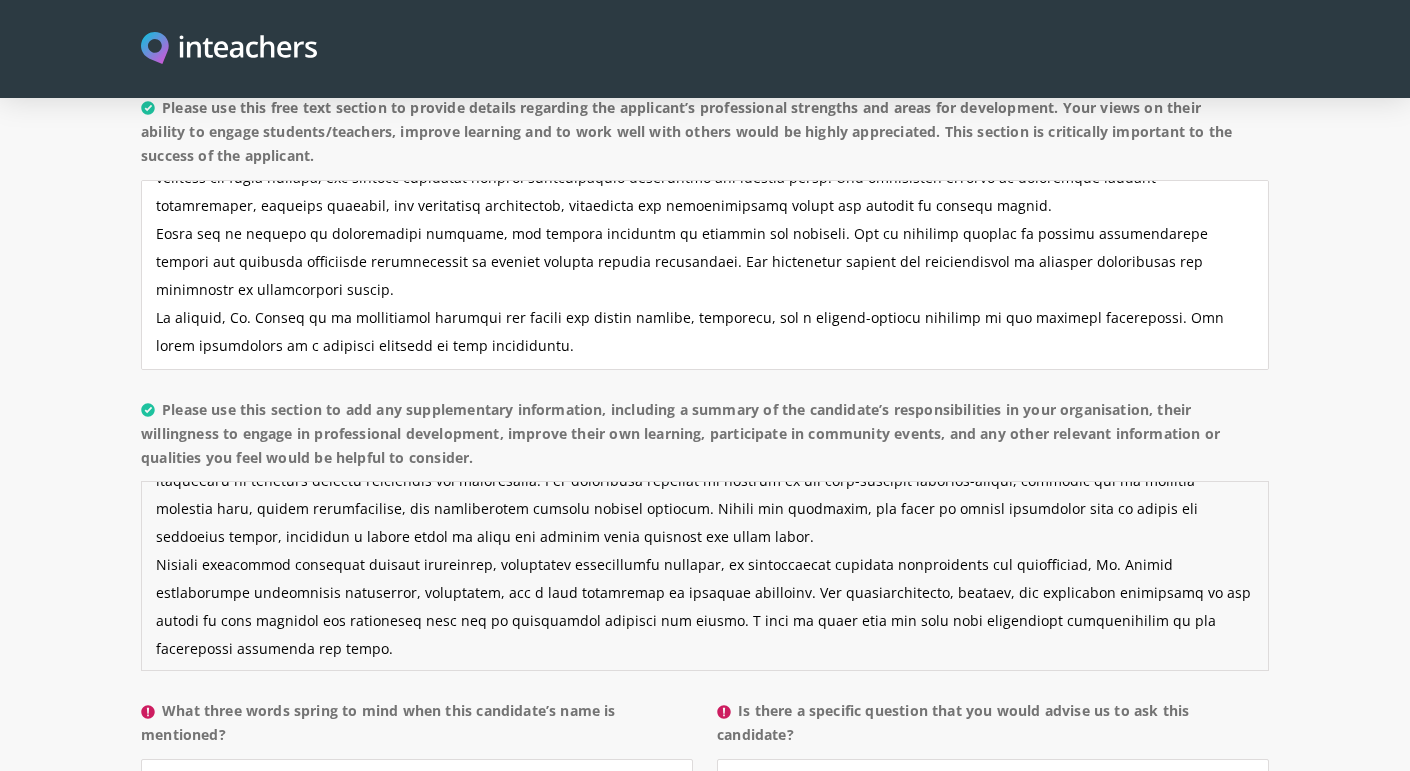 scroll, scrollTop: 168, scrollLeft: 0, axis: vertical 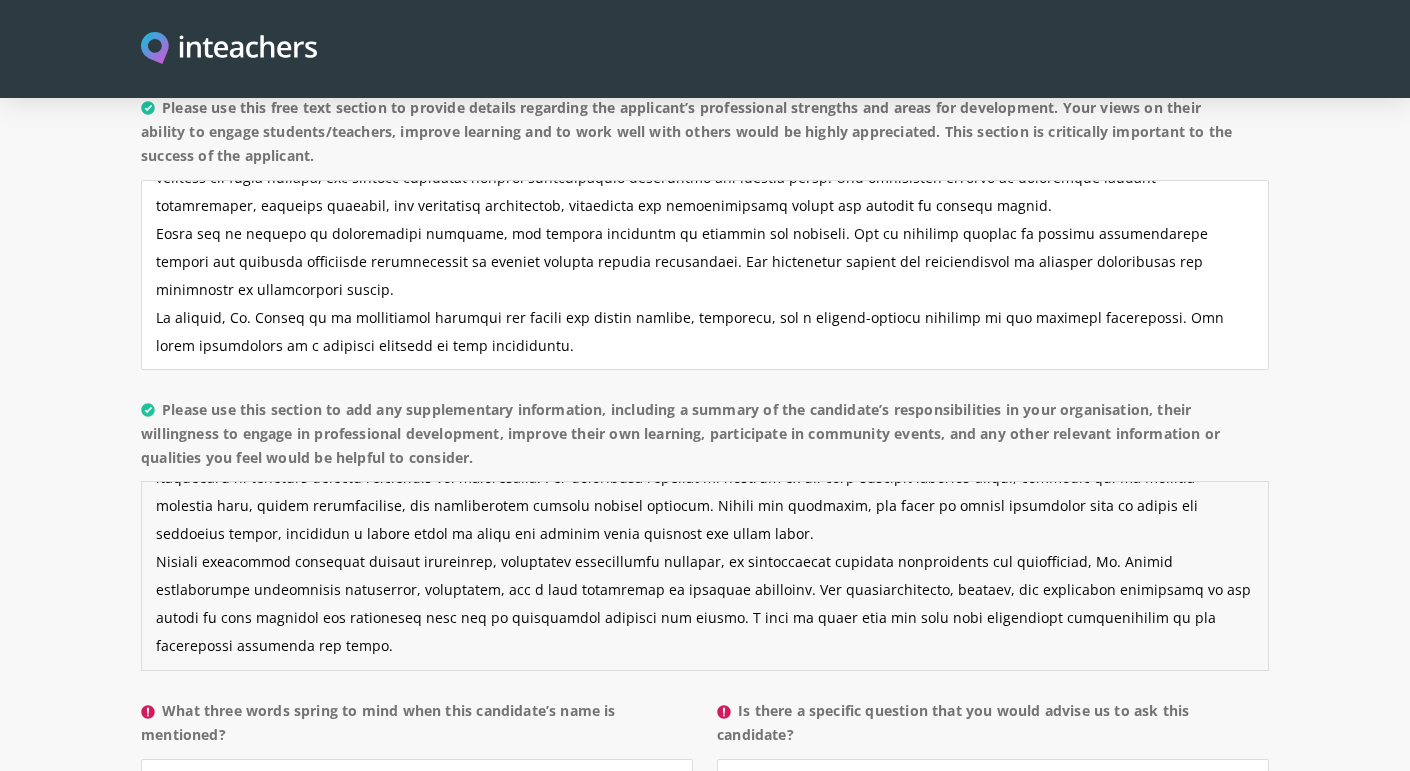 type on "Ms. Faryal plays a pivotal role at our institution, serving as Section Head, Subject Specialist for Pearson Edexcel and Cambridge History and Geography, and Event Incharge. Her diverse responsibilities encompass curriculum development, teacher mentorship, student performance analysis, and spearheading academic and co-curricular initiatives across the school. Additionally, she has facilitated impactful PD workshops for staff, covering key areas such as data-driven instruction, collaborative learning strategies, and effective mentorship practices.
A dedicated lifelong learner, Ms. Faryal consistently seeks opportunities to refine her teaching methodologies, integrating innovative and inclusive approaches to maximize student engagement and achievement. Her reflective practice is evident in her data-informed decision-making, enabling her to identify learning gaps, tailor interventions, and continuously improve student outcomes. Beyond the classroom, she plays an active leadership role in school and community e..." 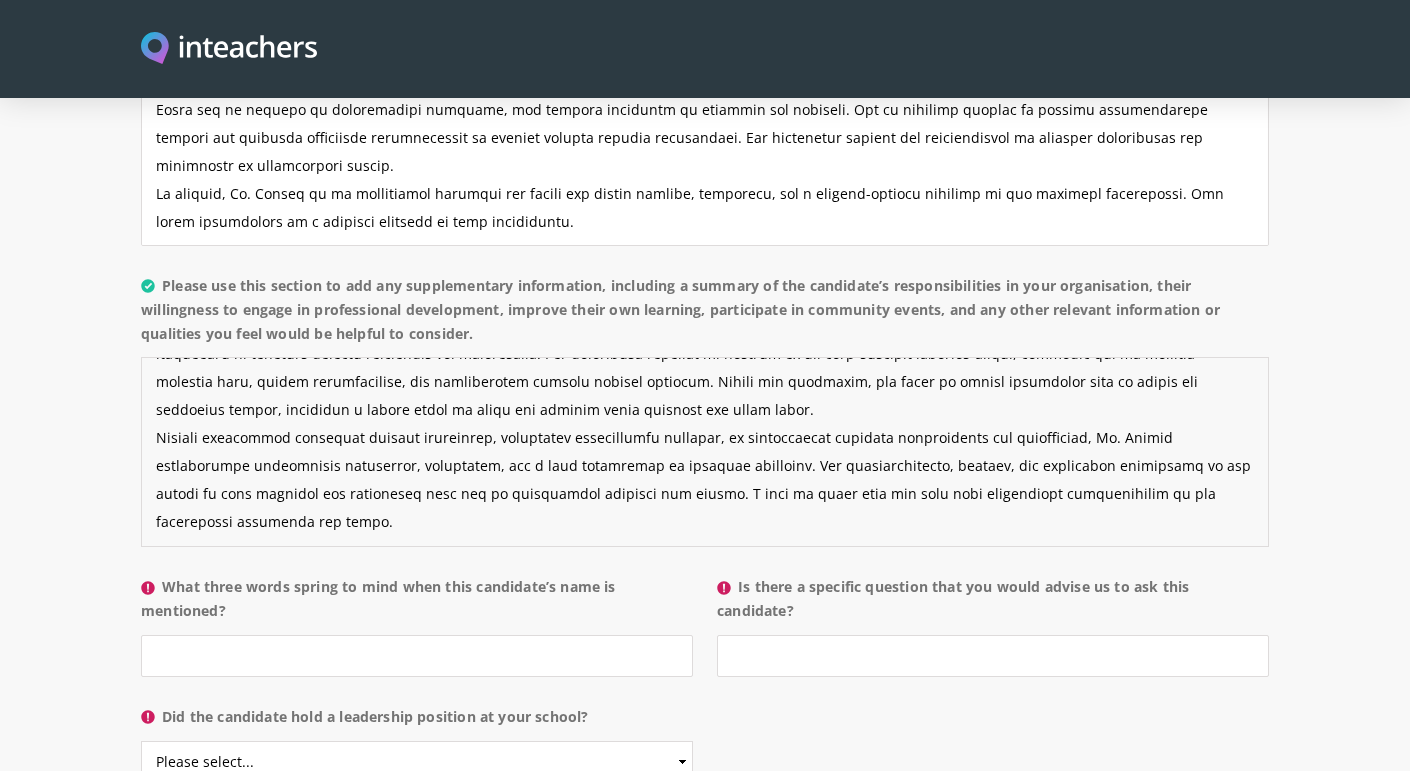 scroll, scrollTop: 1701, scrollLeft: 0, axis: vertical 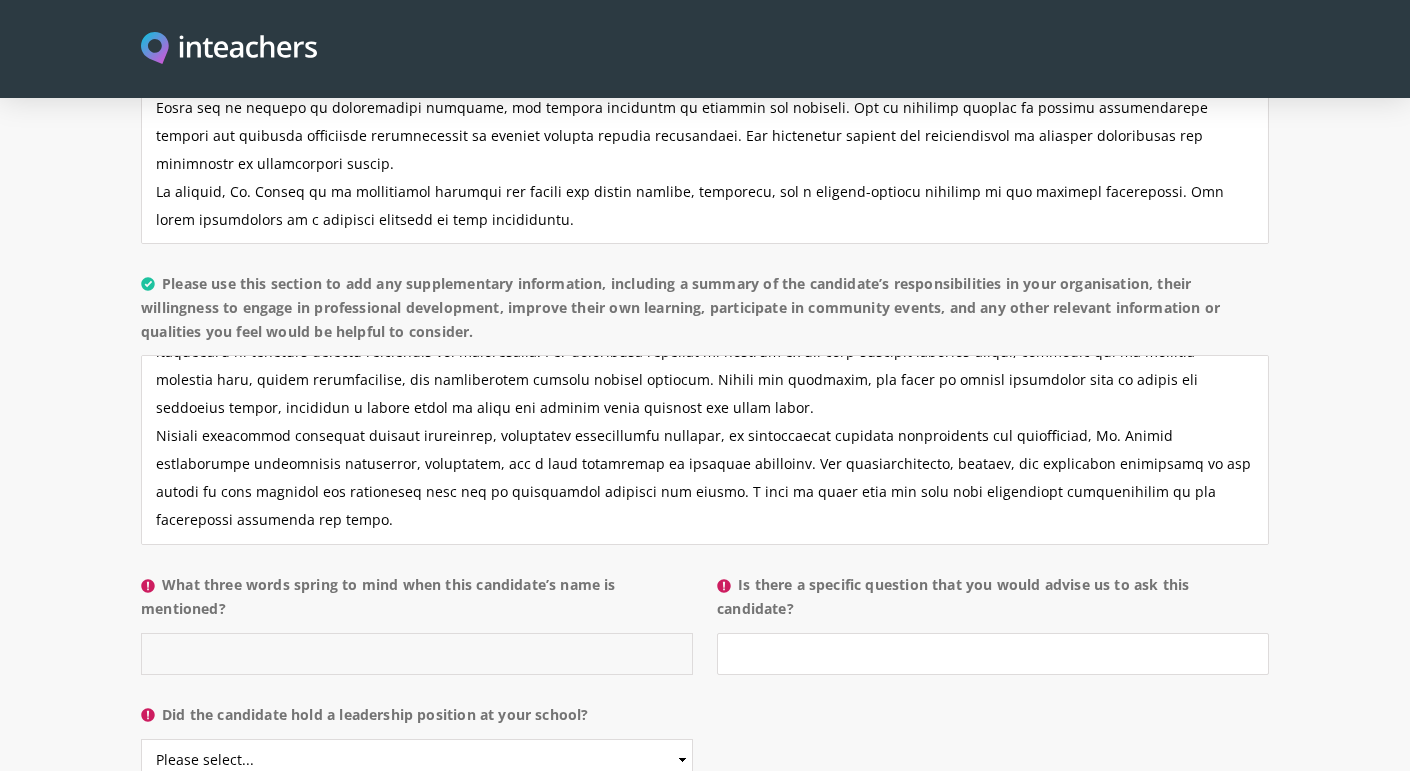 click on "What three words spring to mind when this candidate’s name is mentioned?" at bounding box center [417, 654] 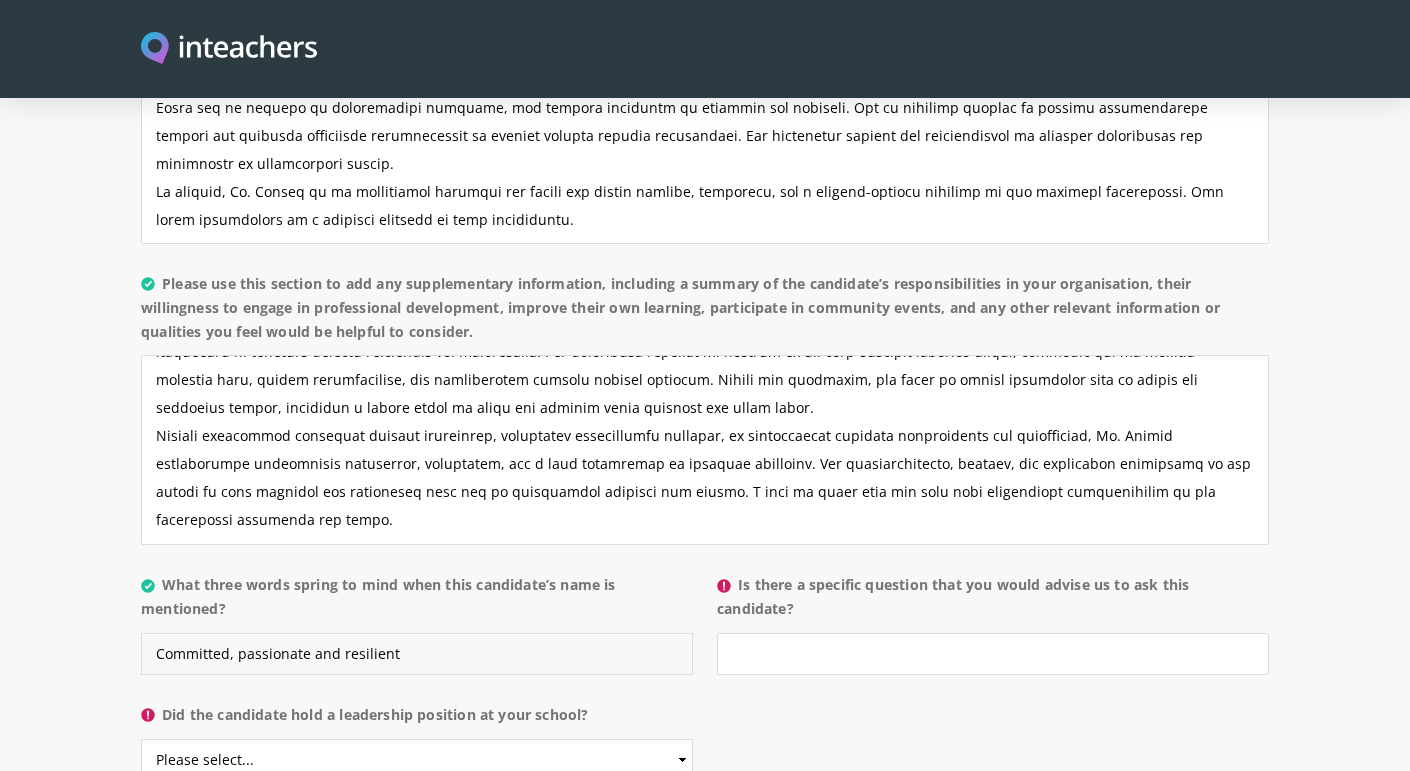 type on "Committed, passionate and resilient" 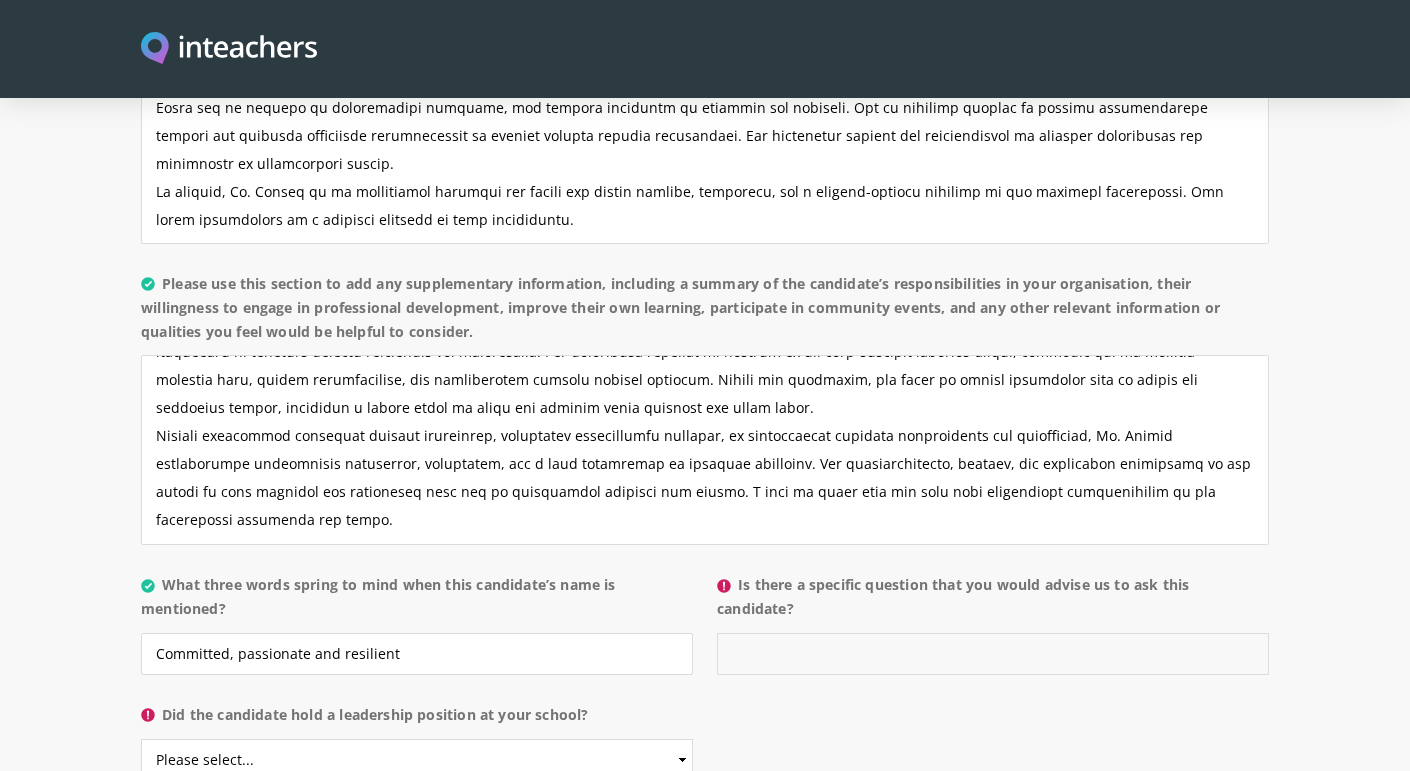 click on "Is there a specific question that you would advise us to ask this candidate?" at bounding box center [993, 654] 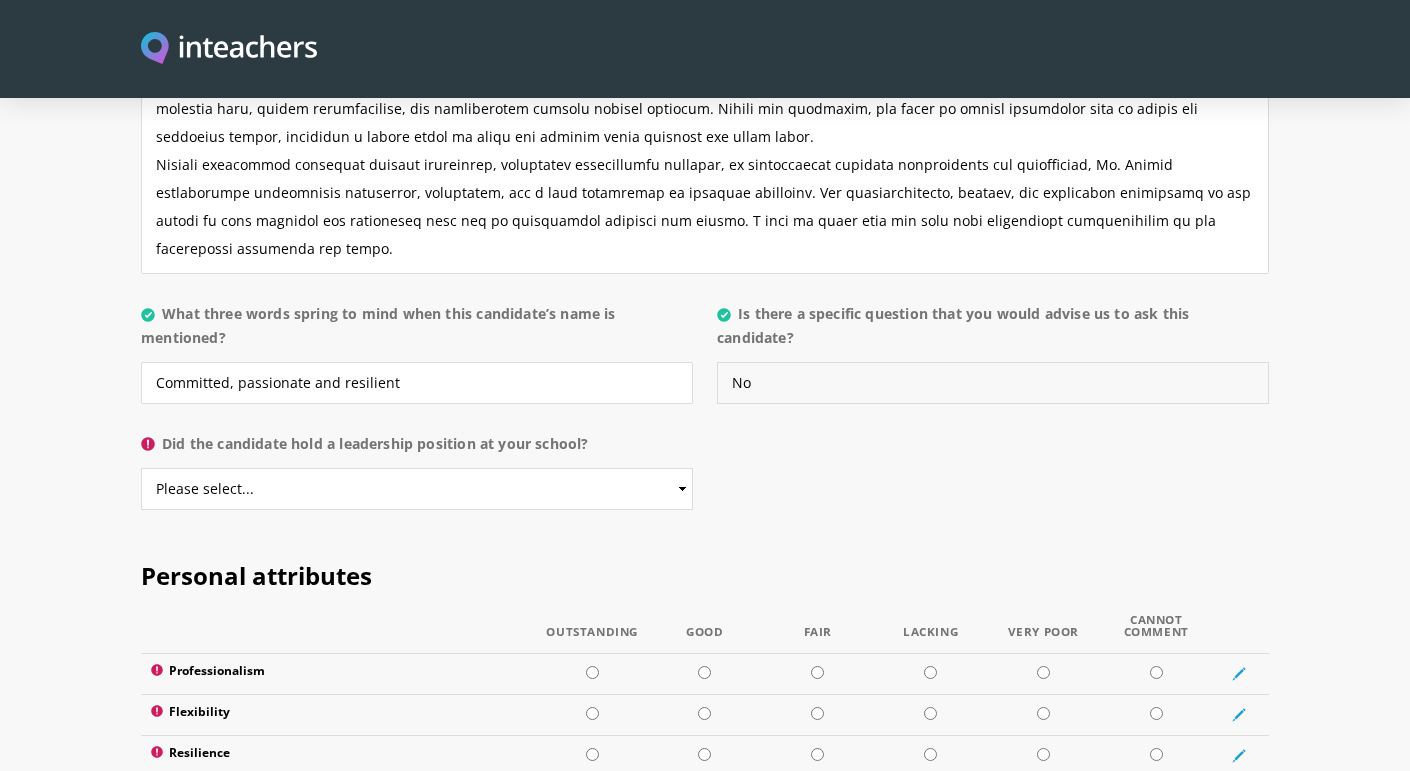 scroll, scrollTop: 1992, scrollLeft: 0, axis: vertical 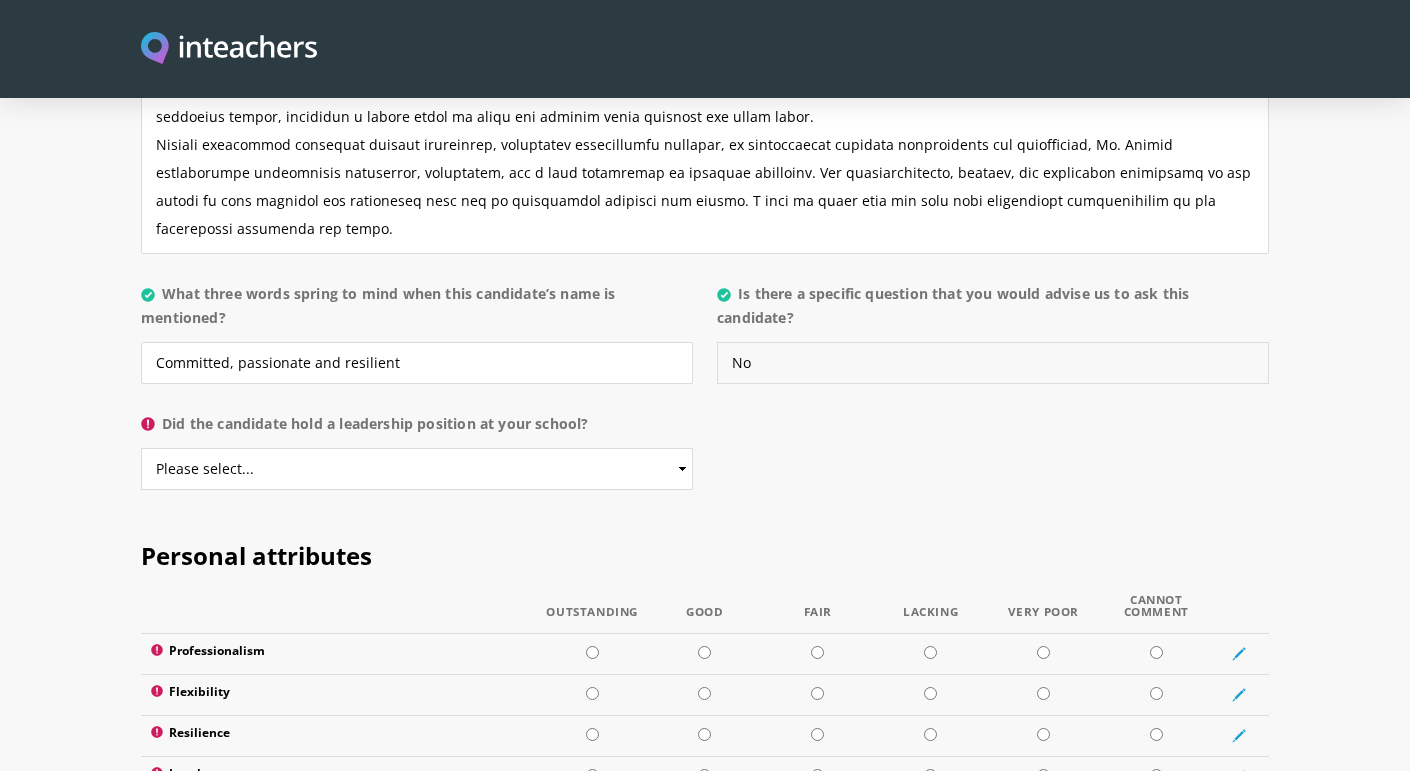 type on "No" 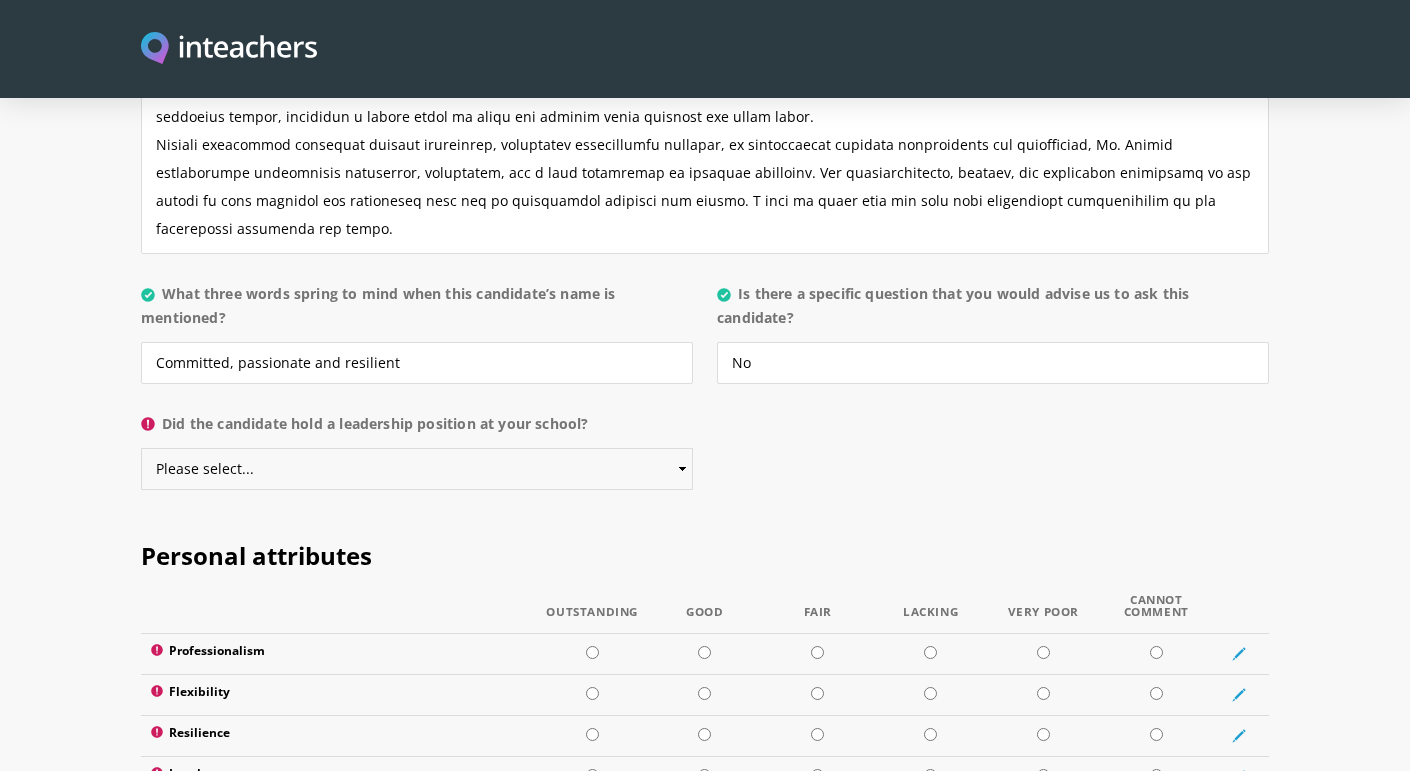 click on "Please select... Yes
No" at bounding box center [417, 469] 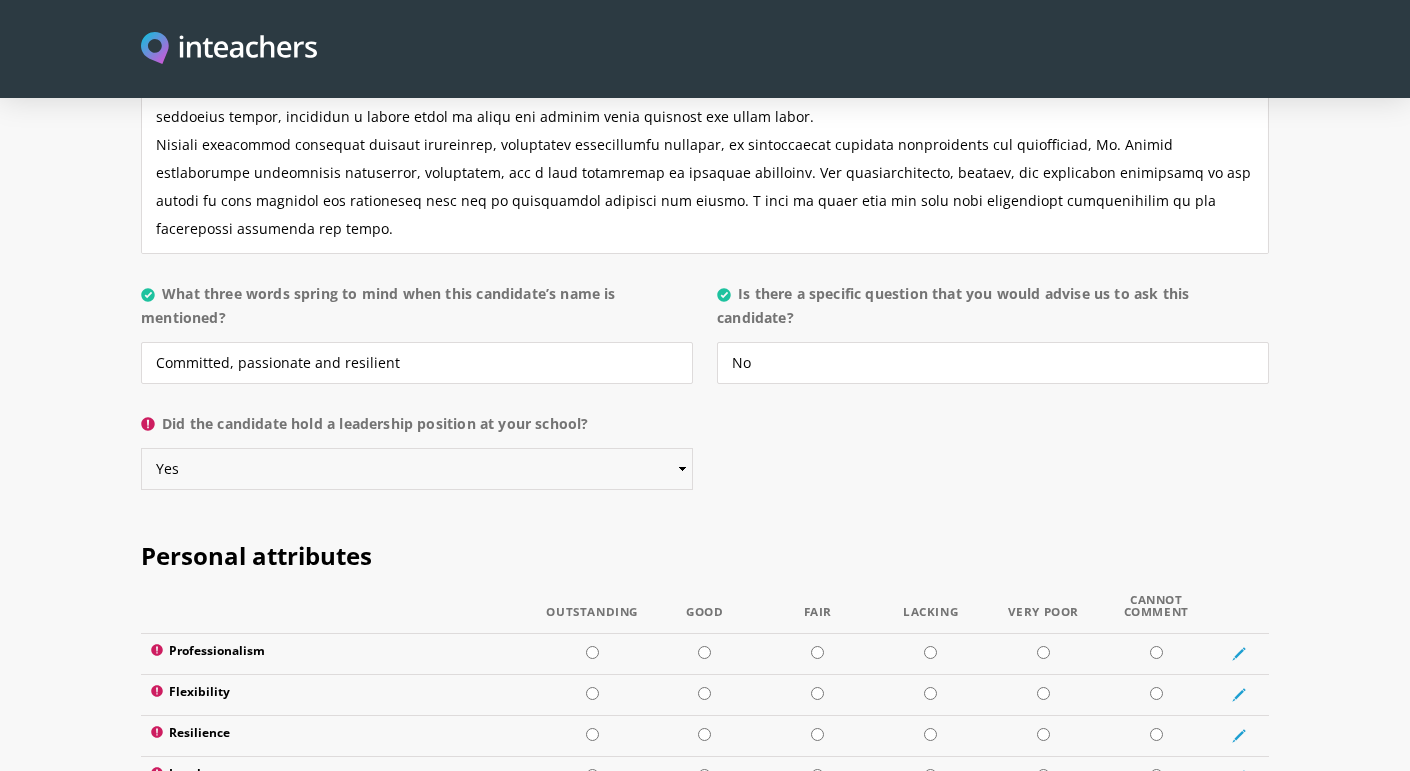 click on "Please select... Yes
No" at bounding box center (417, 469) 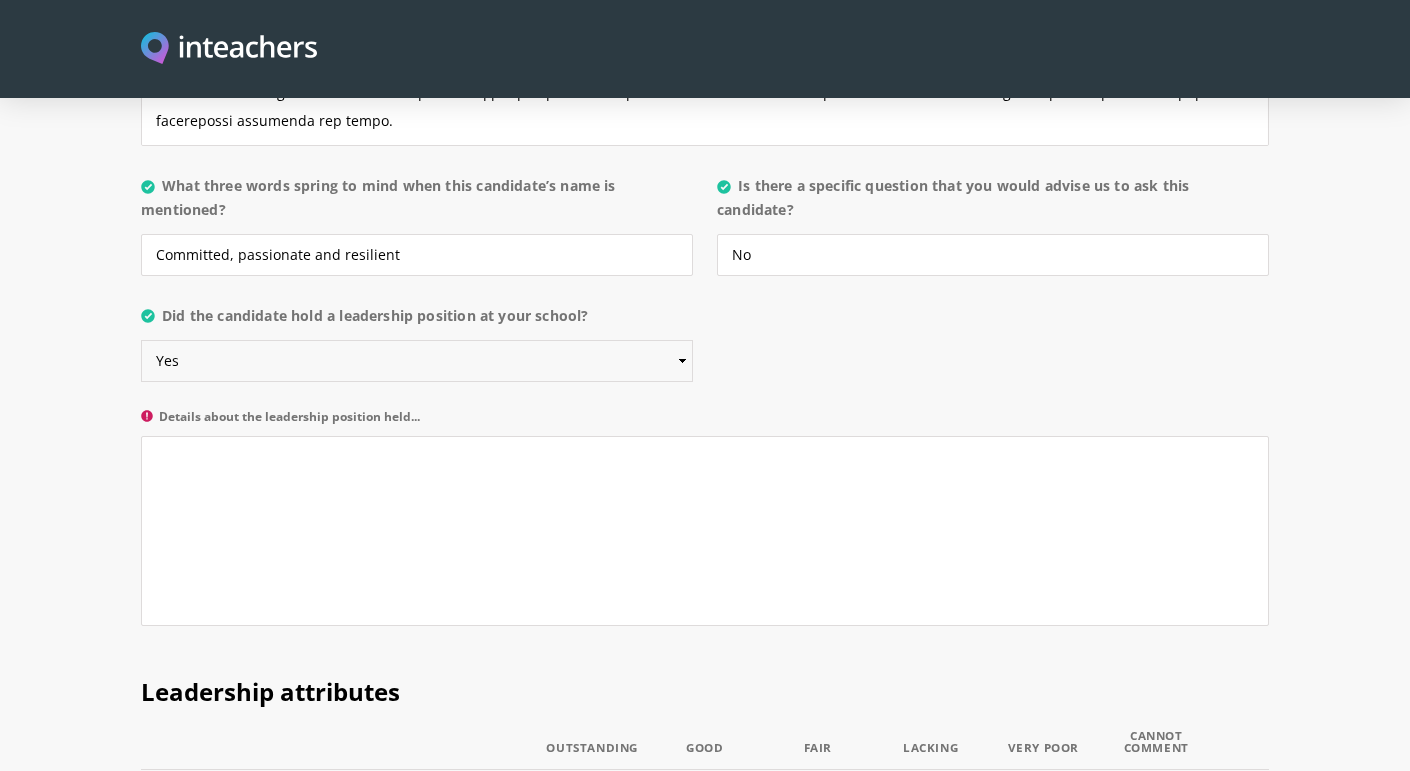 scroll, scrollTop: 2105, scrollLeft: 0, axis: vertical 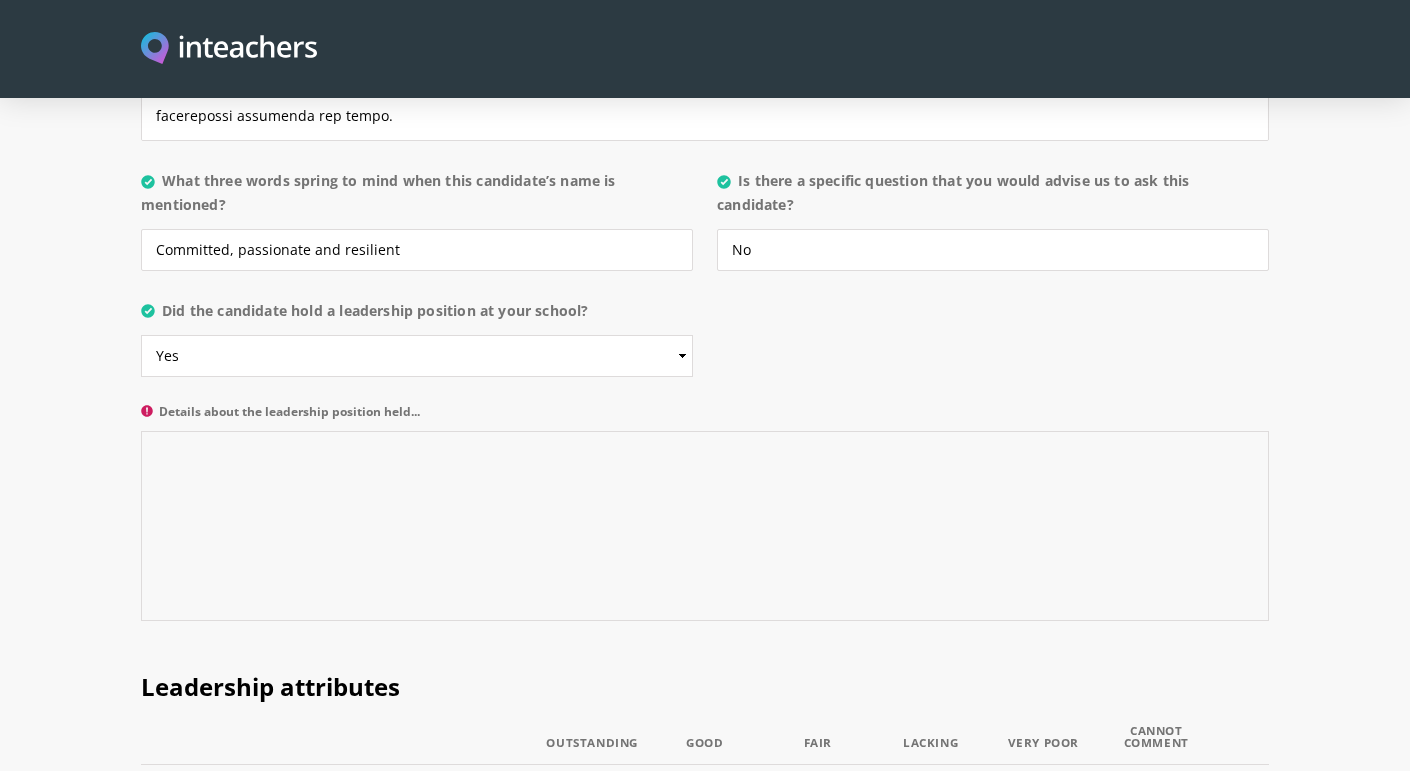 click on "Details about the leadership position held..." at bounding box center (705, 526) 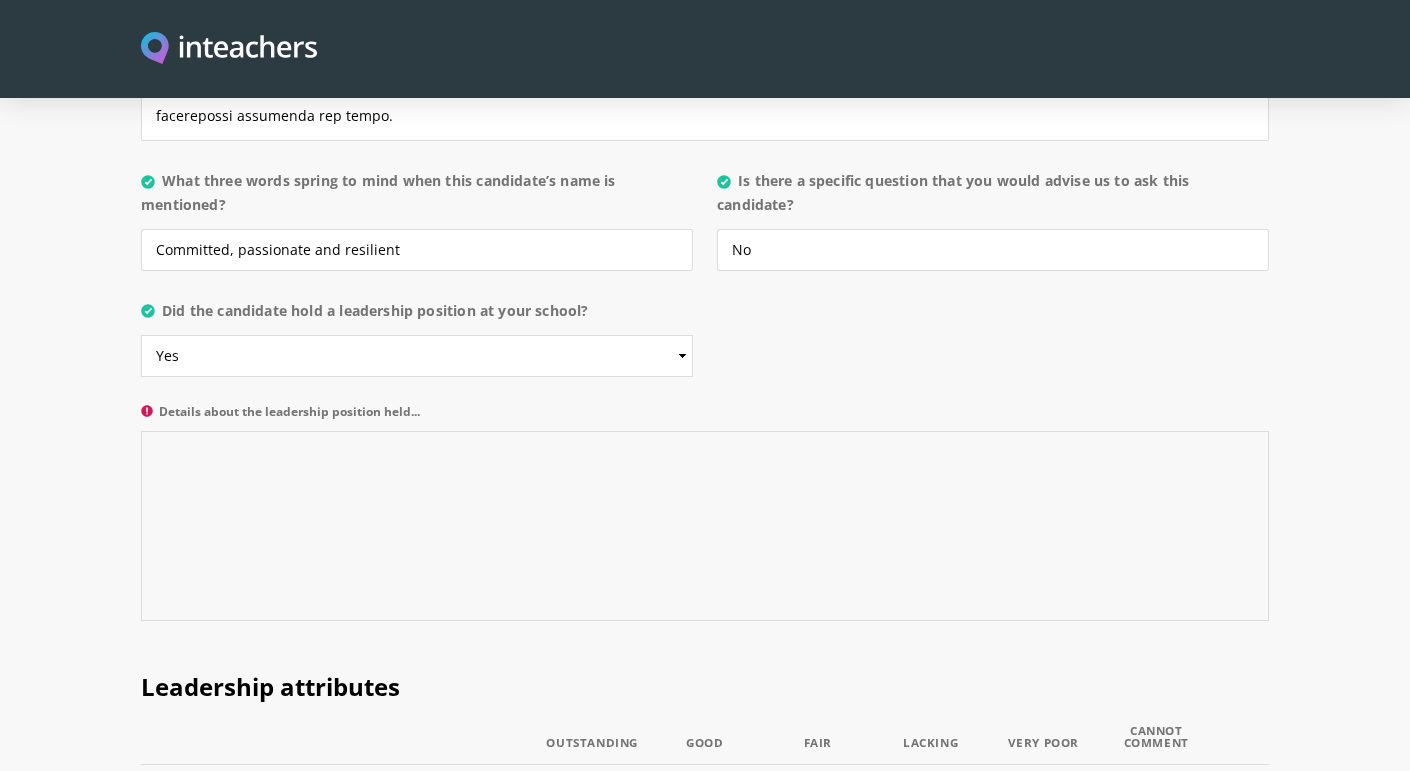 paste on "She is the section head and Instructional Coach (teachers' Professional Development Trainer)." 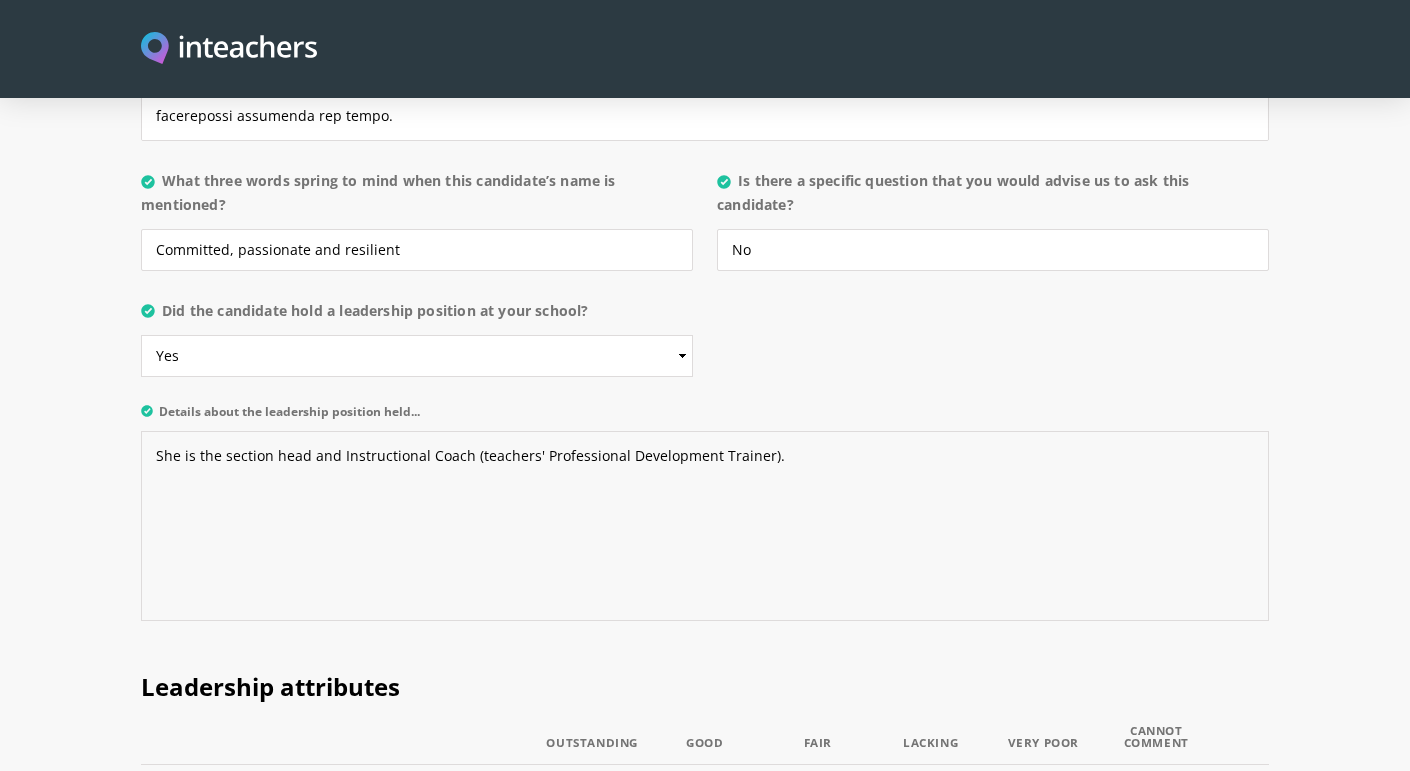 drag, startPoint x: 335, startPoint y: 398, endPoint x: 26, endPoint y: 399, distance: 309.00162 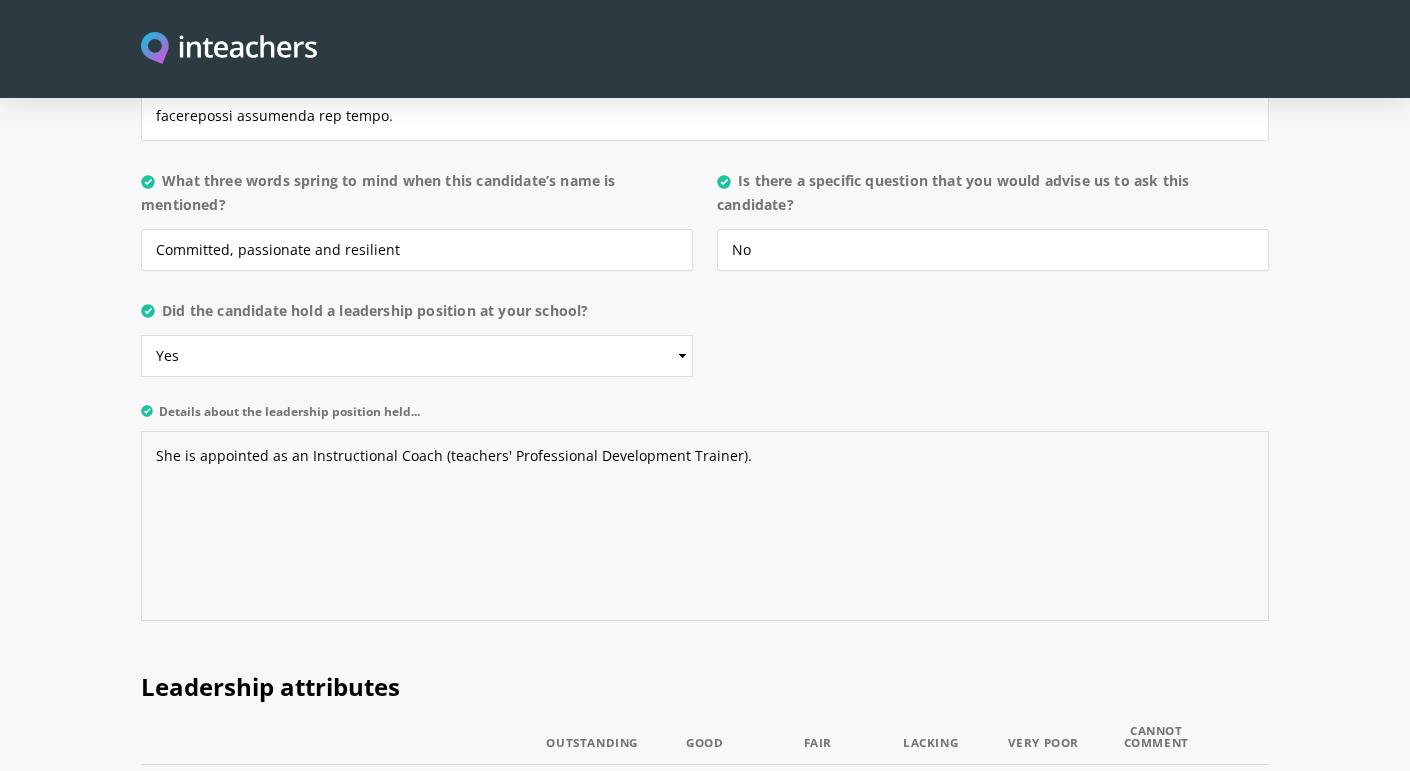 drag, startPoint x: 733, startPoint y: 396, endPoint x: 422, endPoint y: 396, distance: 311 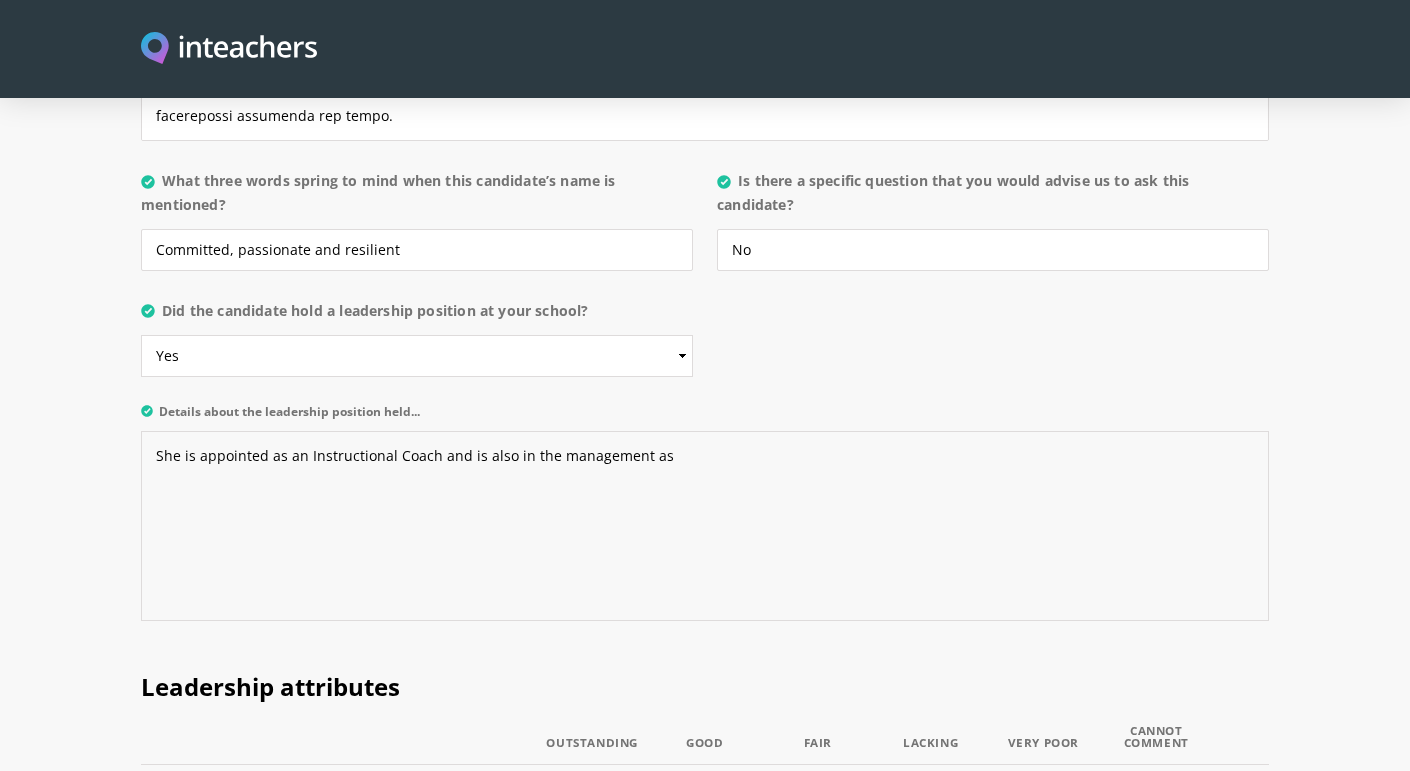 click on "She is appointed as an Instructional Coach and is also in the management as" at bounding box center [705, 526] 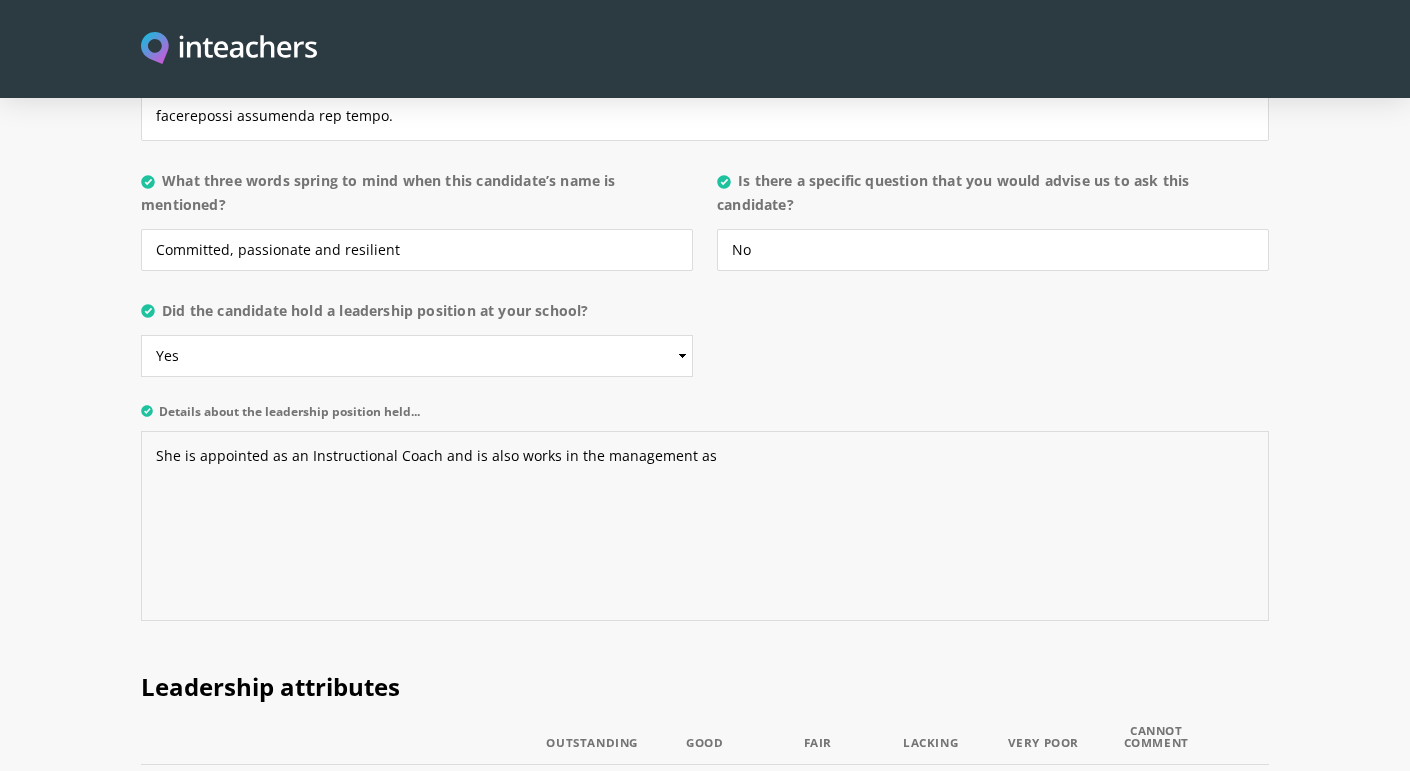 click on "She is appointed as an Instructional Coach and is also works in the management as" at bounding box center [705, 526] 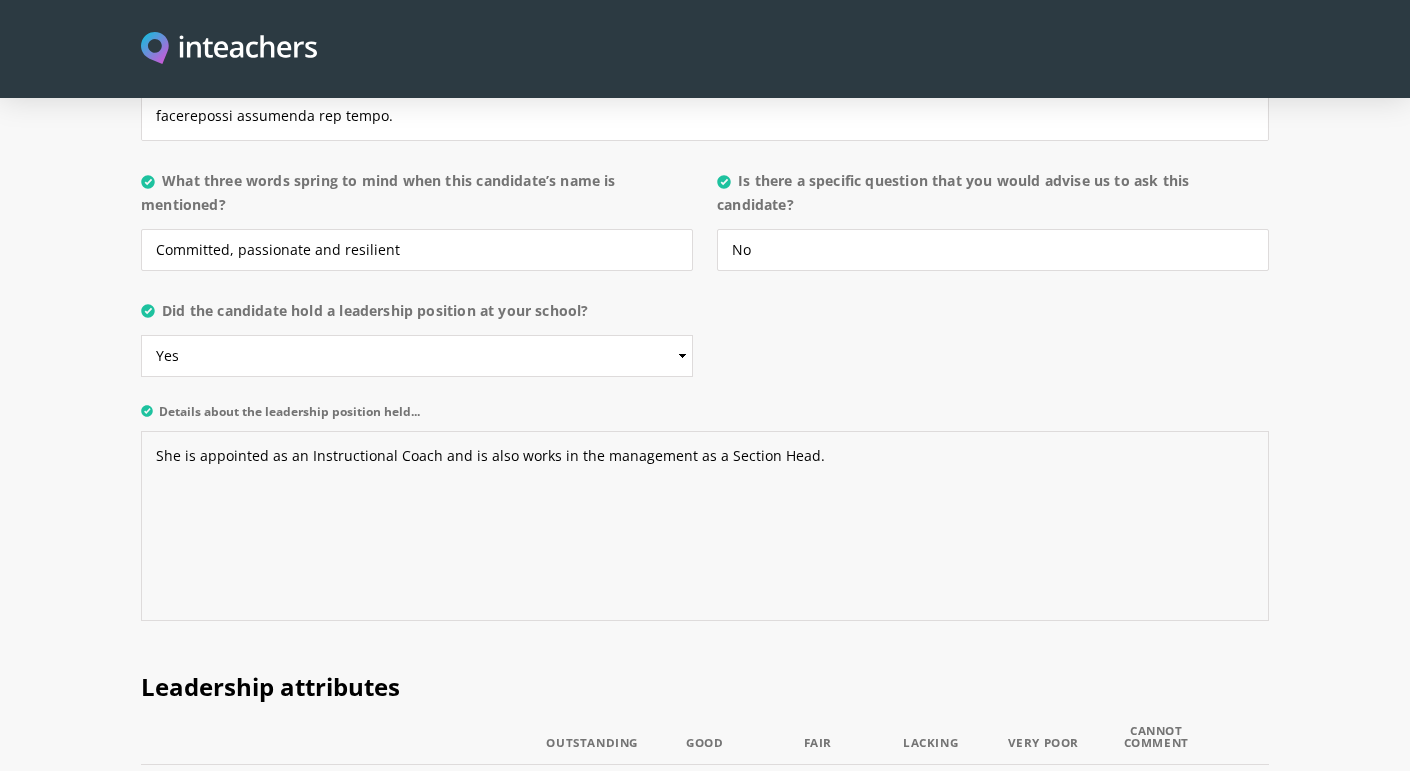 type on "She is appointed as an Instructional Coach and is also works in the management as a Section Head." 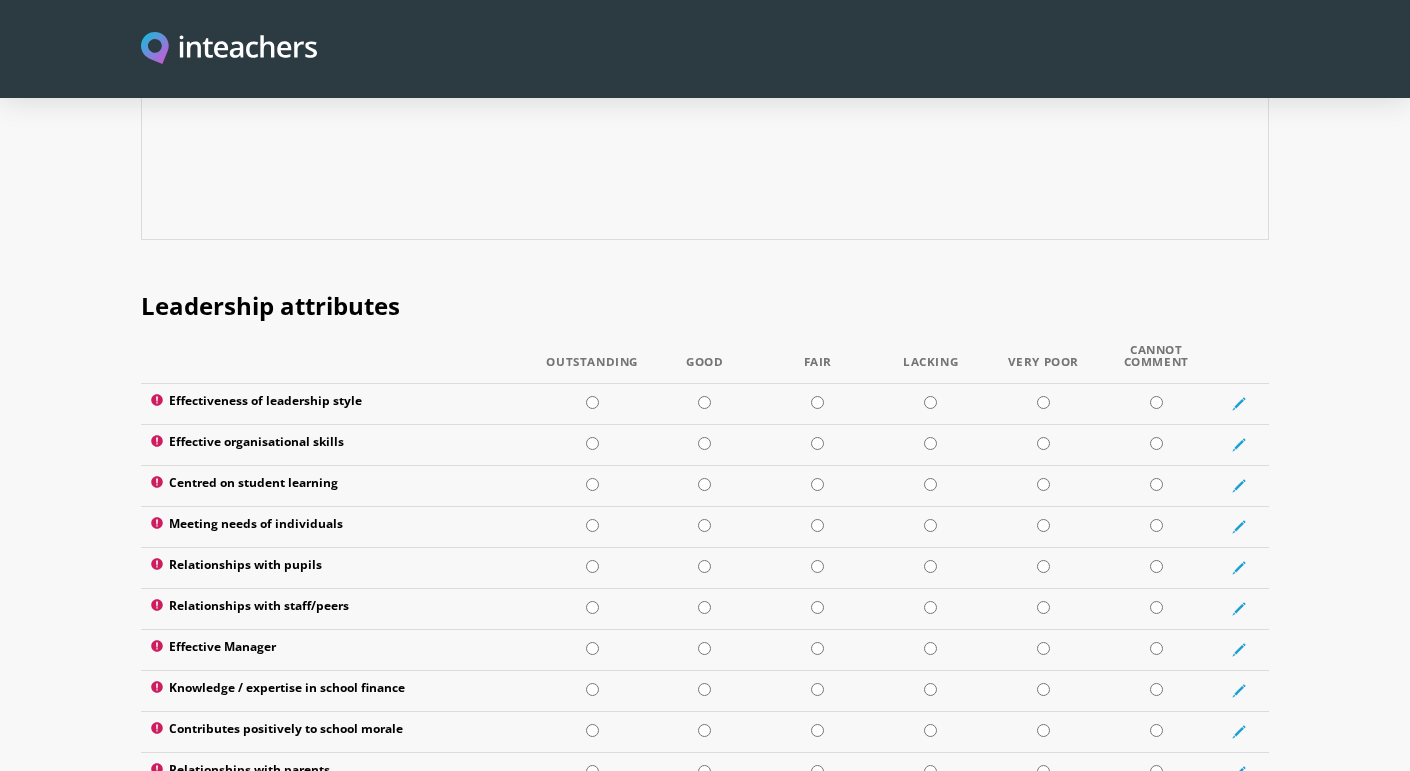 scroll, scrollTop: 2489, scrollLeft: 0, axis: vertical 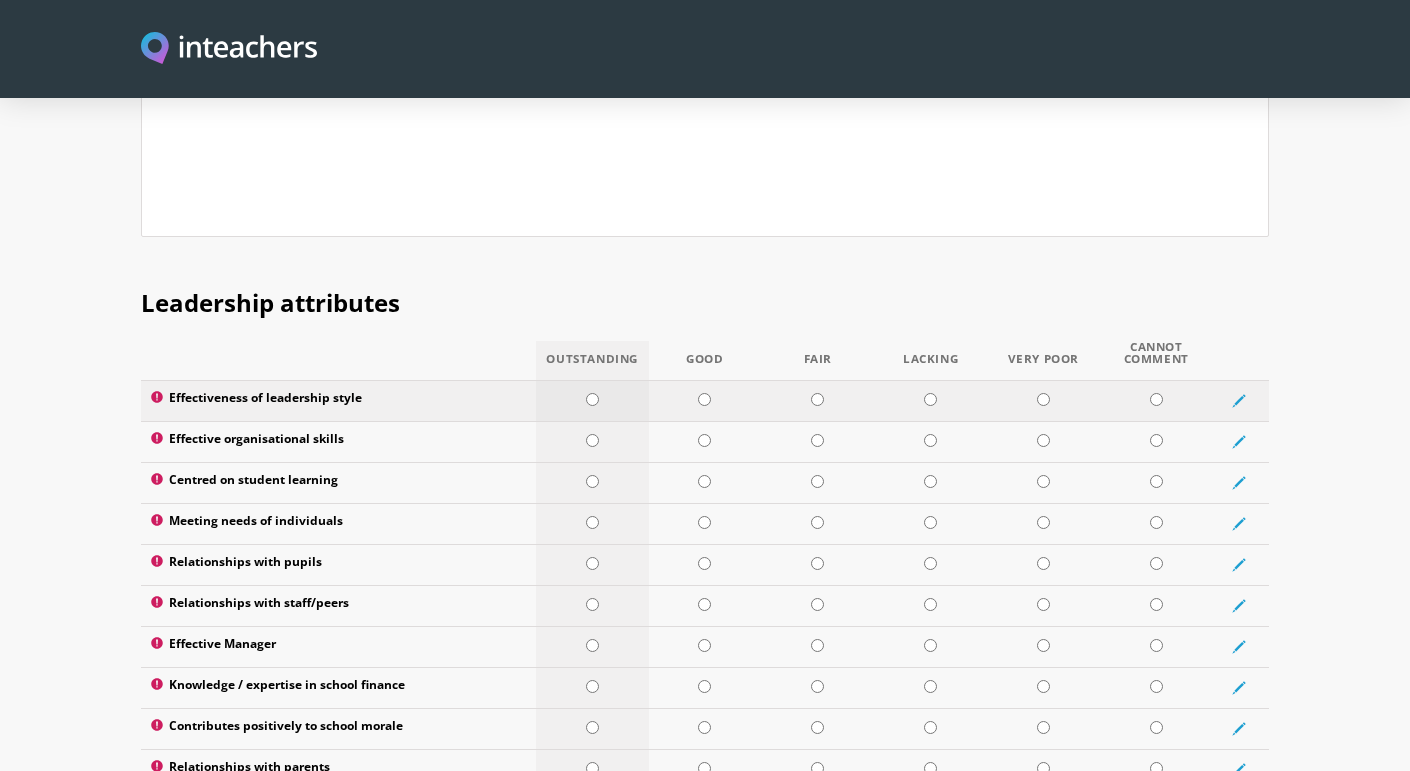 click at bounding box center (592, 399) 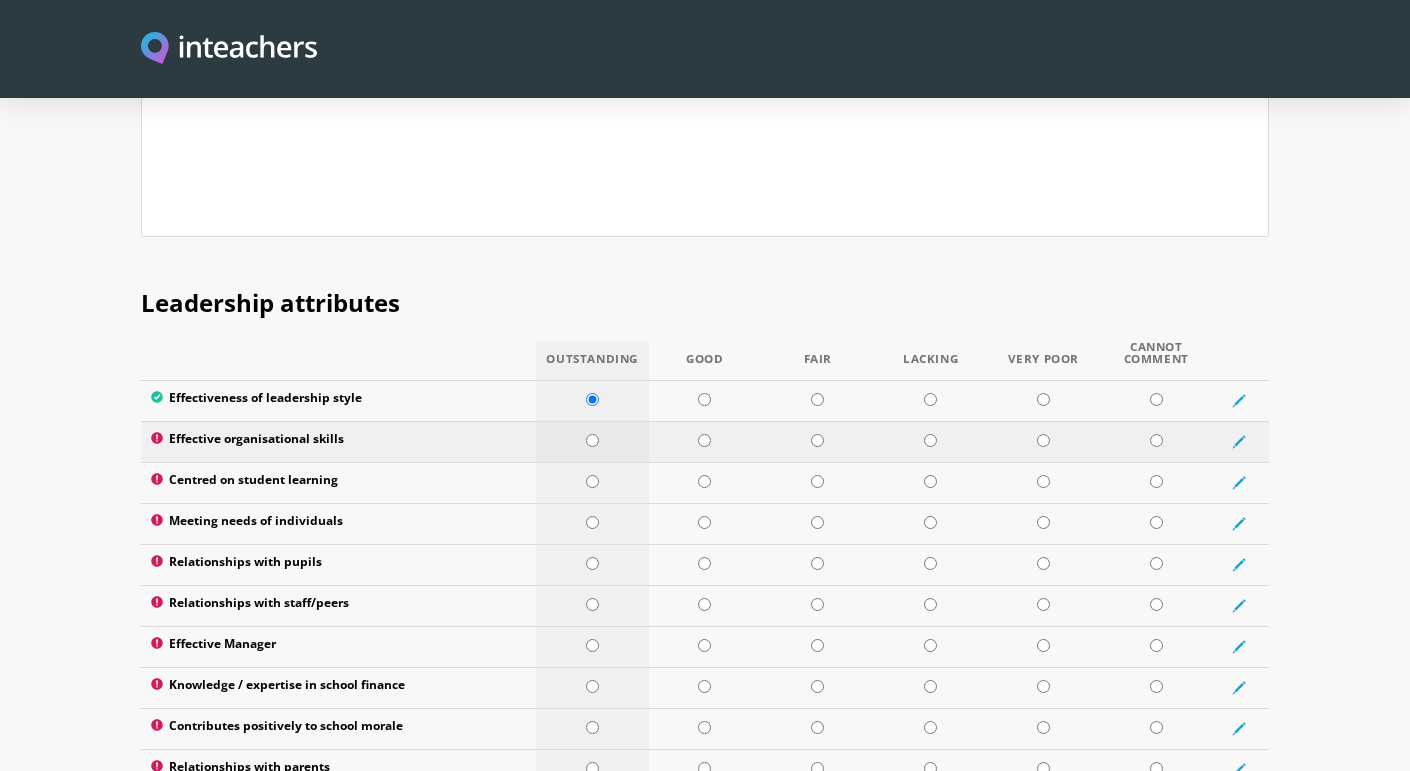 click at bounding box center [592, 440] 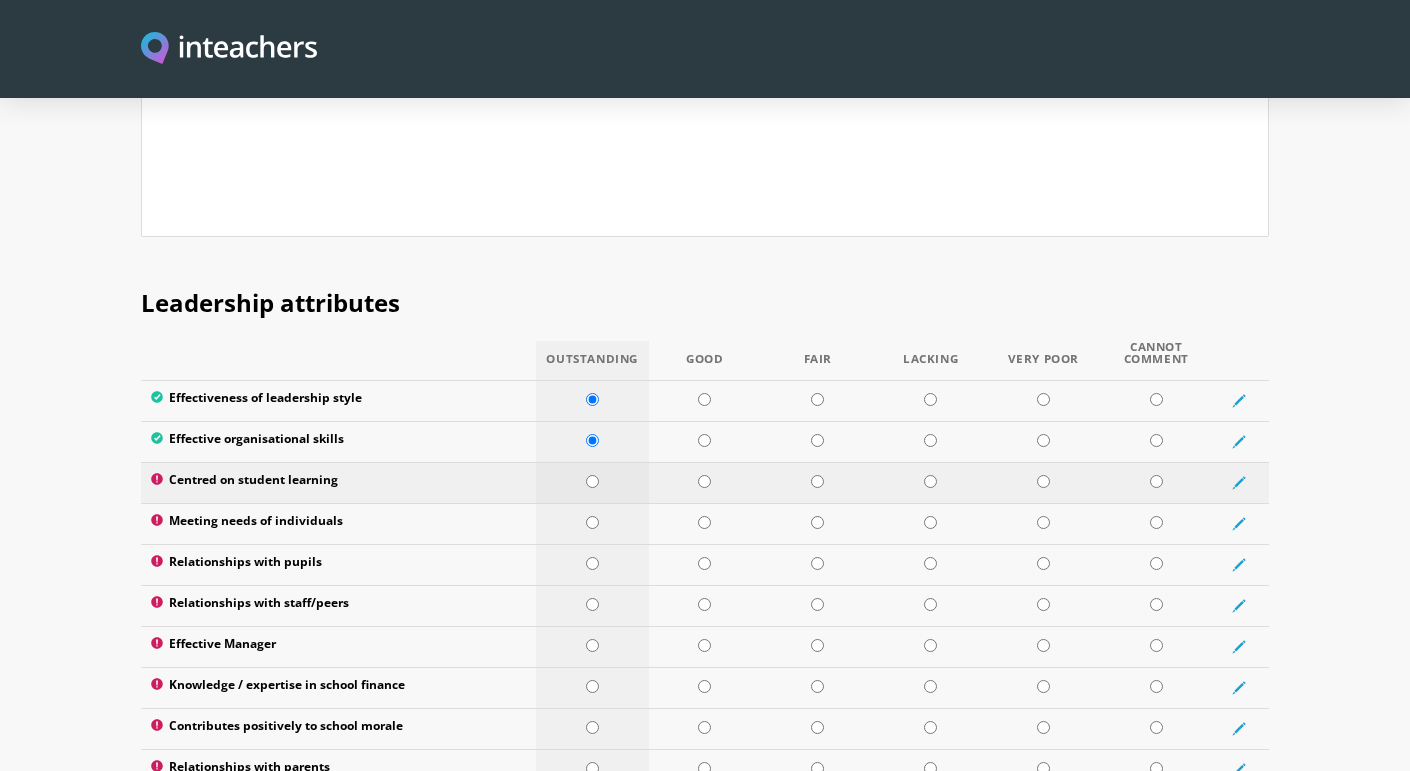 click at bounding box center (592, 481) 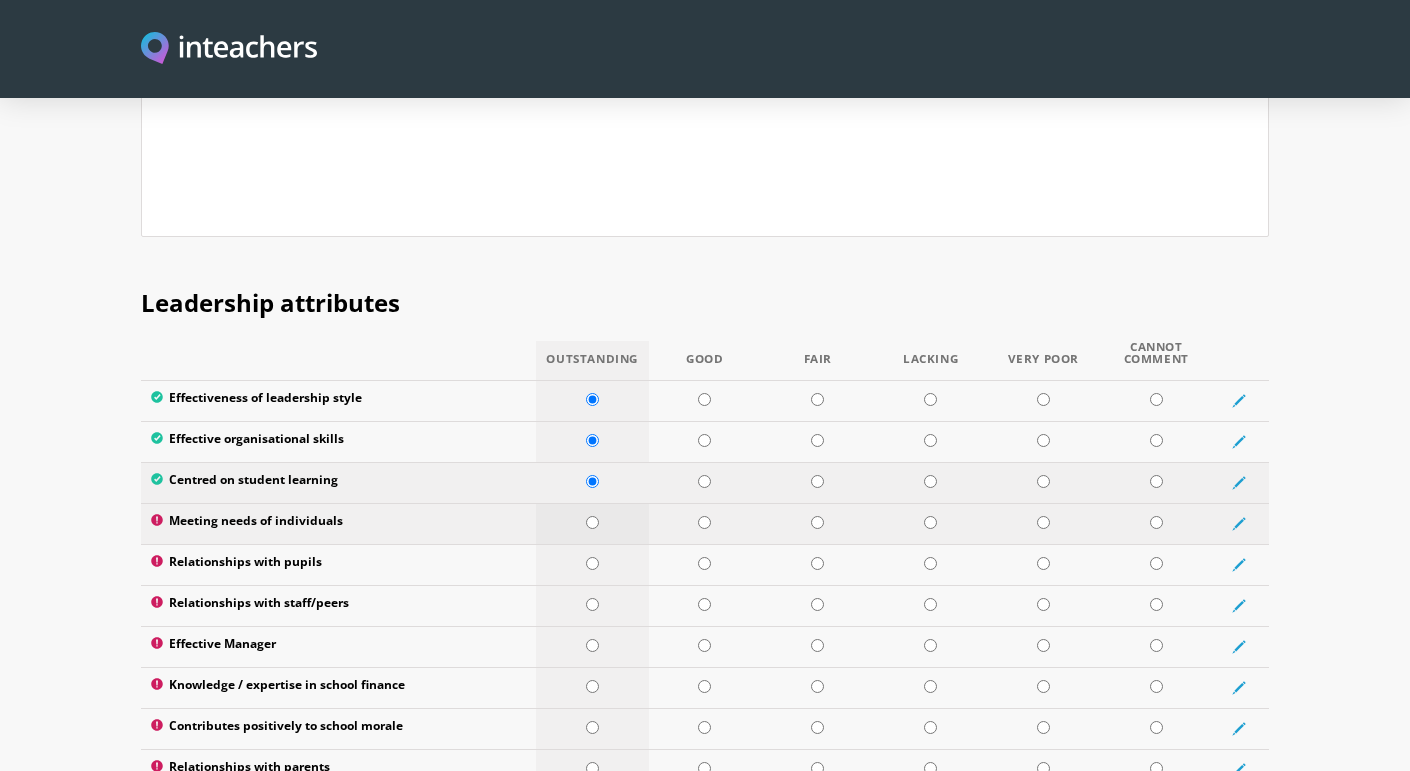 click at bounding box center (592, 523) 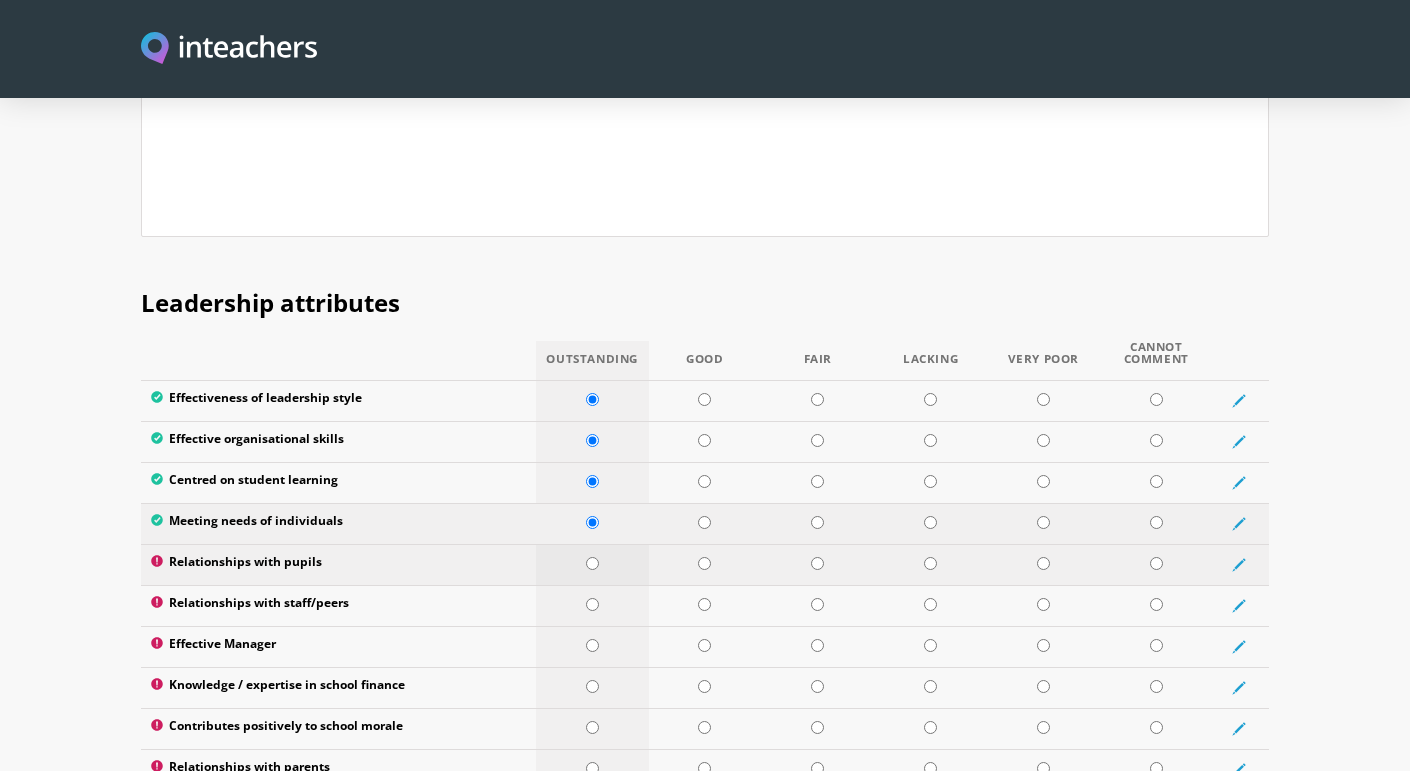 click at bounding box center (592, 563) 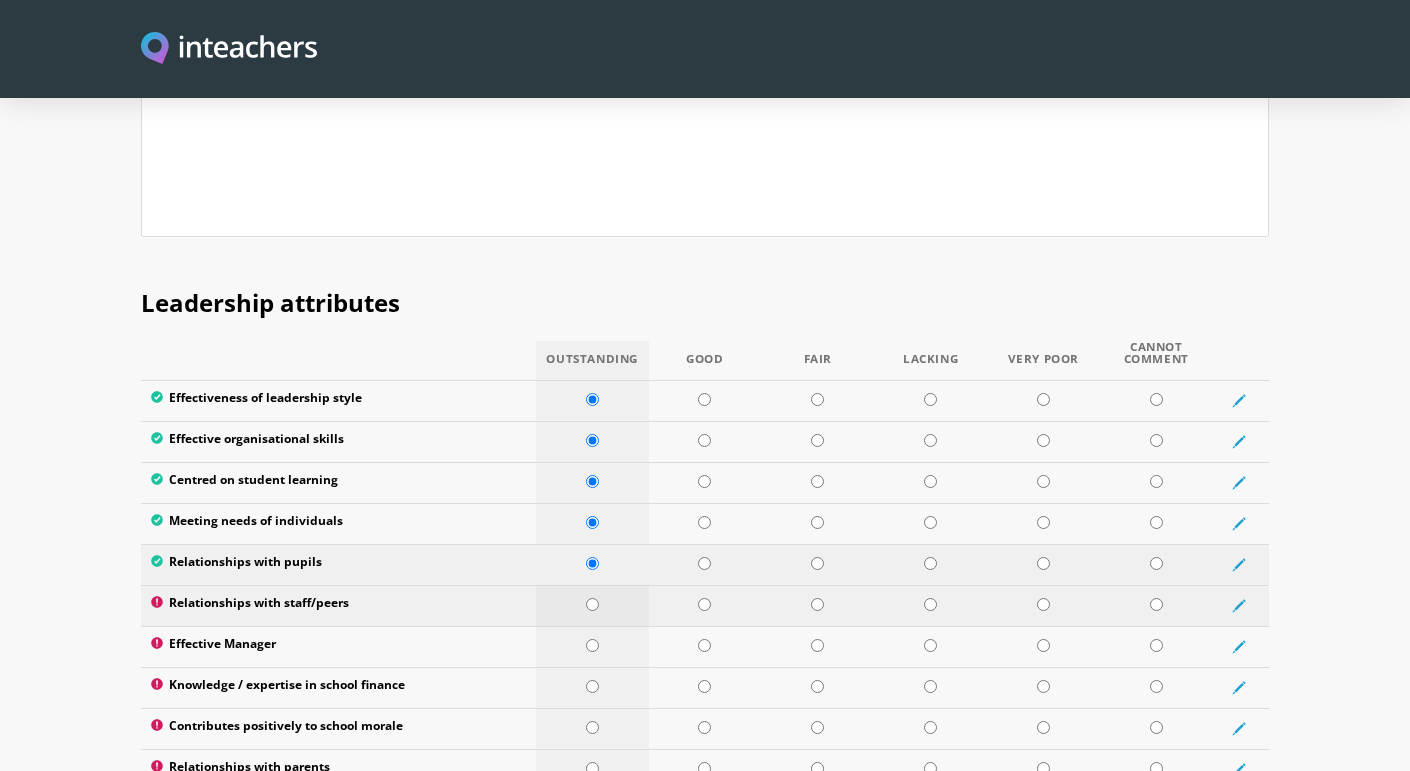 click at bounding box center [592, 604] 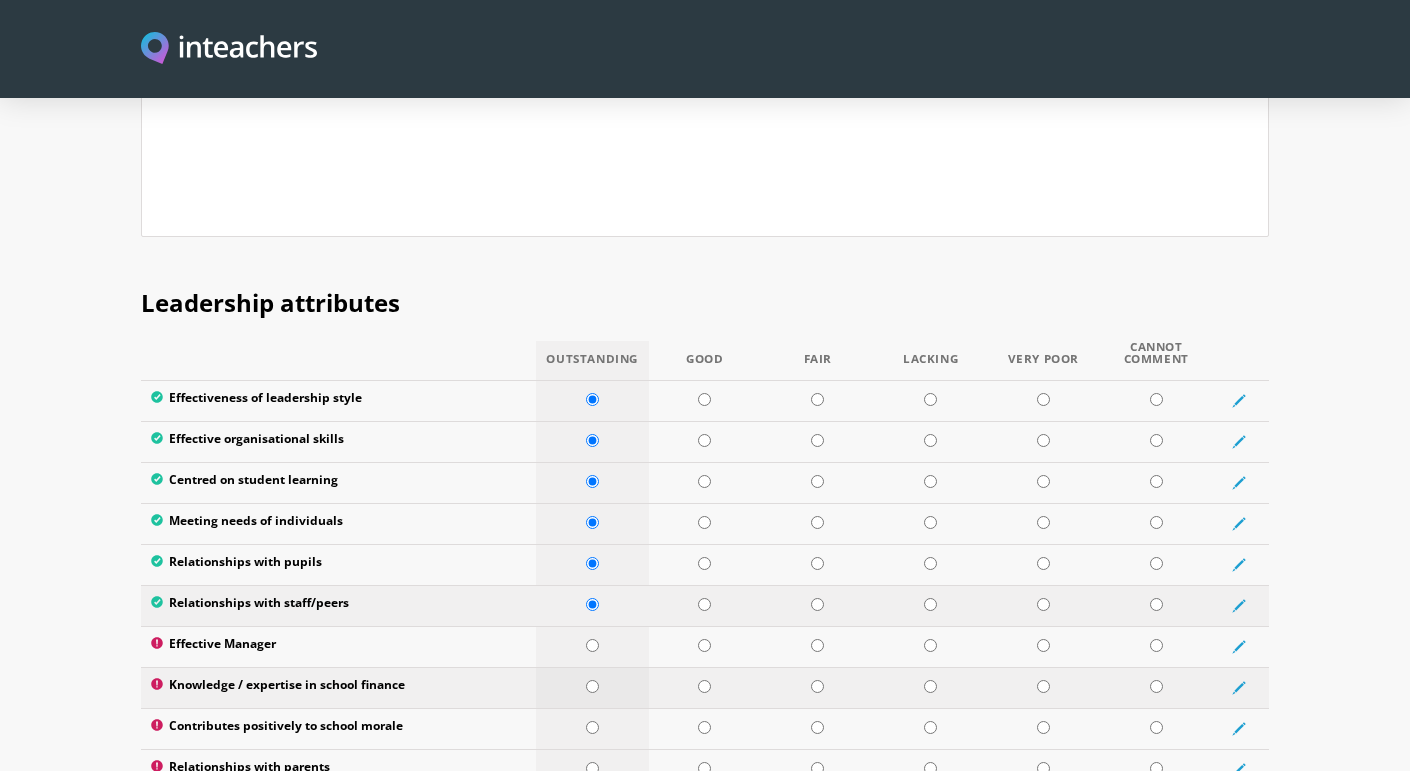 click at bounding box center (592, 687) 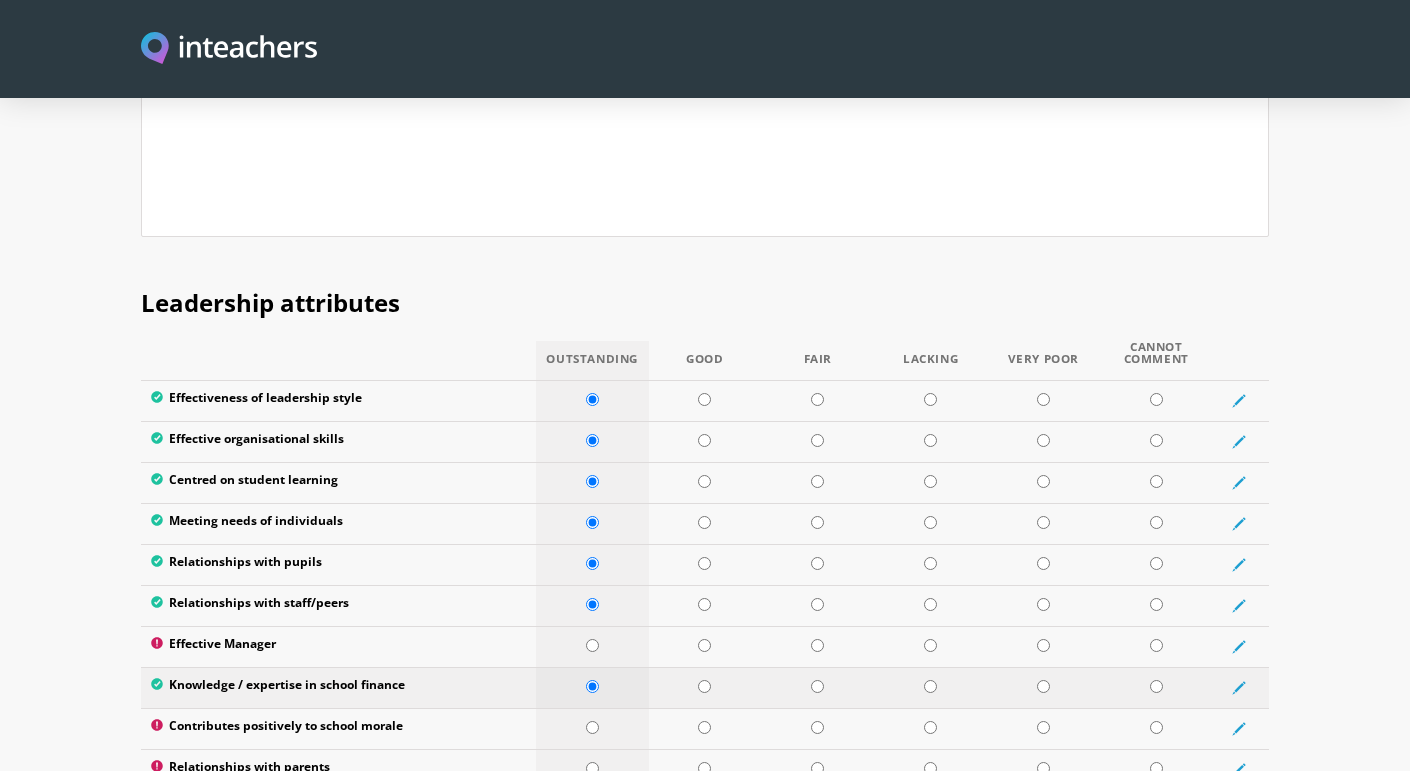 click at bounding box center (592, 686) 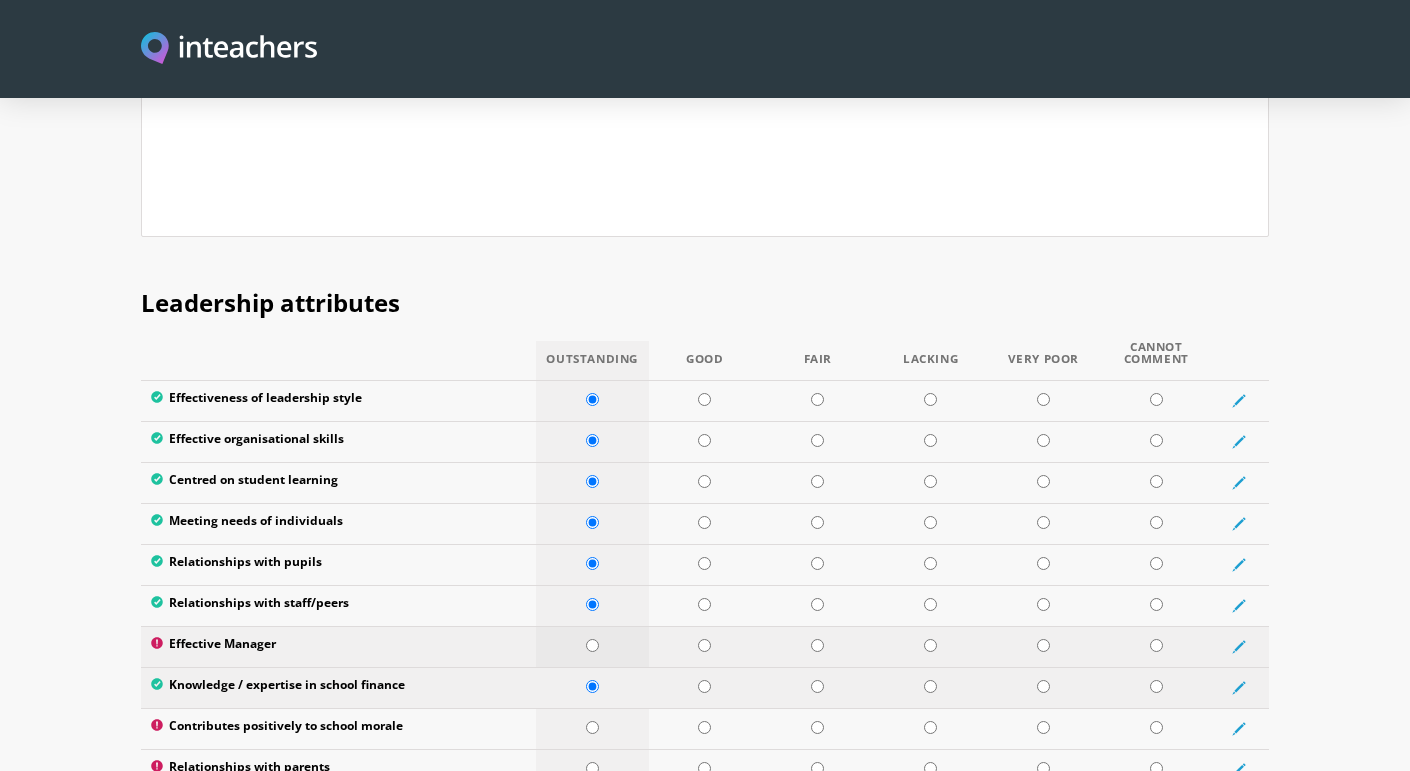 click at bounding box center [592, 645] 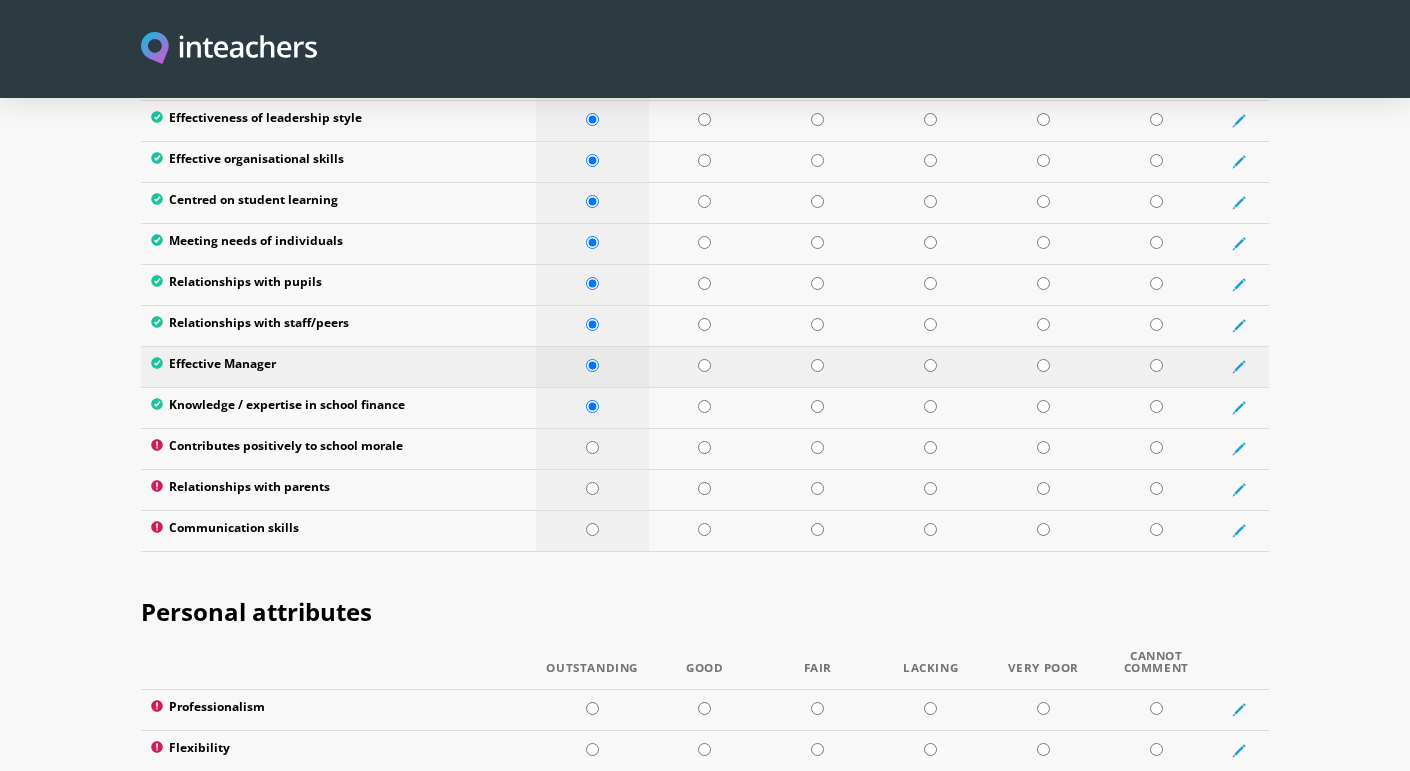 scroll, scrollTop: 2774, scrollLeft: 0, axis: vertical 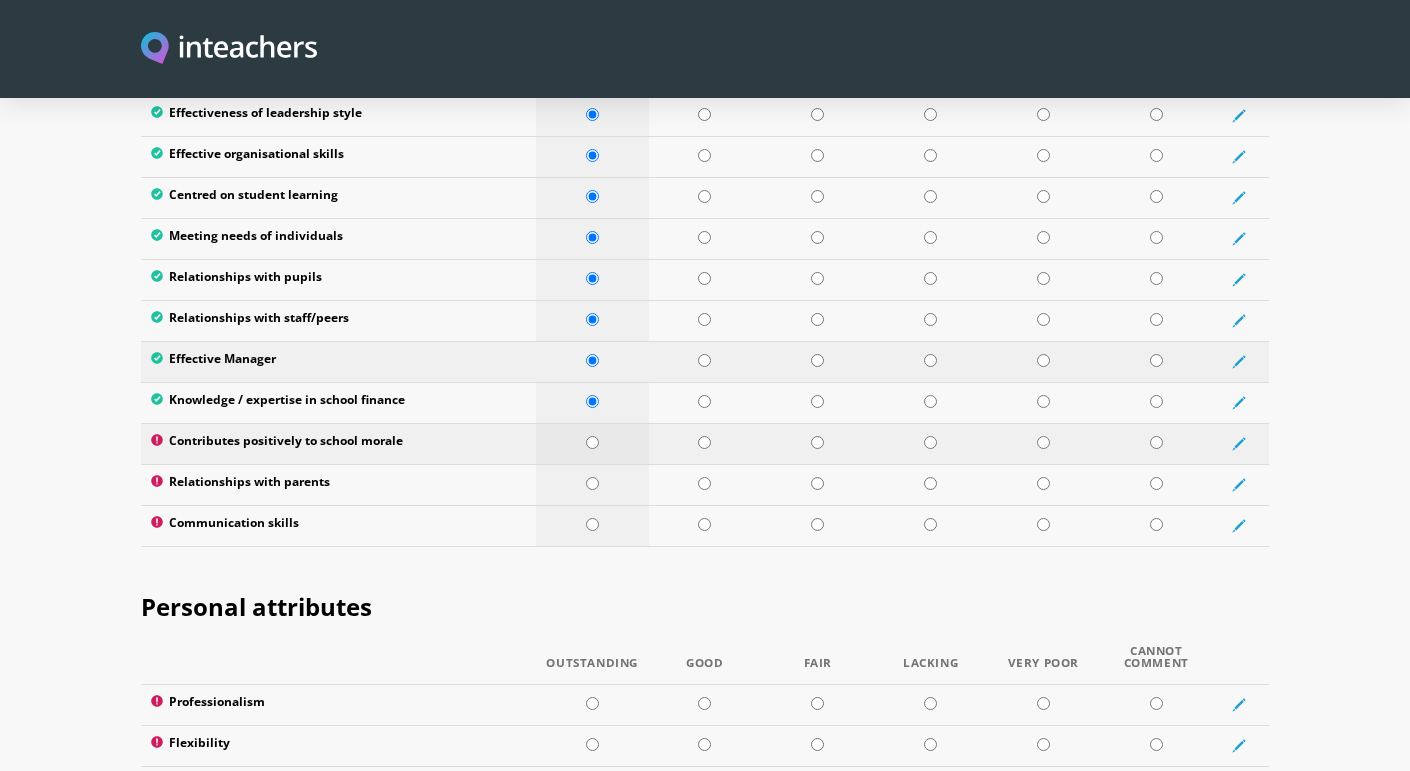 click at bounding box center (592, 442) 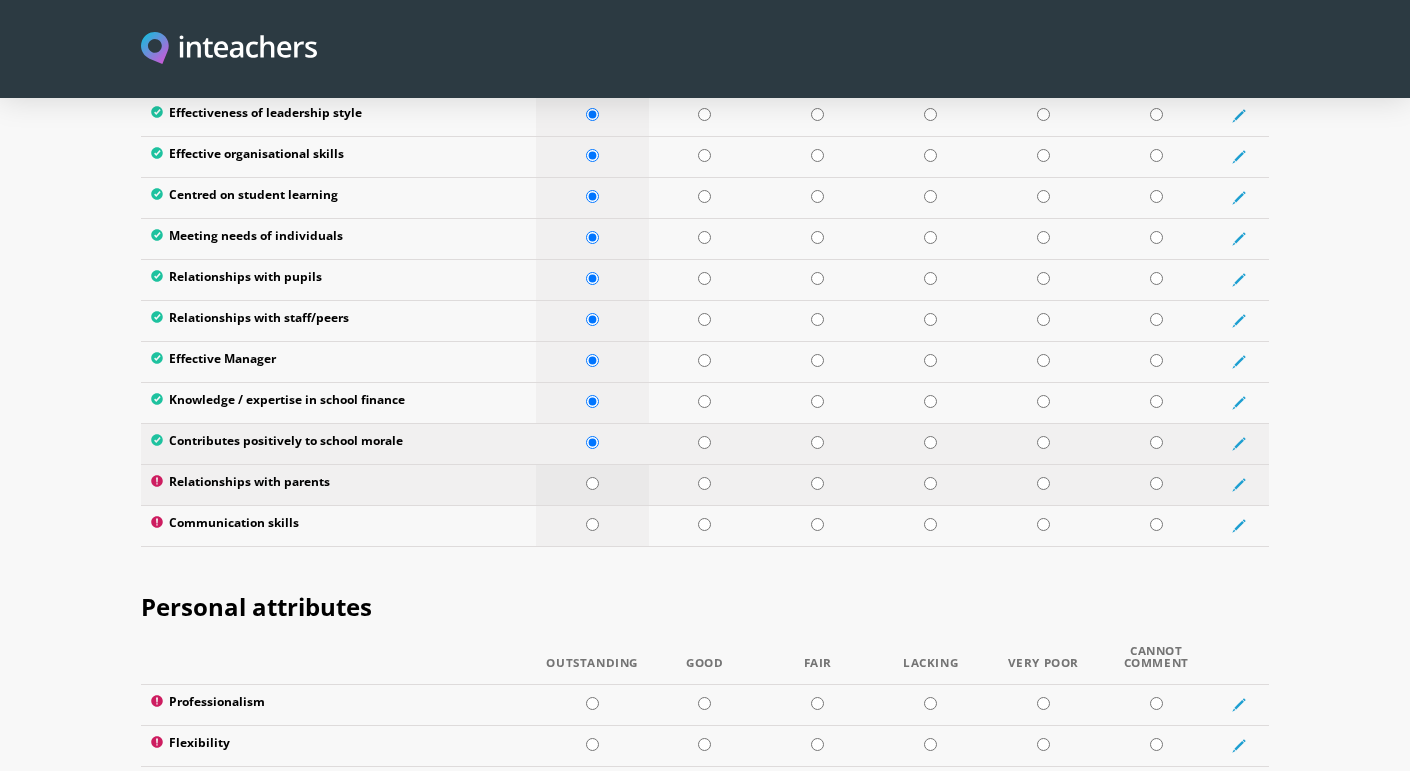 click at bounding box center [592, 483] 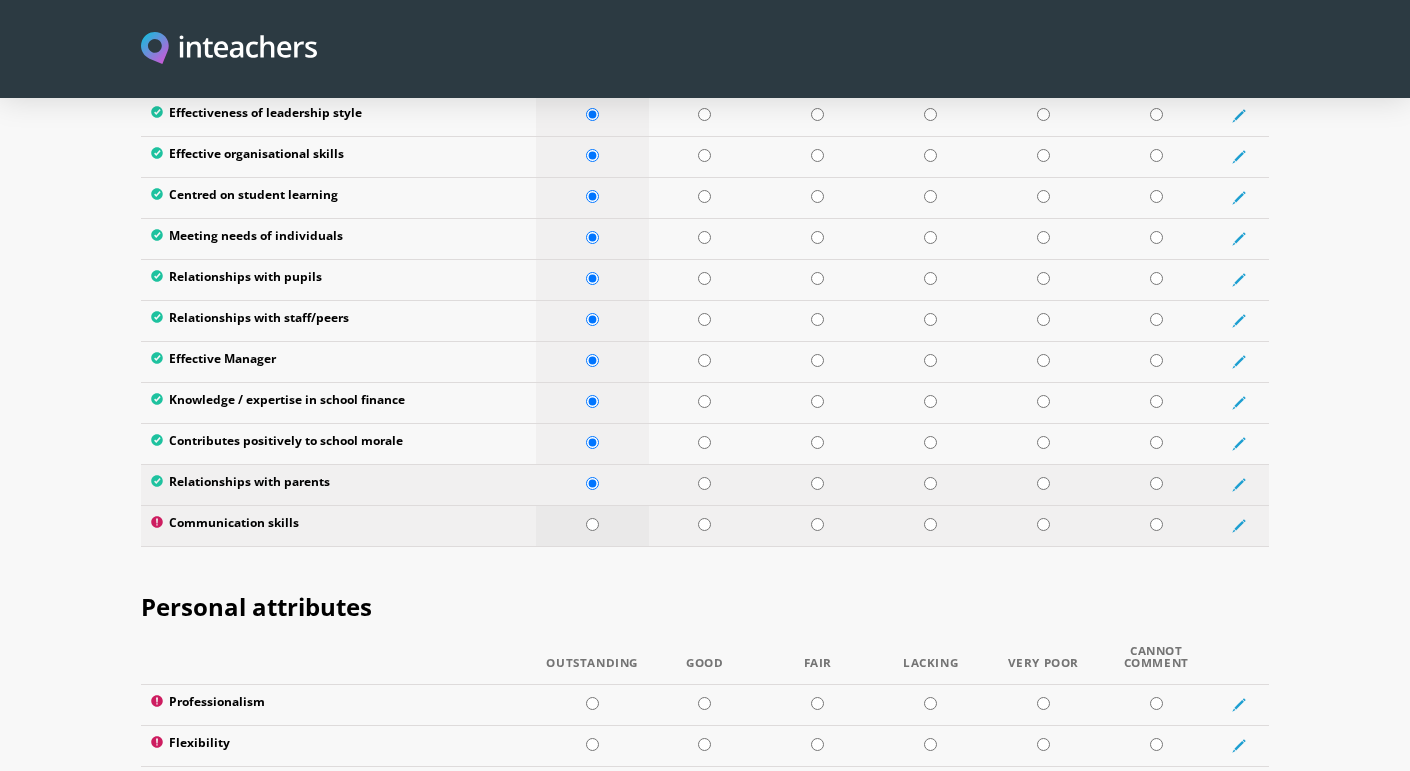 click at bounding box center [592, 524] 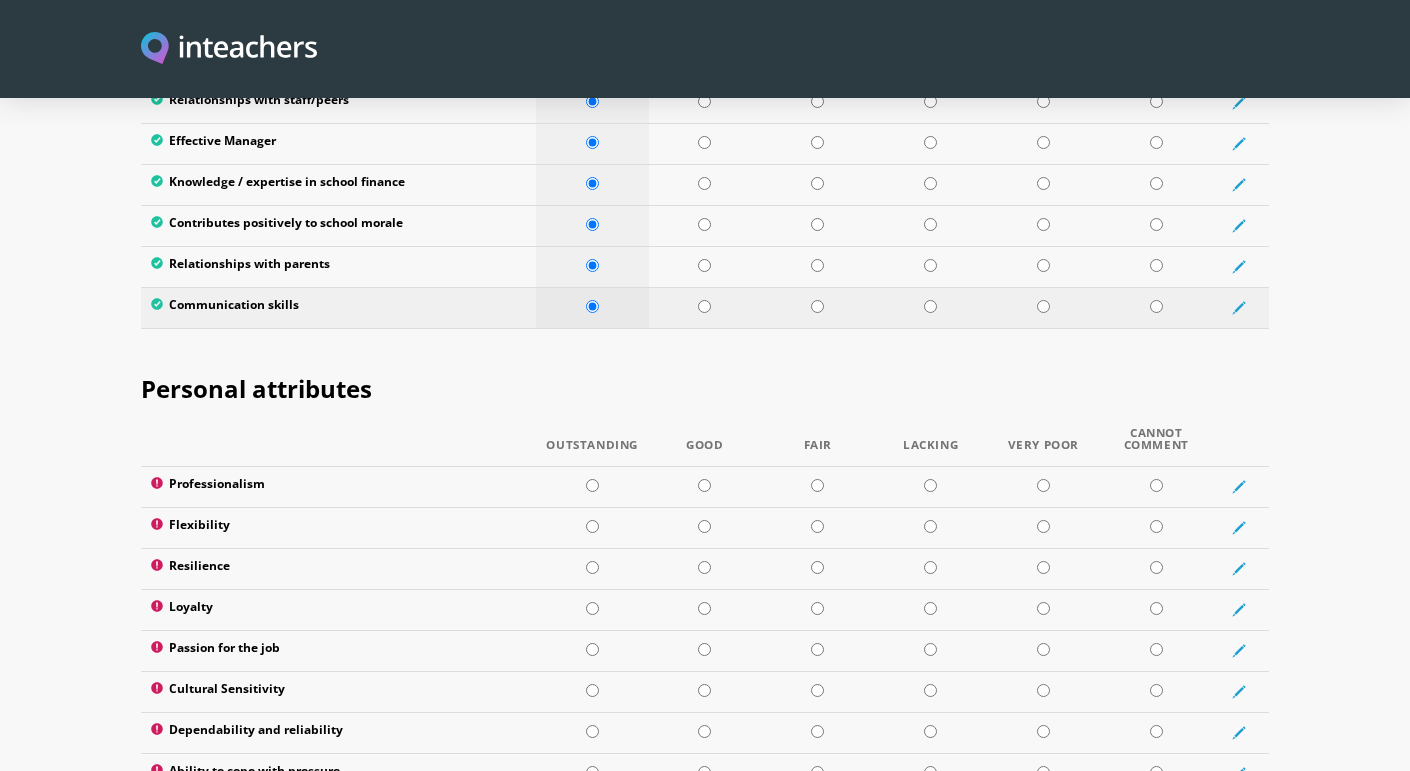 scroll, scrollTop: 3020, scrollLeft: 0, axis: vertical 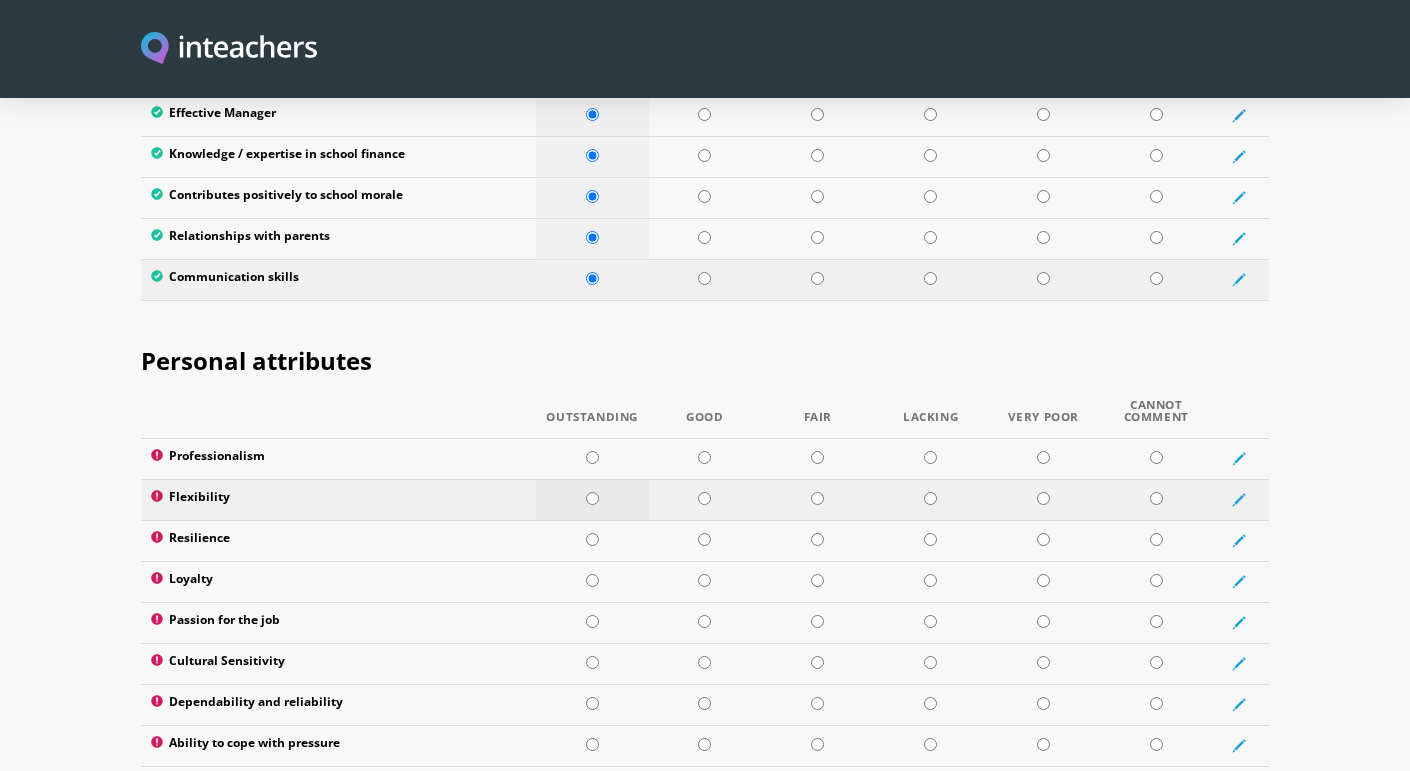 click at bounding box center (592, 499) 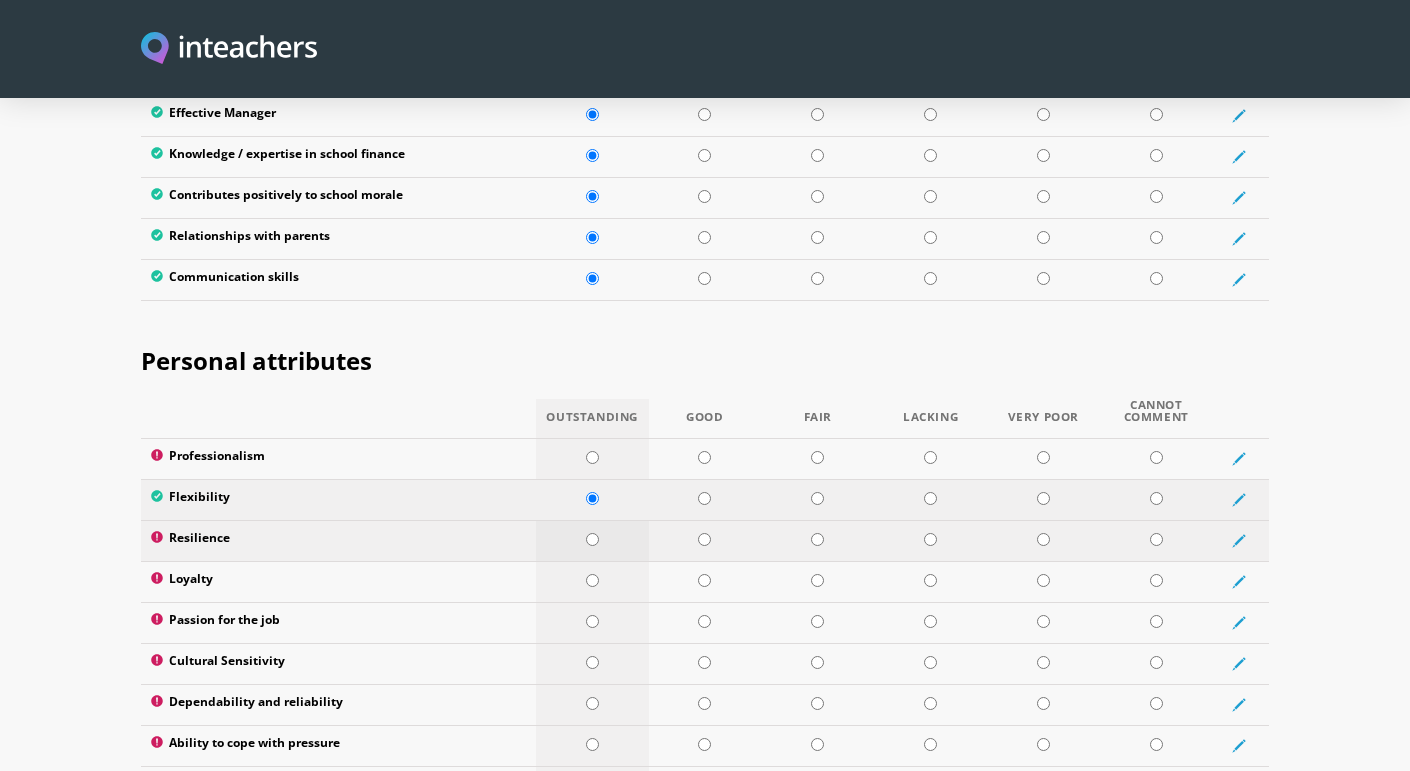 click at bounding box center (592, 540) 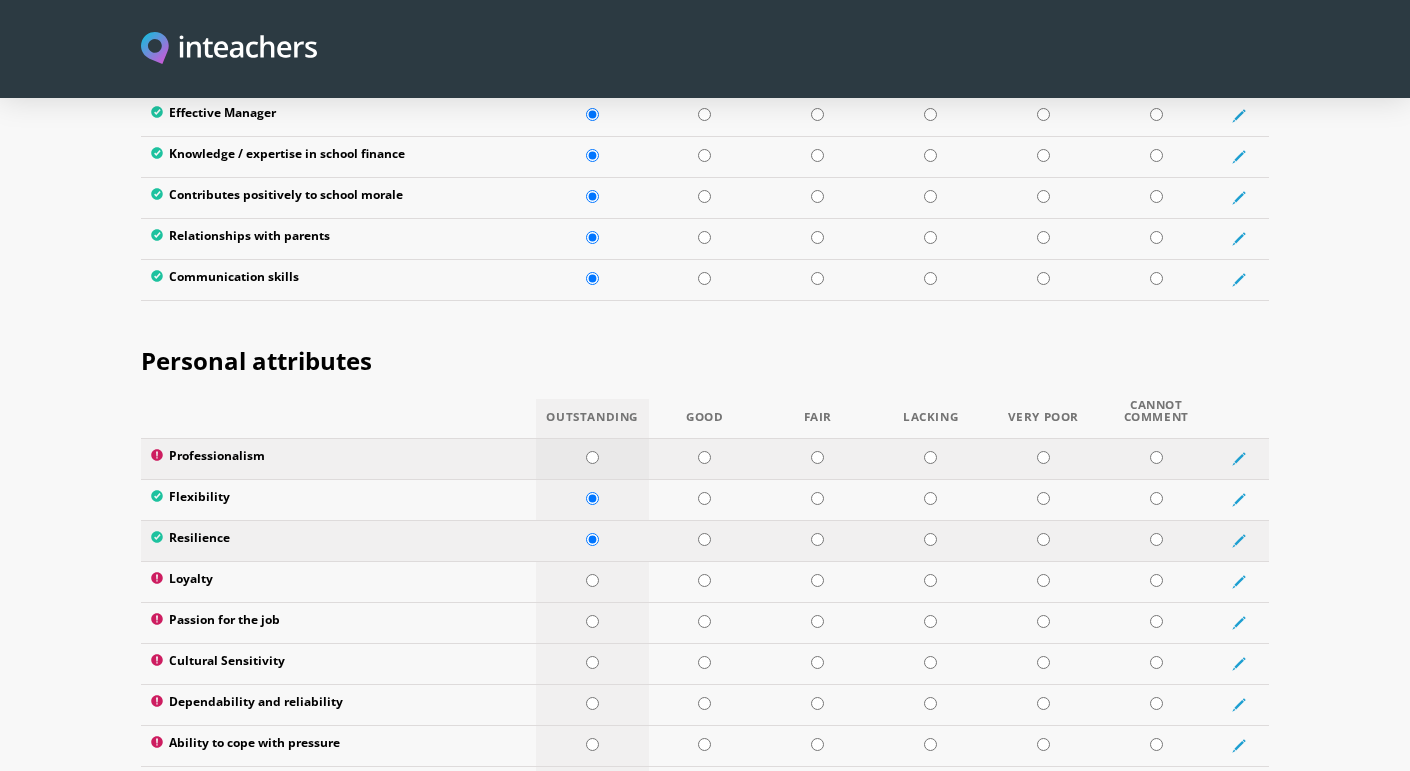 click at bounding box center (592, 458) 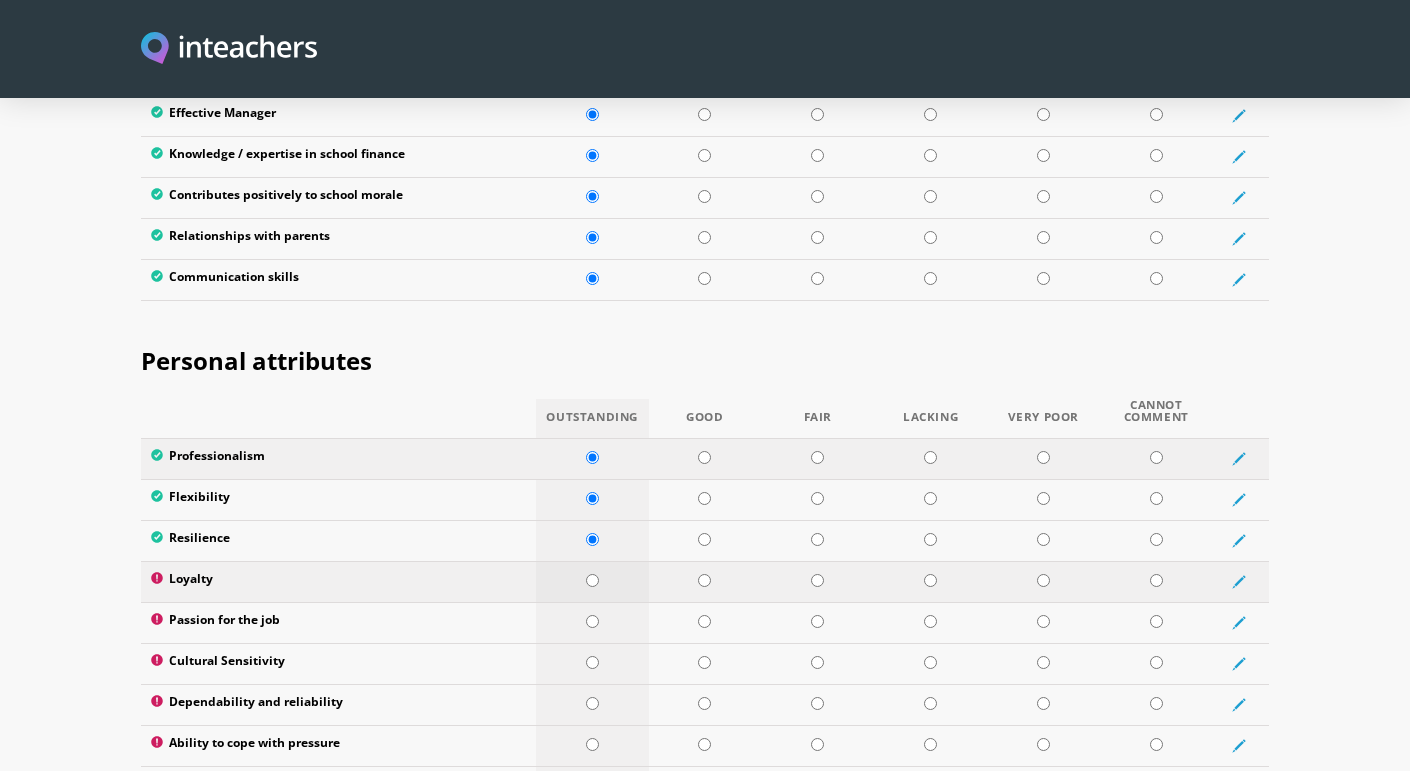 click at bounding box center (592, 580) 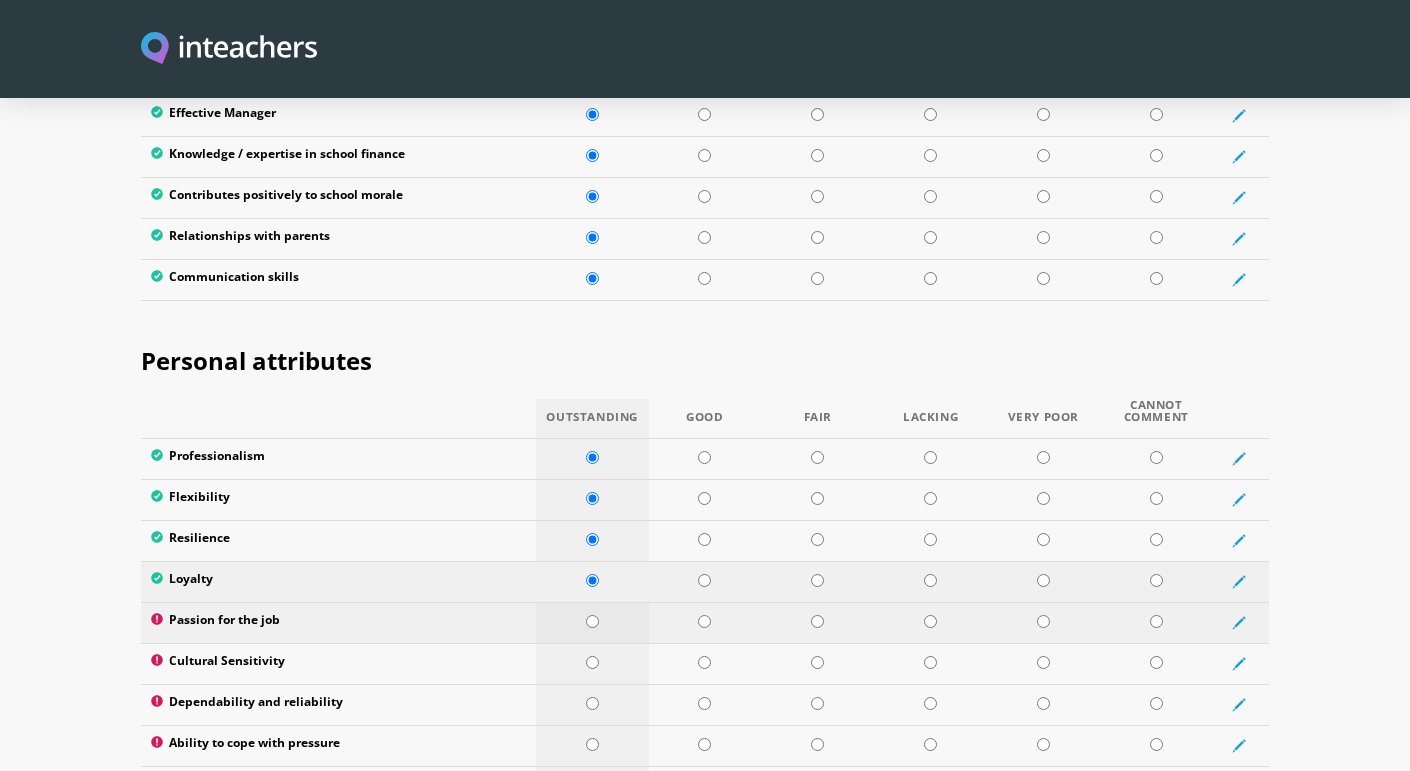 click at bounding box center [592, 622] 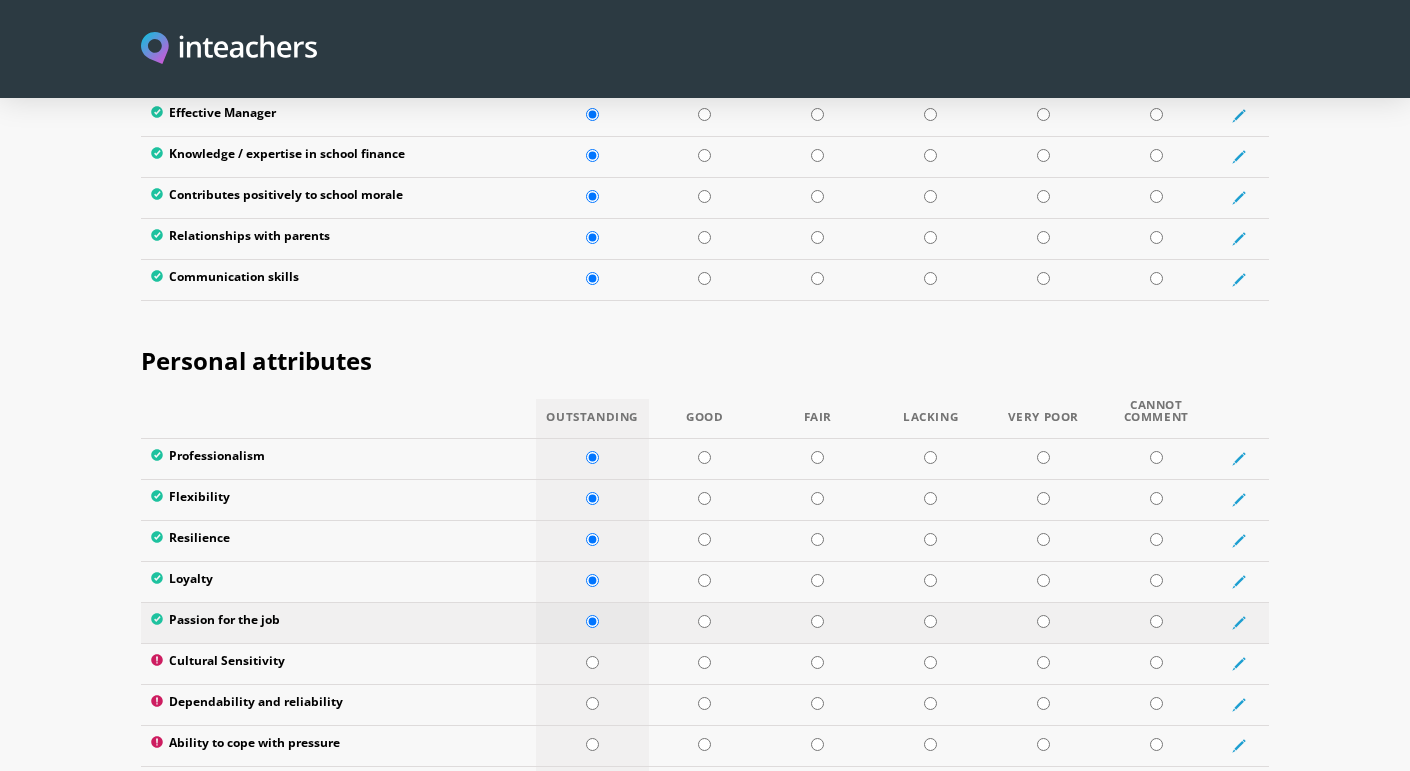 click at bounding box center (592, 622) 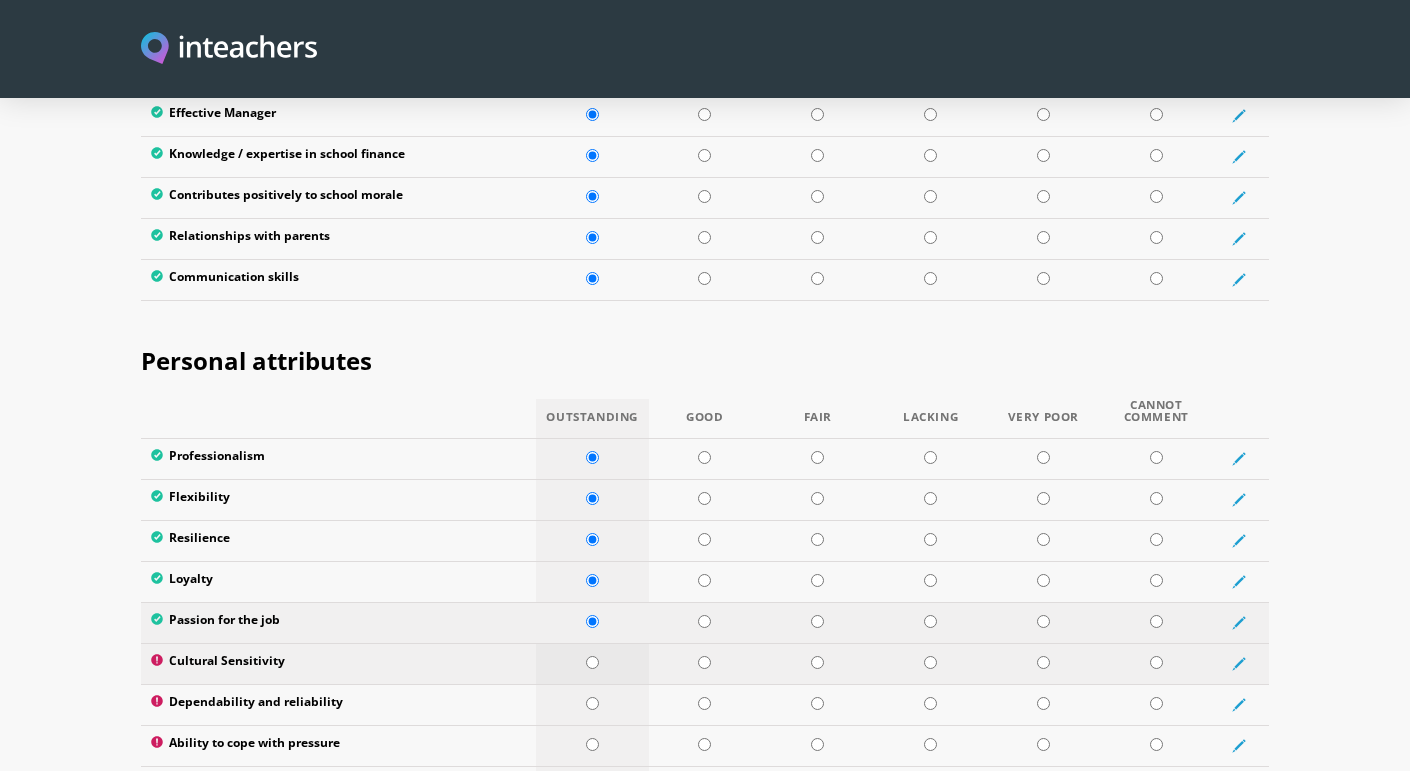 click at bounding box center [592, 662] 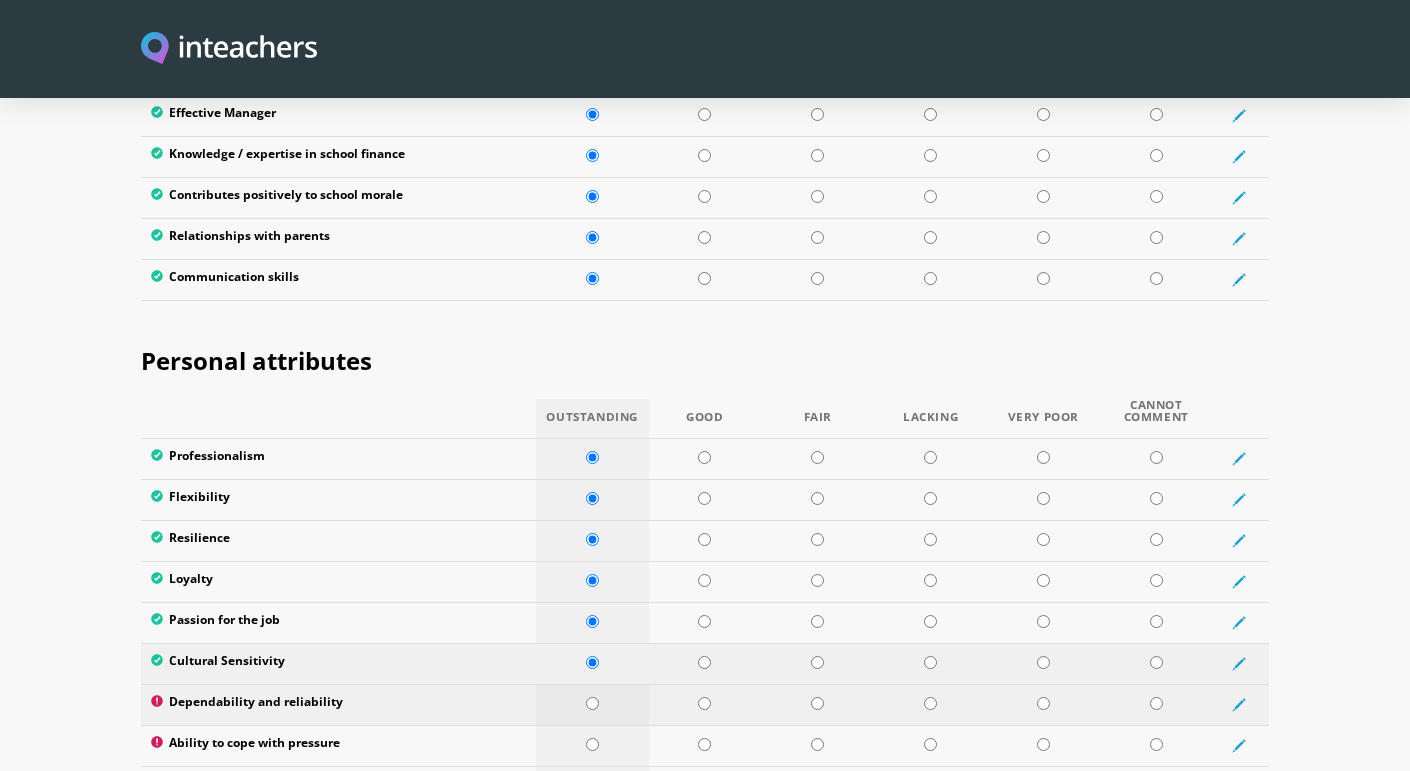 click at bounding box center (592, 703) 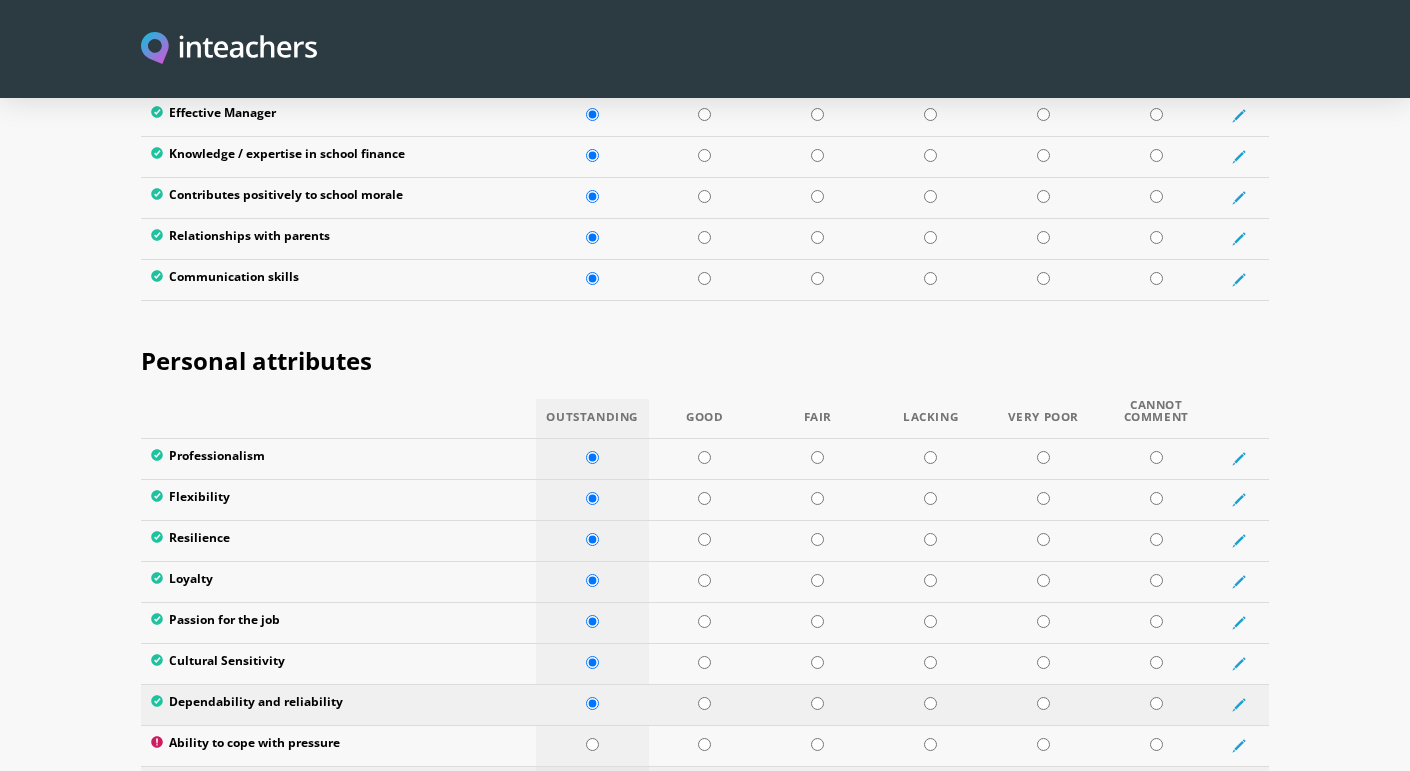 click at bounding box center [592, 786] 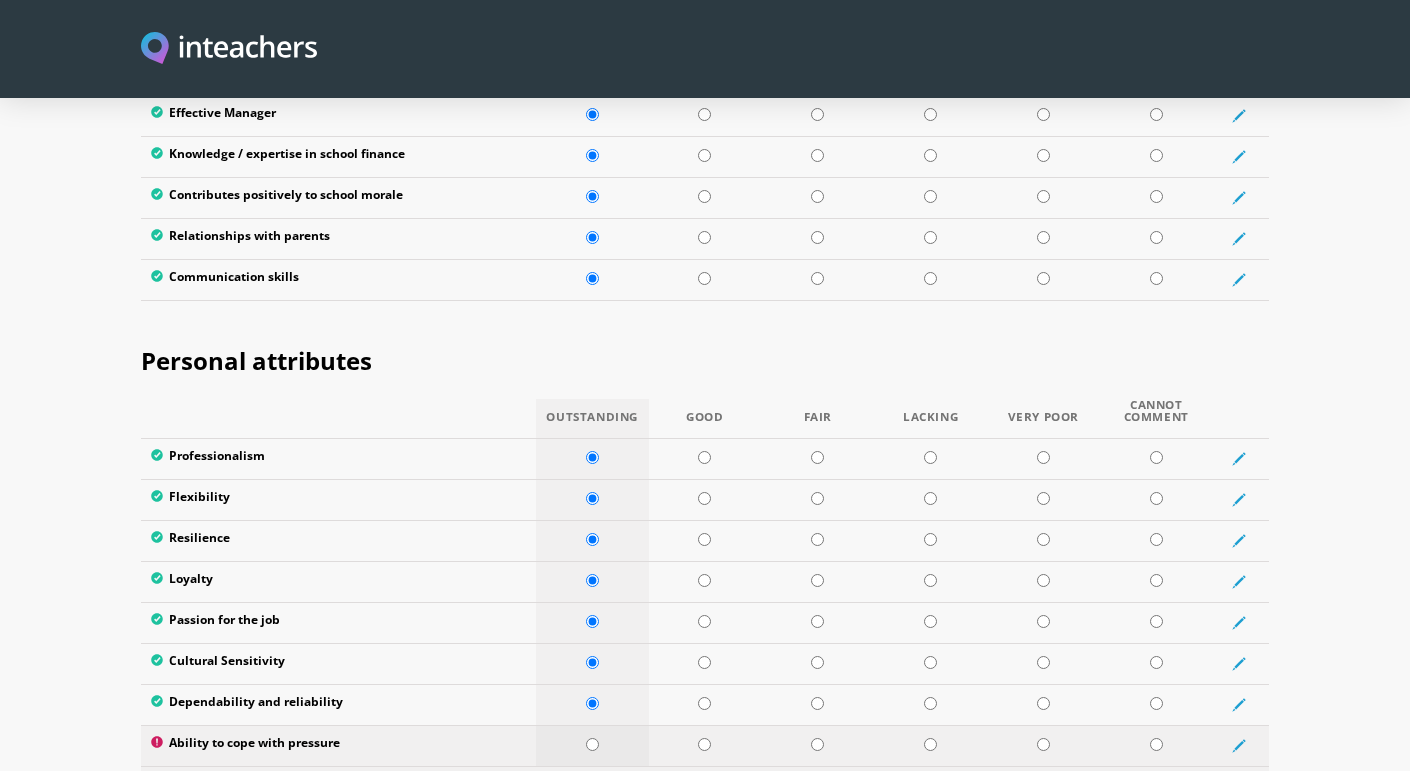 click at bounding box center (592, 744) 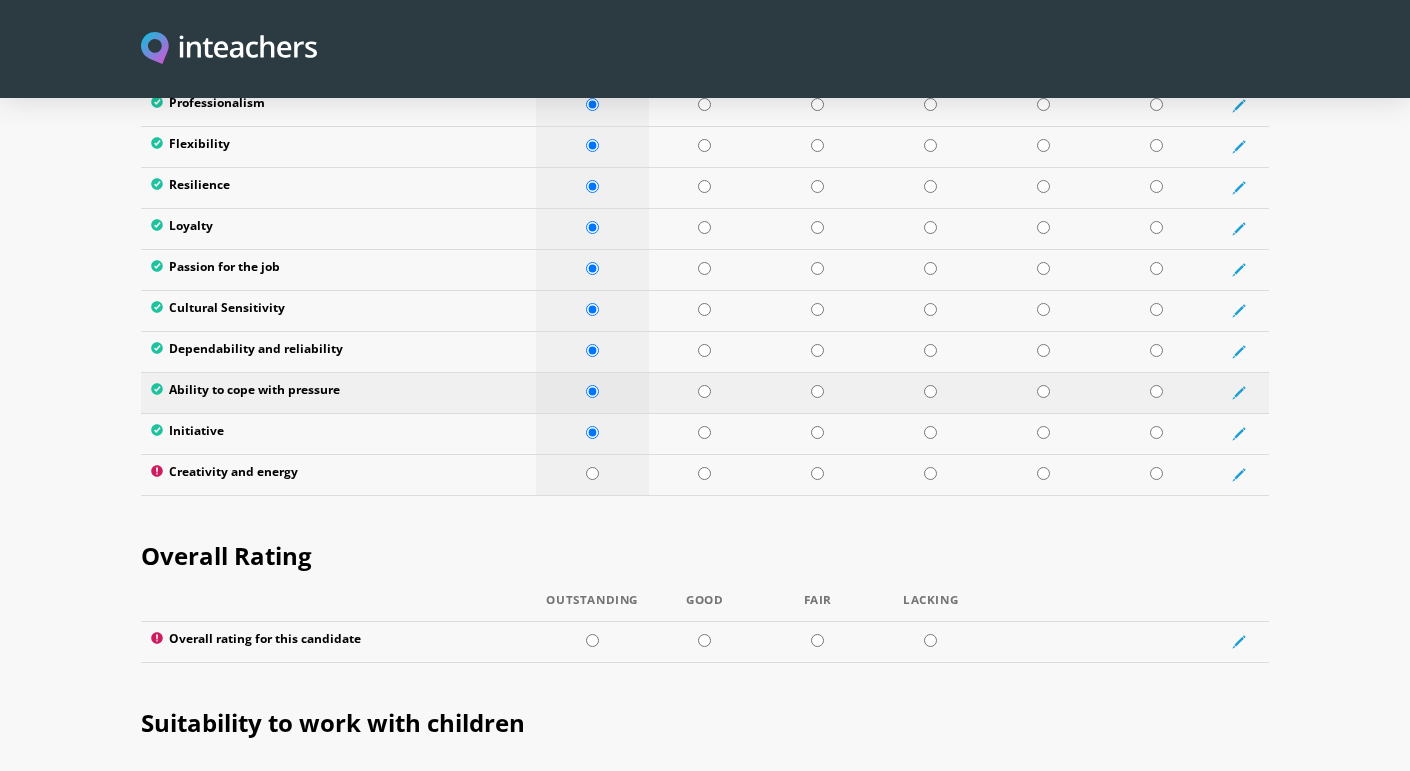 scroll, scrollTop: 3382, scrollLeft: 0, axis: vertical 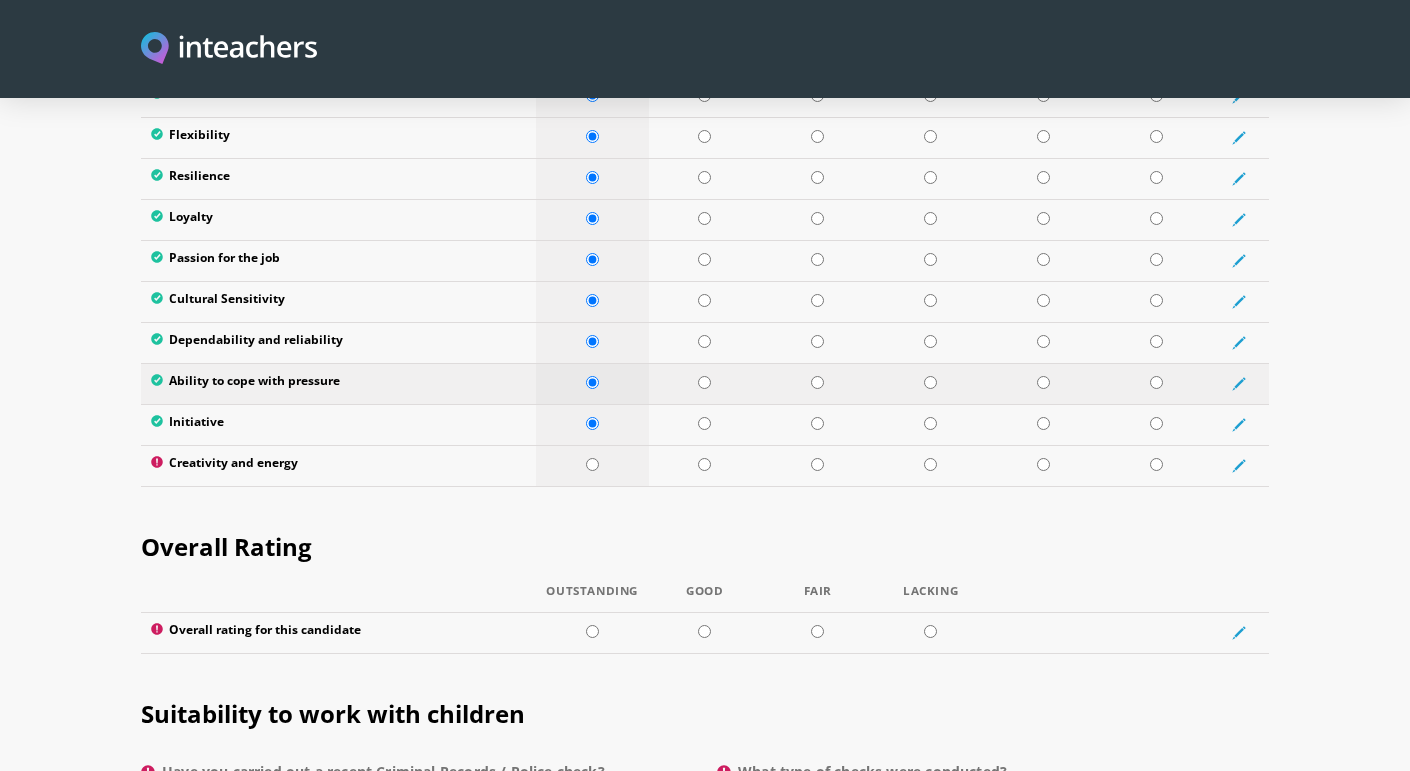 click at bounding box center (592, 464) 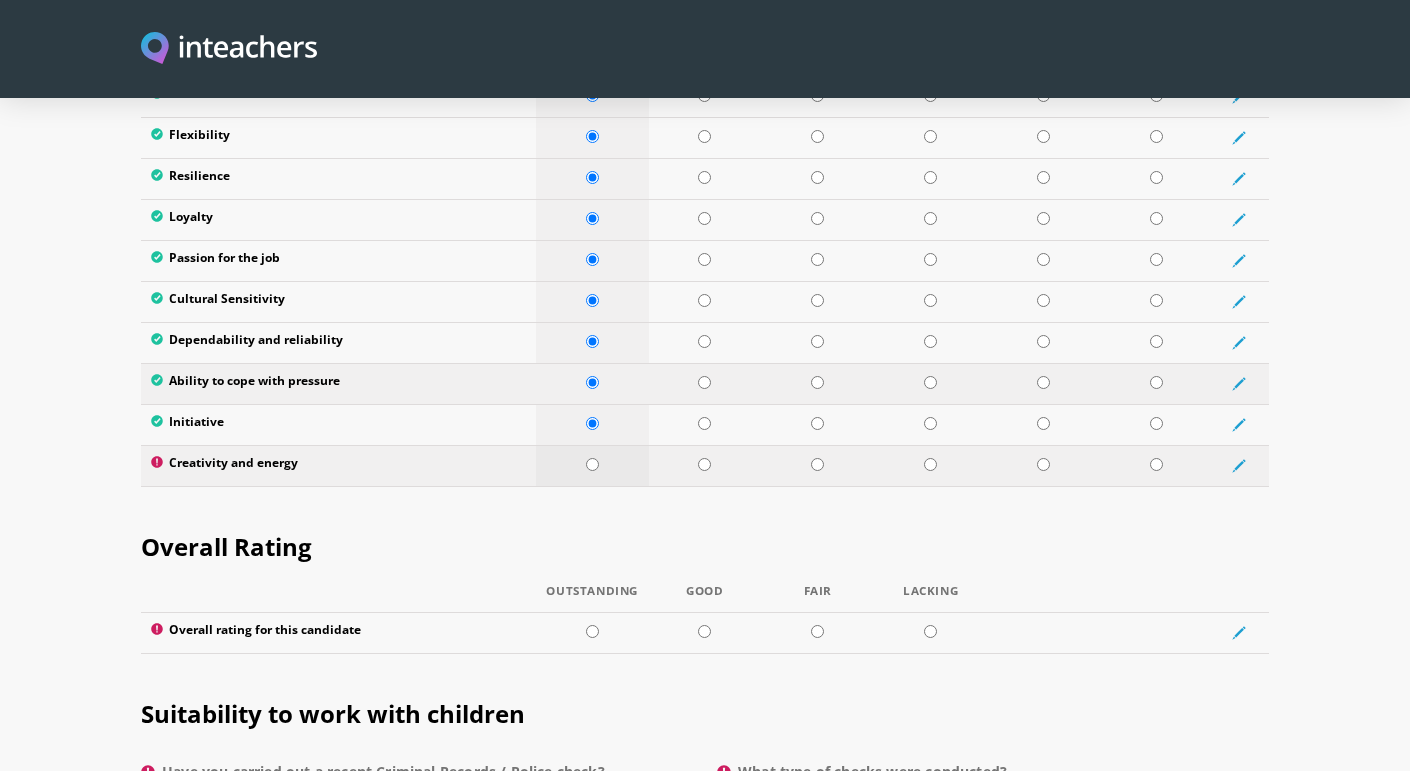 radio on "true" 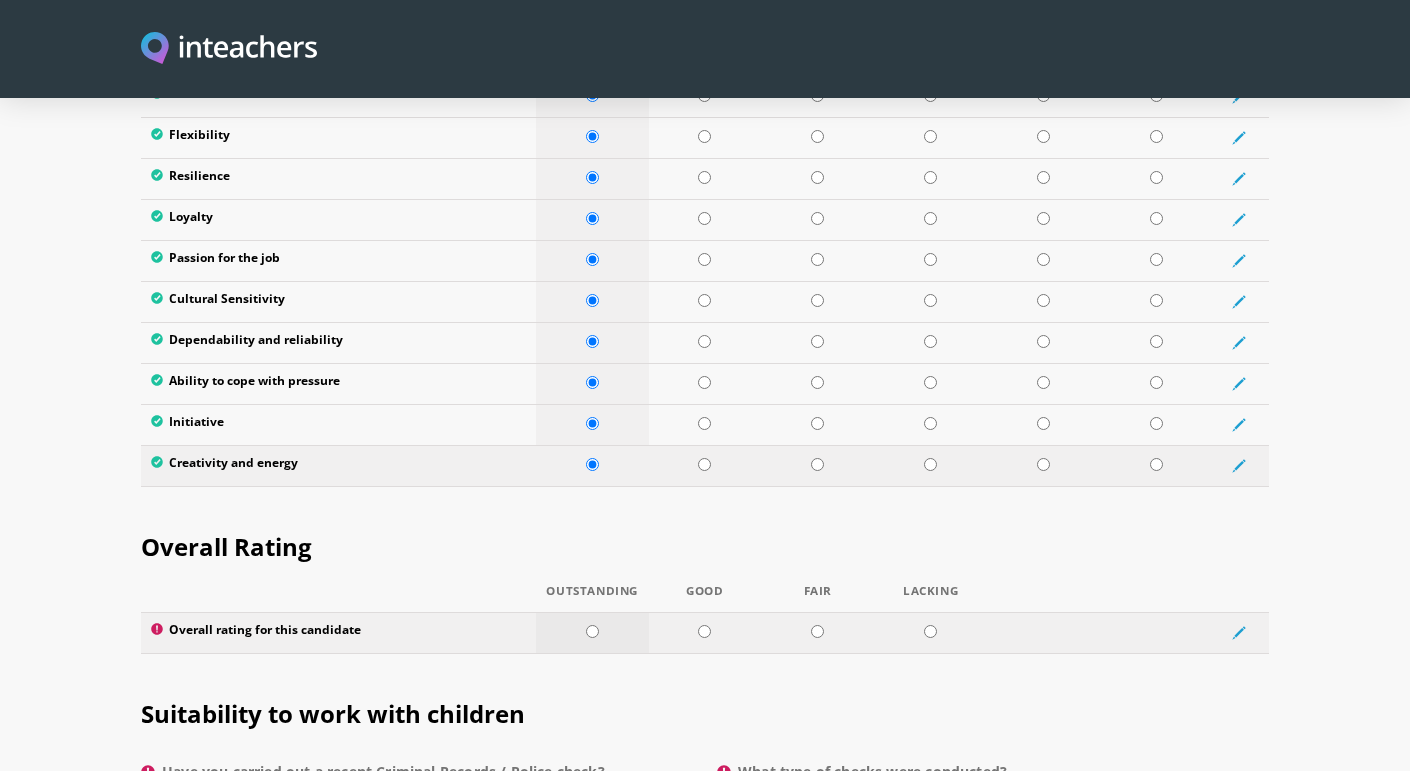 click at bounding box center (592, 631) 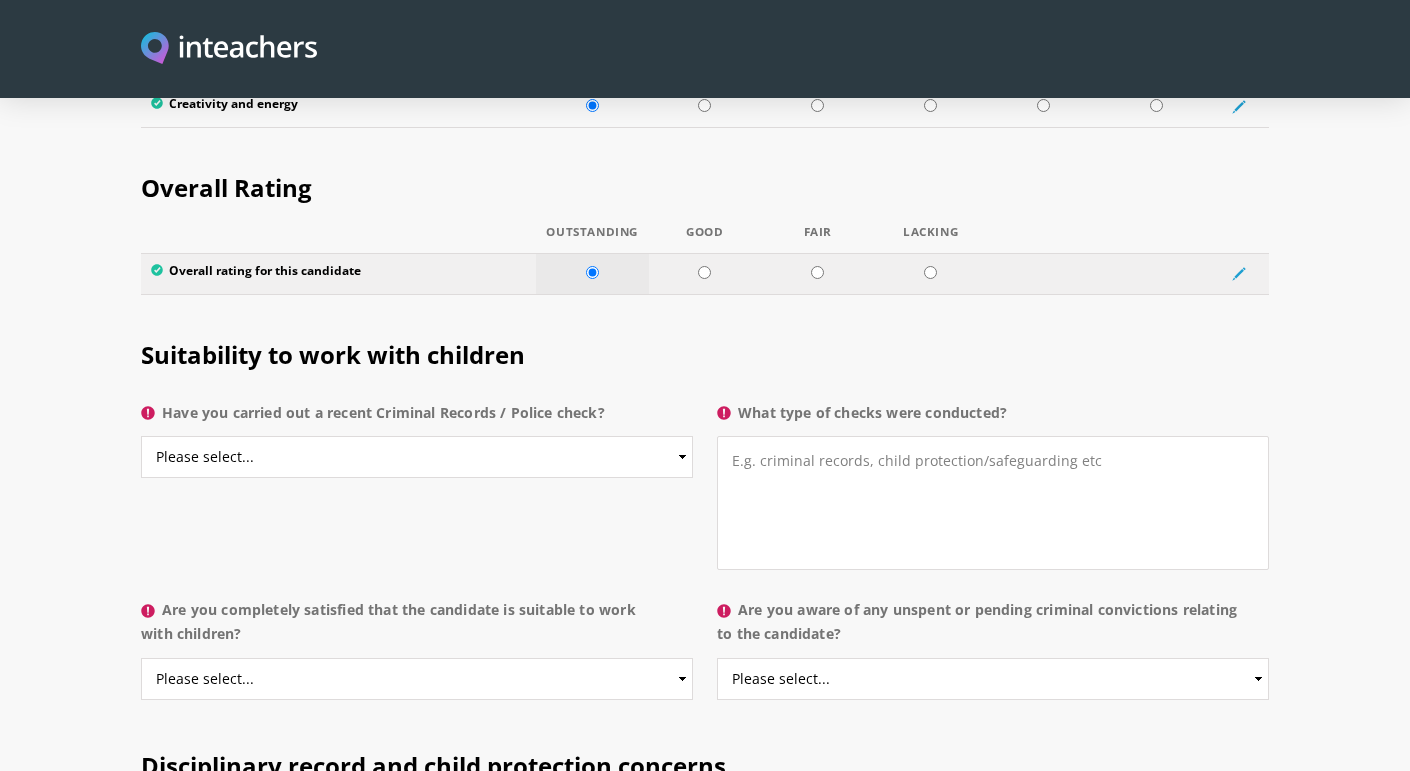 scroll, scrollTop: 3752, scrollLeft: 0, axis: vertical 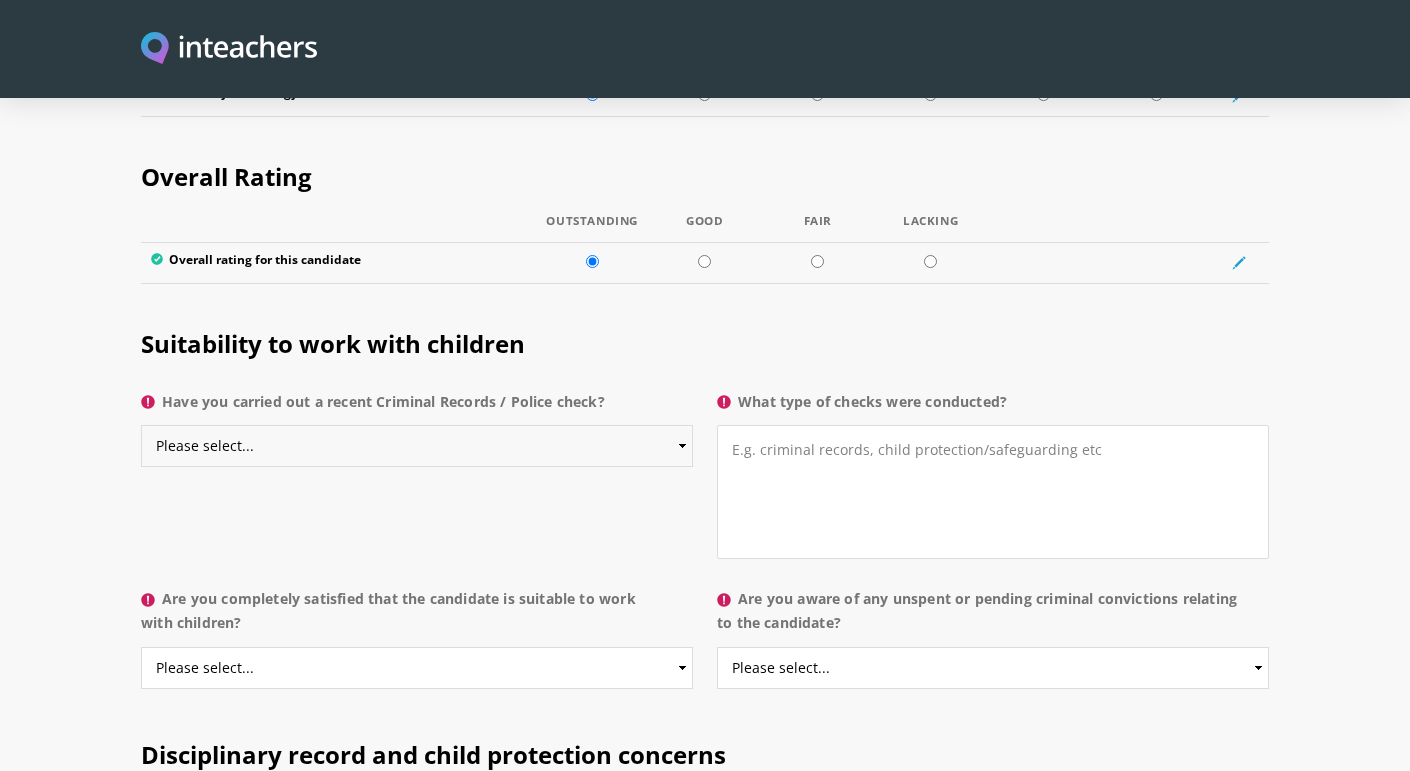 click on "Please select... Yes
No
Do not know" at bounding box center [417, 446] 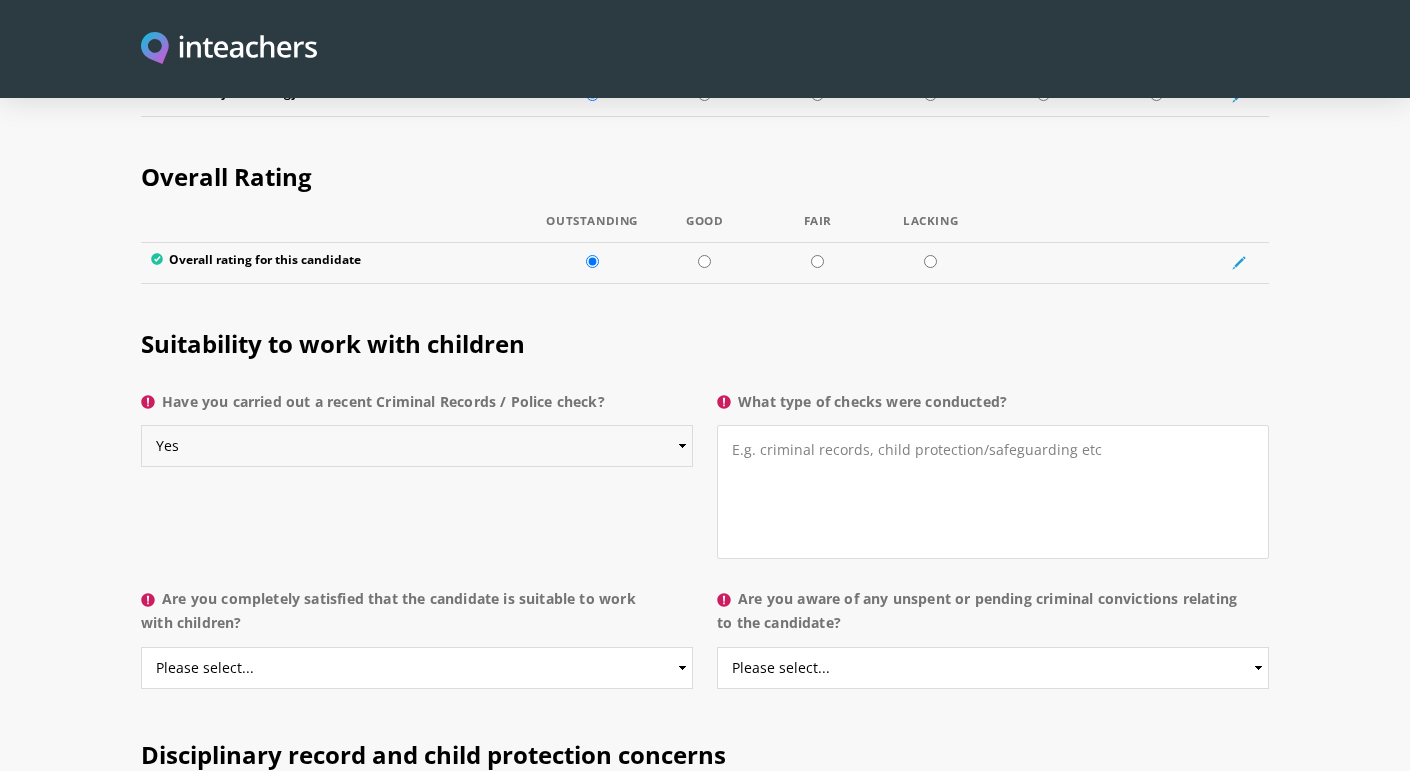click on "Please select... Yes
No
Do not know" at bounding box center (417, 446) 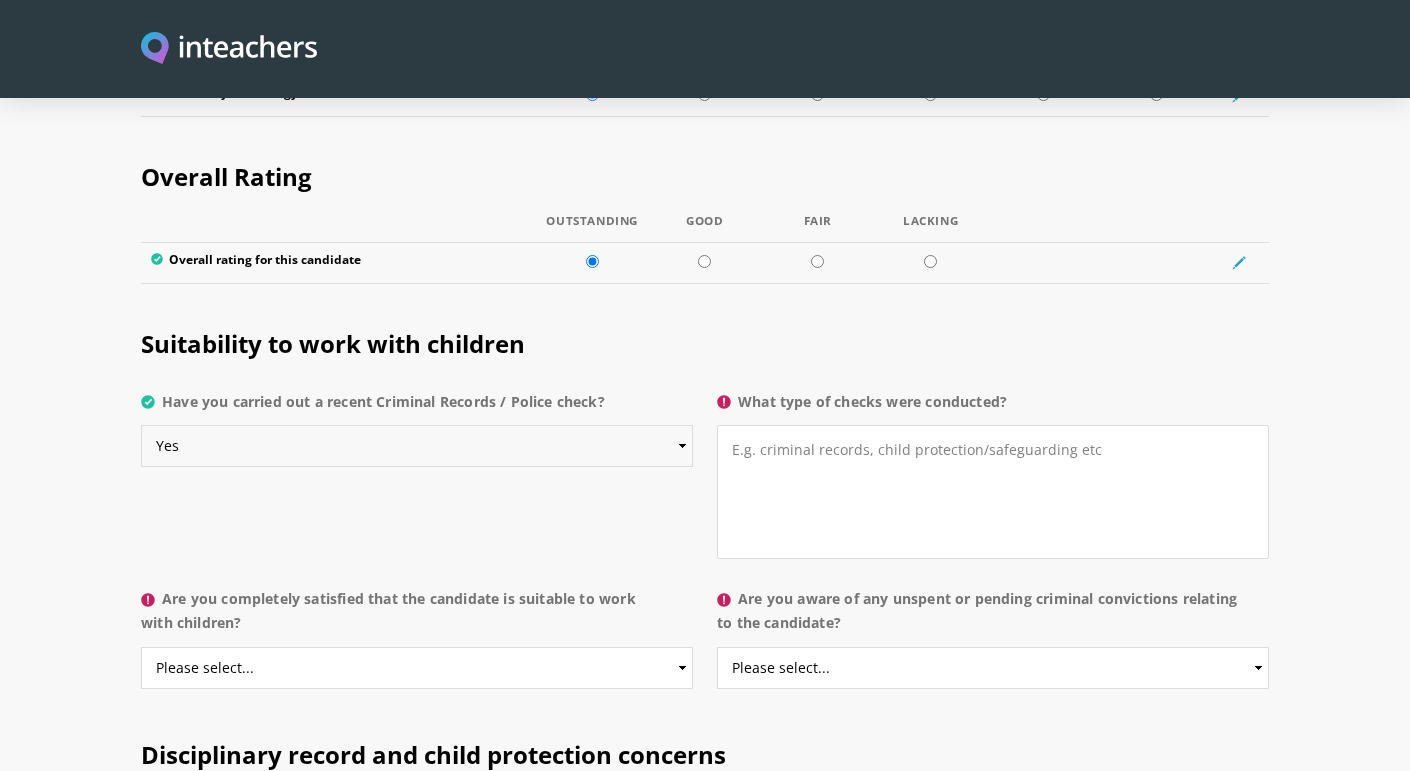 click on "Please select... Yes
No
Do not know" at bounding box center (417, 446) 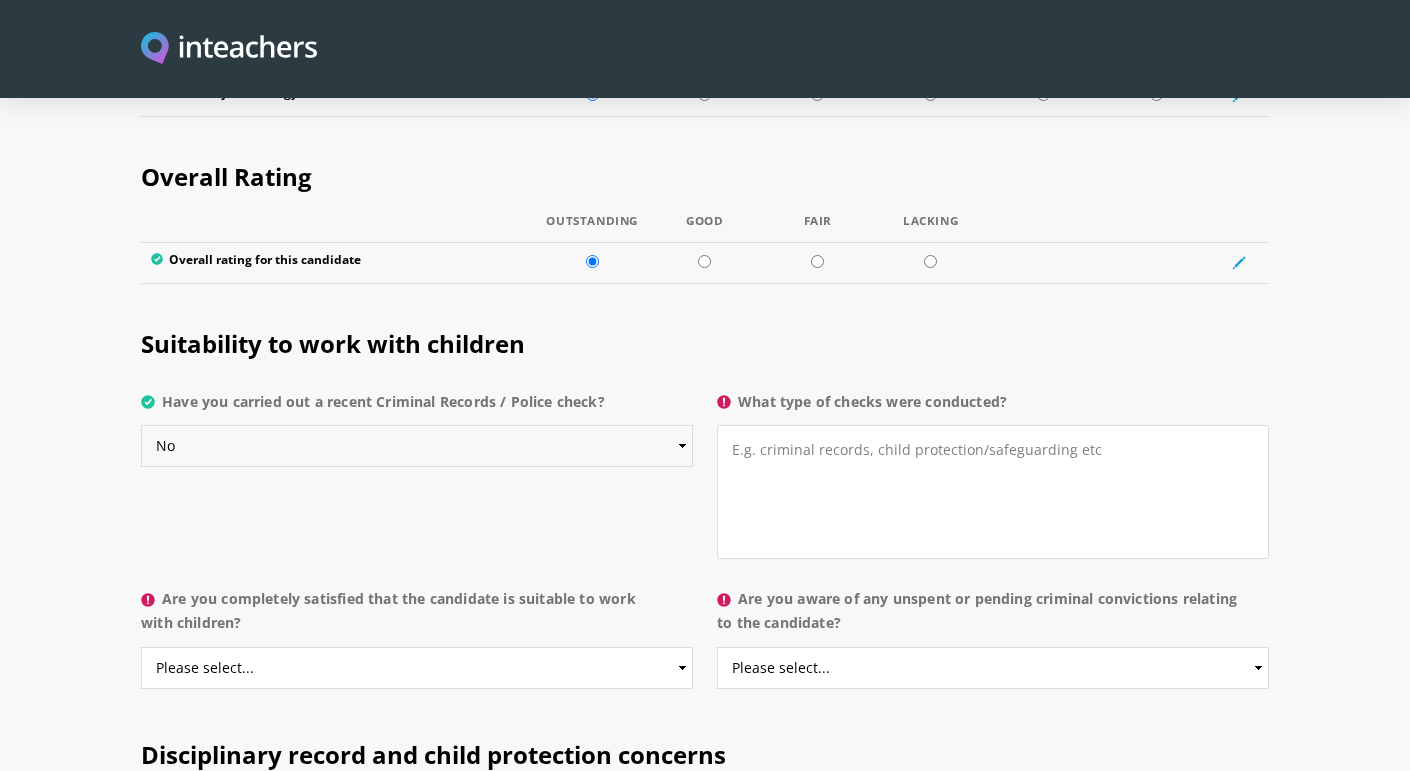 click on "Please select... Yes
No
Do not know" at bounding box center (417, 446) 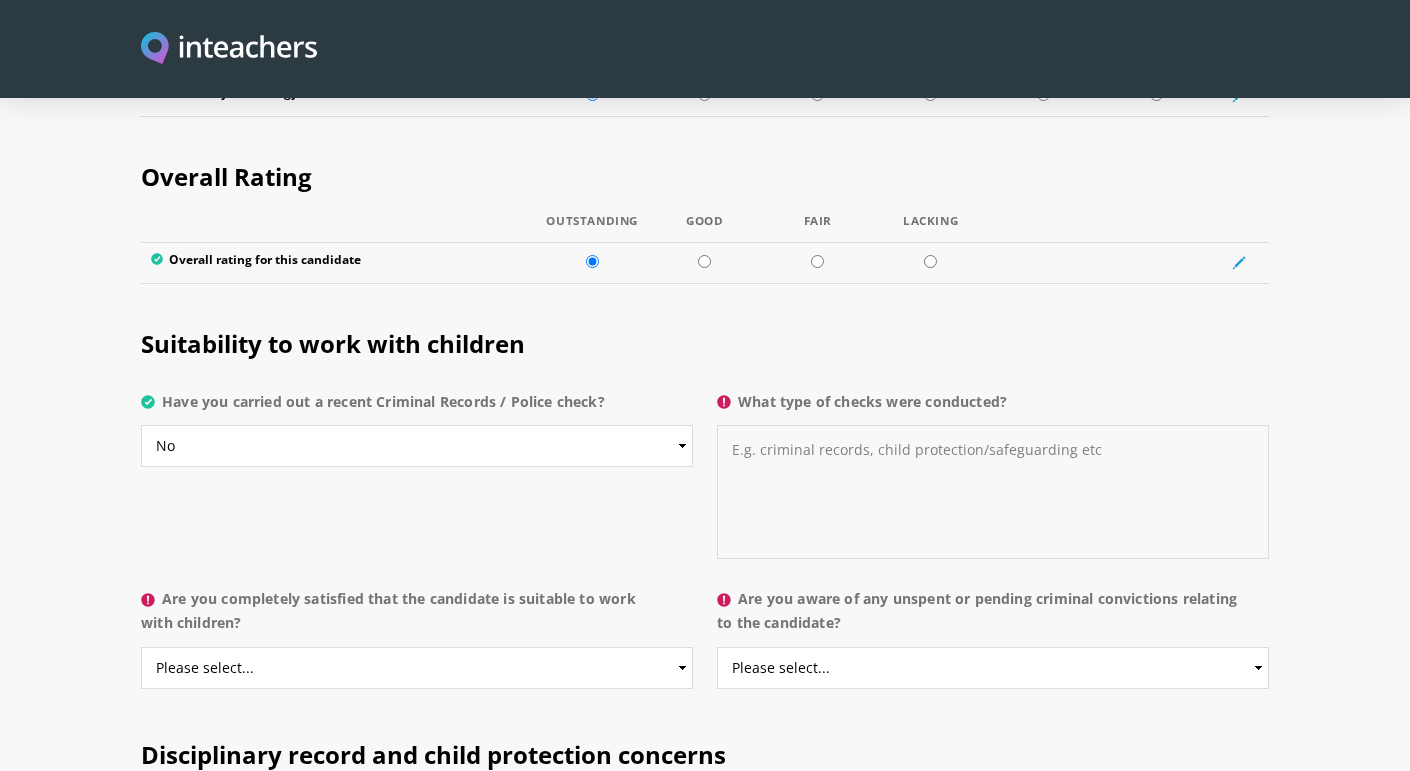 click on "What type of checks were conducted?" at bounding box center [993, 492] 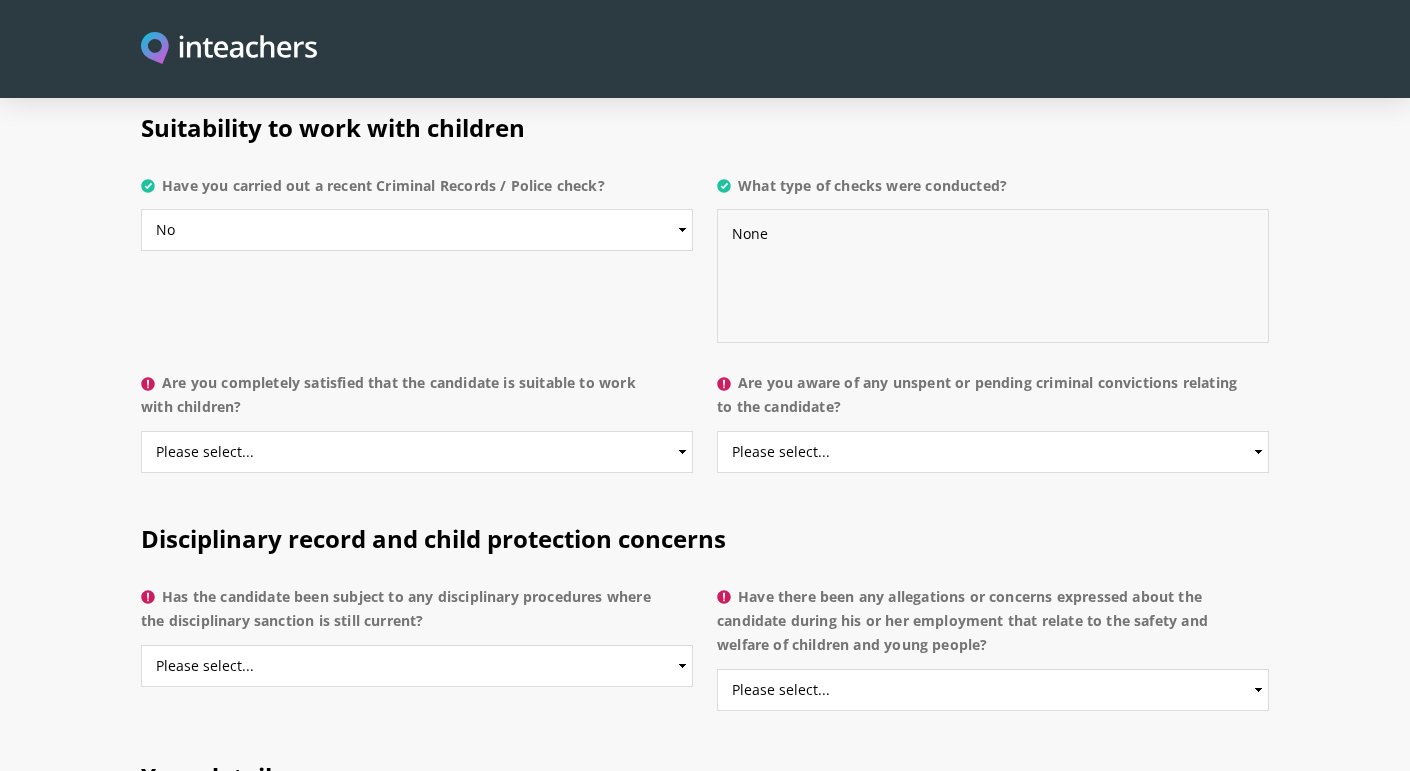 scroll, scrollTop: 3969, scrollLeft: 0, axis: vertical 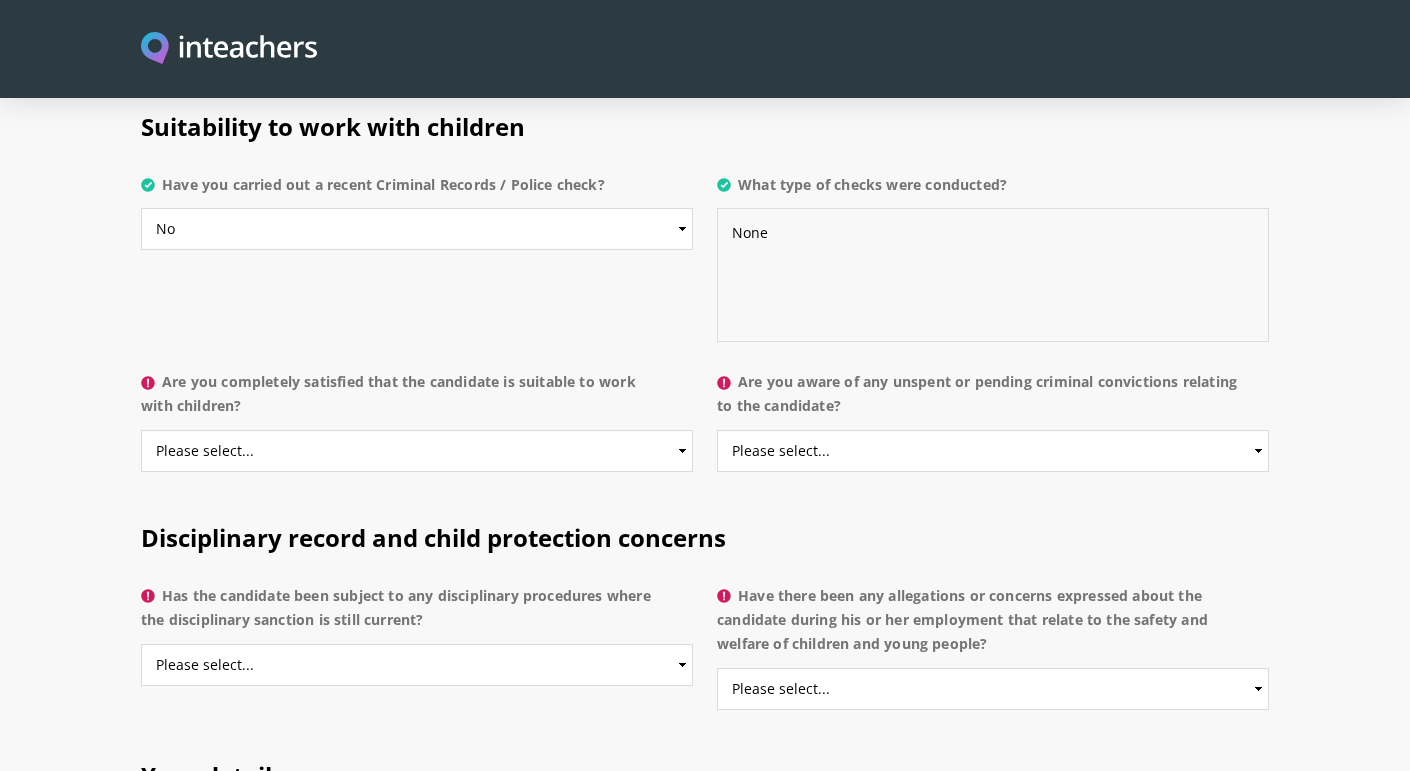 type on "None" 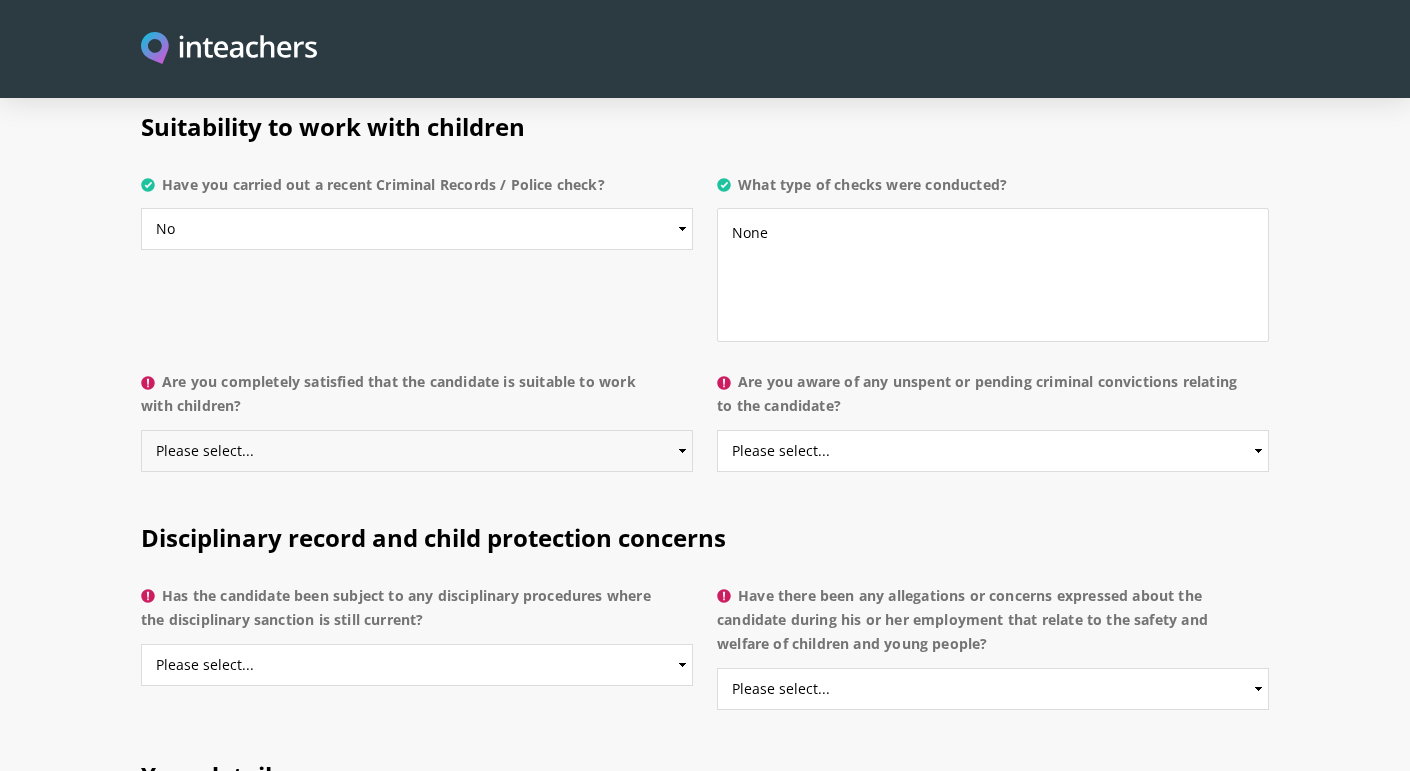 click on "Please select... Yes
No
Do not know" at bounding box center (417, 451) 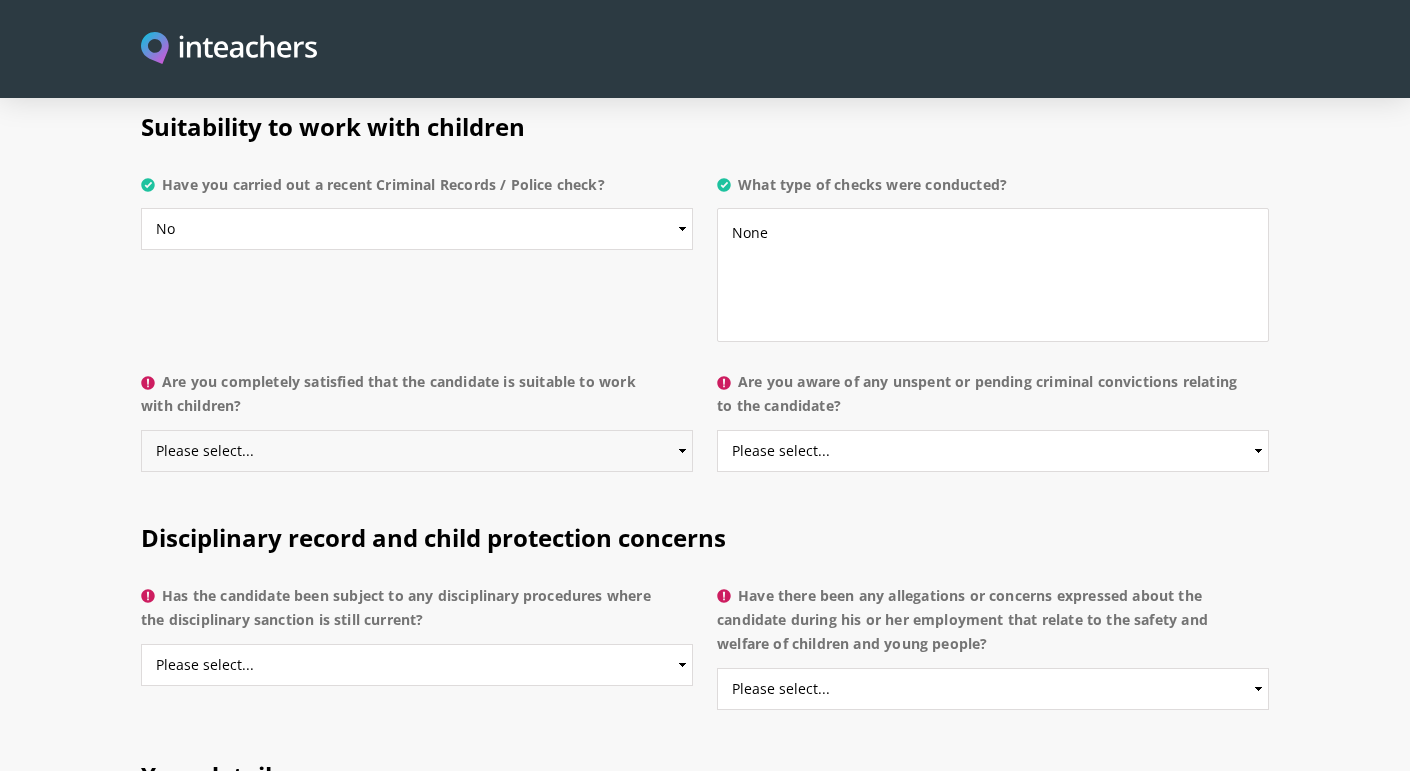 select on "Yes" 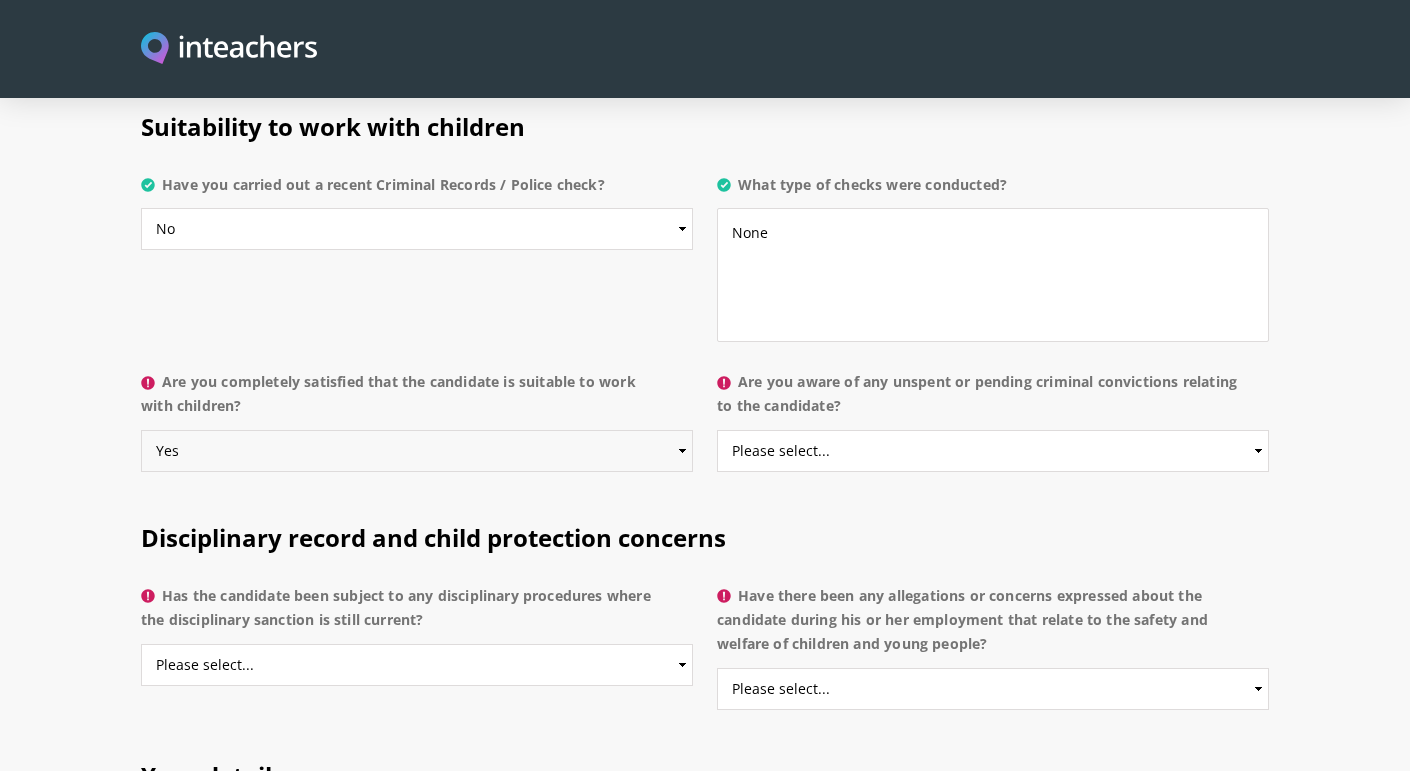 click on "Please select... Yes
No
Do not know" at bounding box center [417, 451] 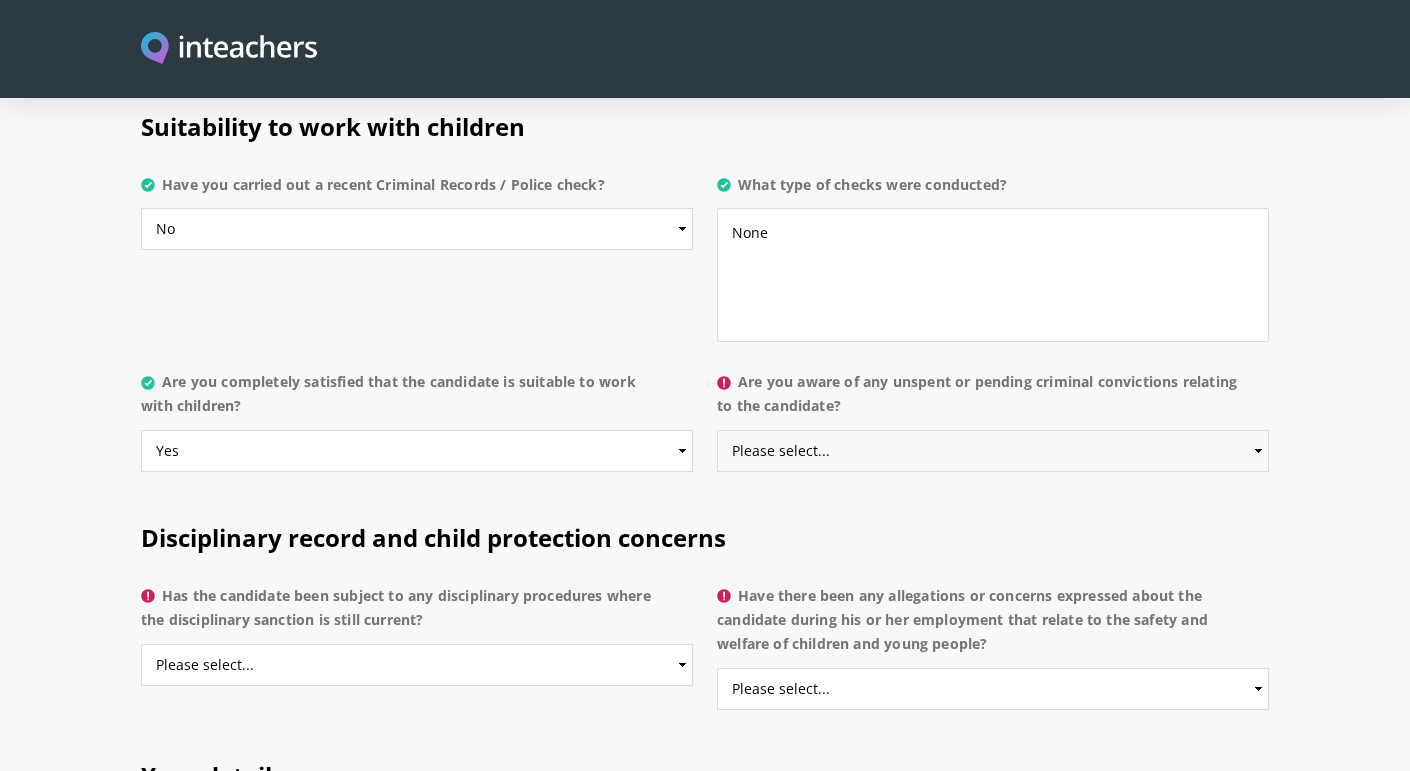 click on "Please select... Yes
No
Do not know" at bounding box center (993, 451) 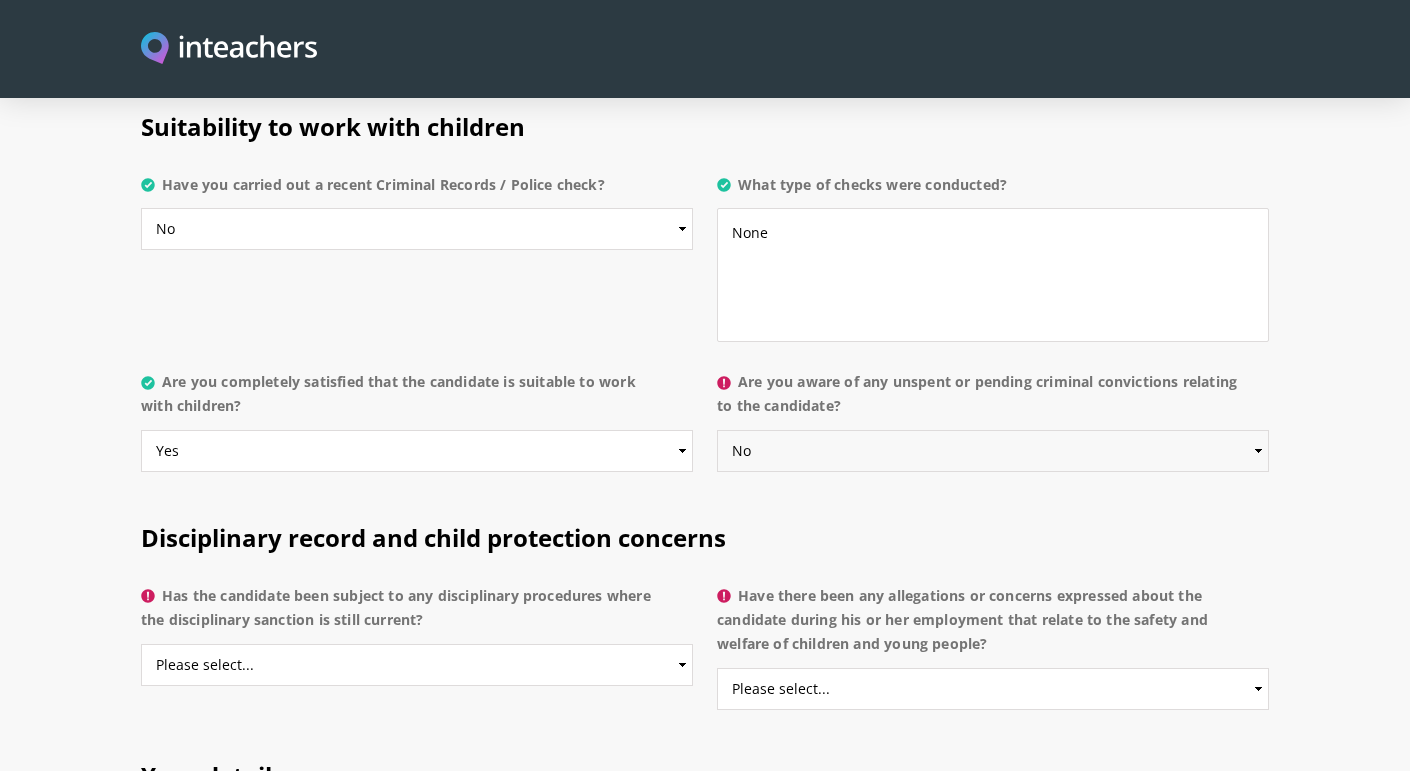 click on "Please select... Yes
No
Do not know" at bounding box center (993, 451) 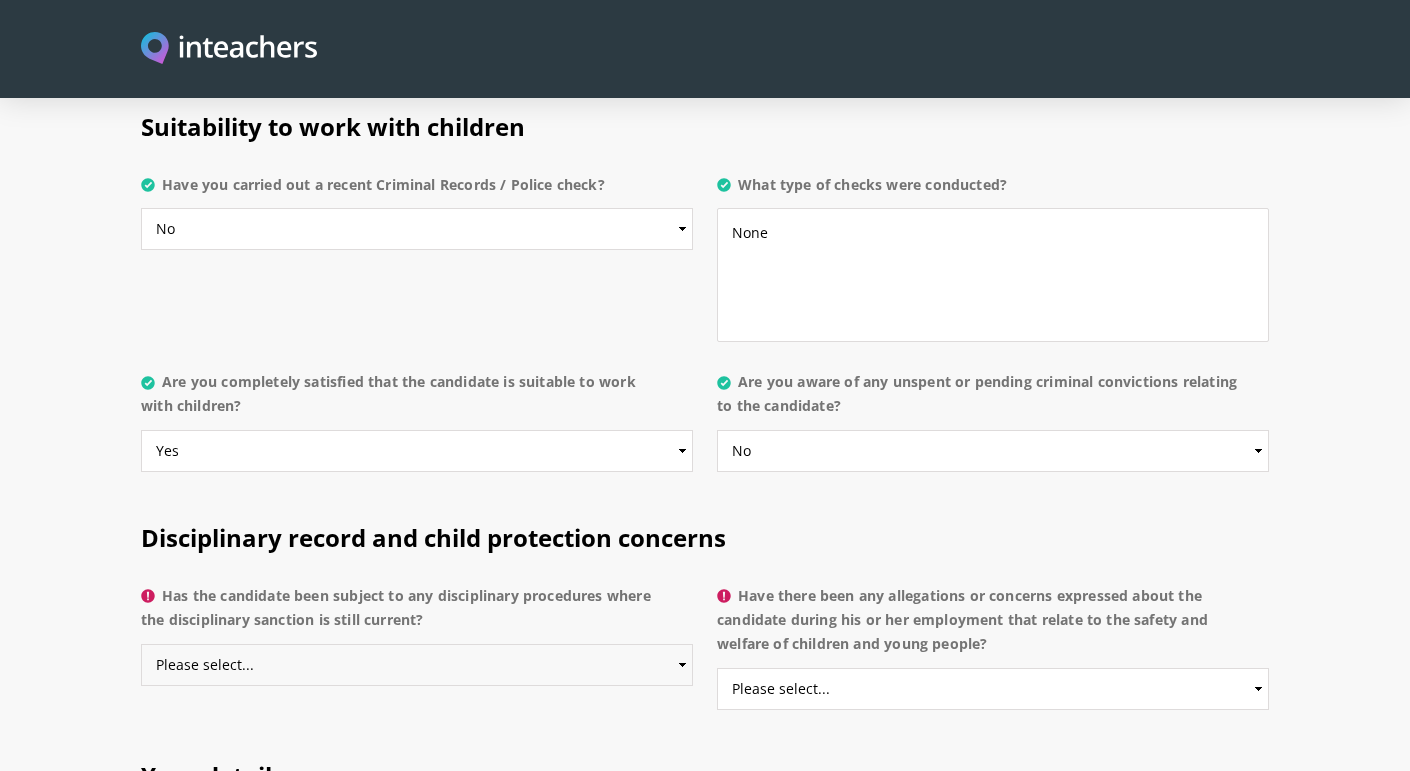 click on "Please select... Yes
No
Do not know" at bounding box center (417, 665) 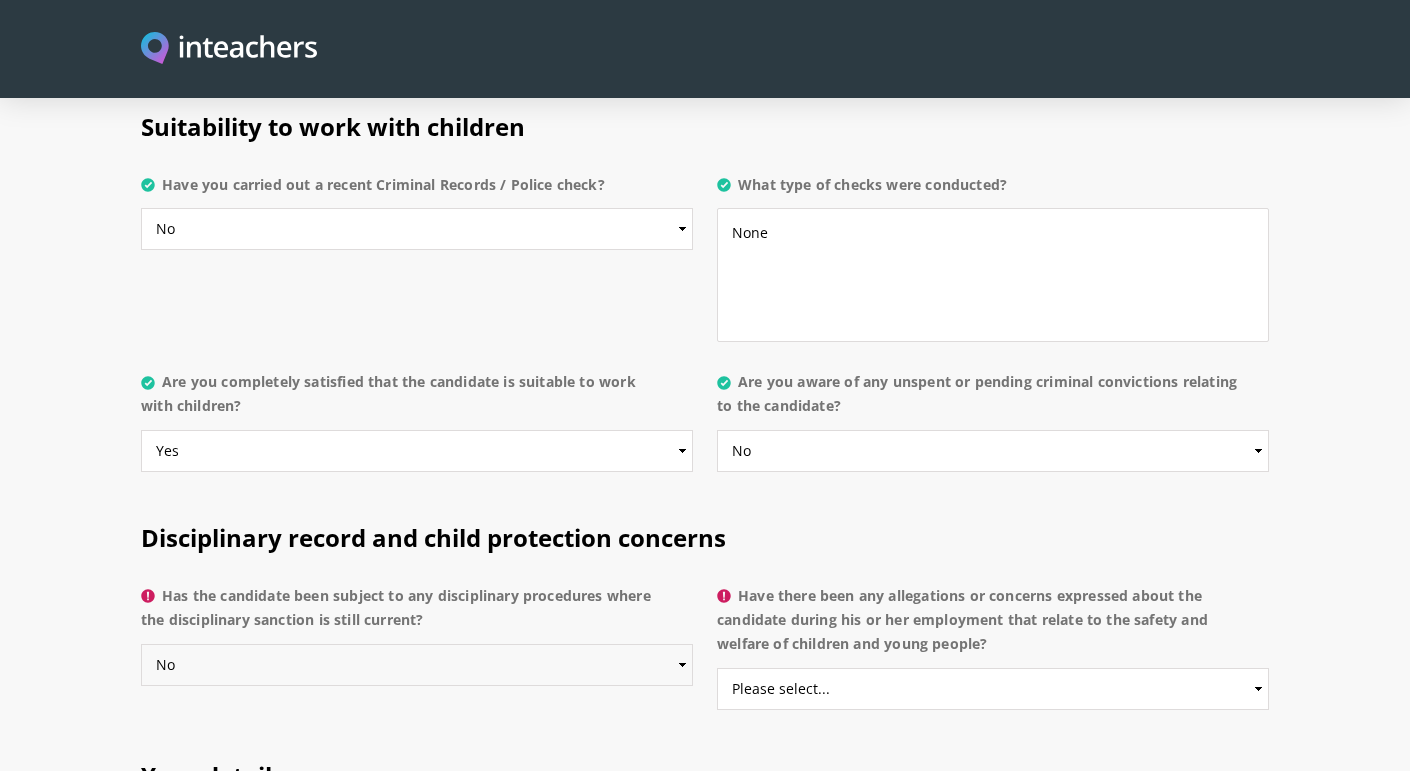 click on "Please select... Yes
No
Do not know" at bounding box center [417, 665] 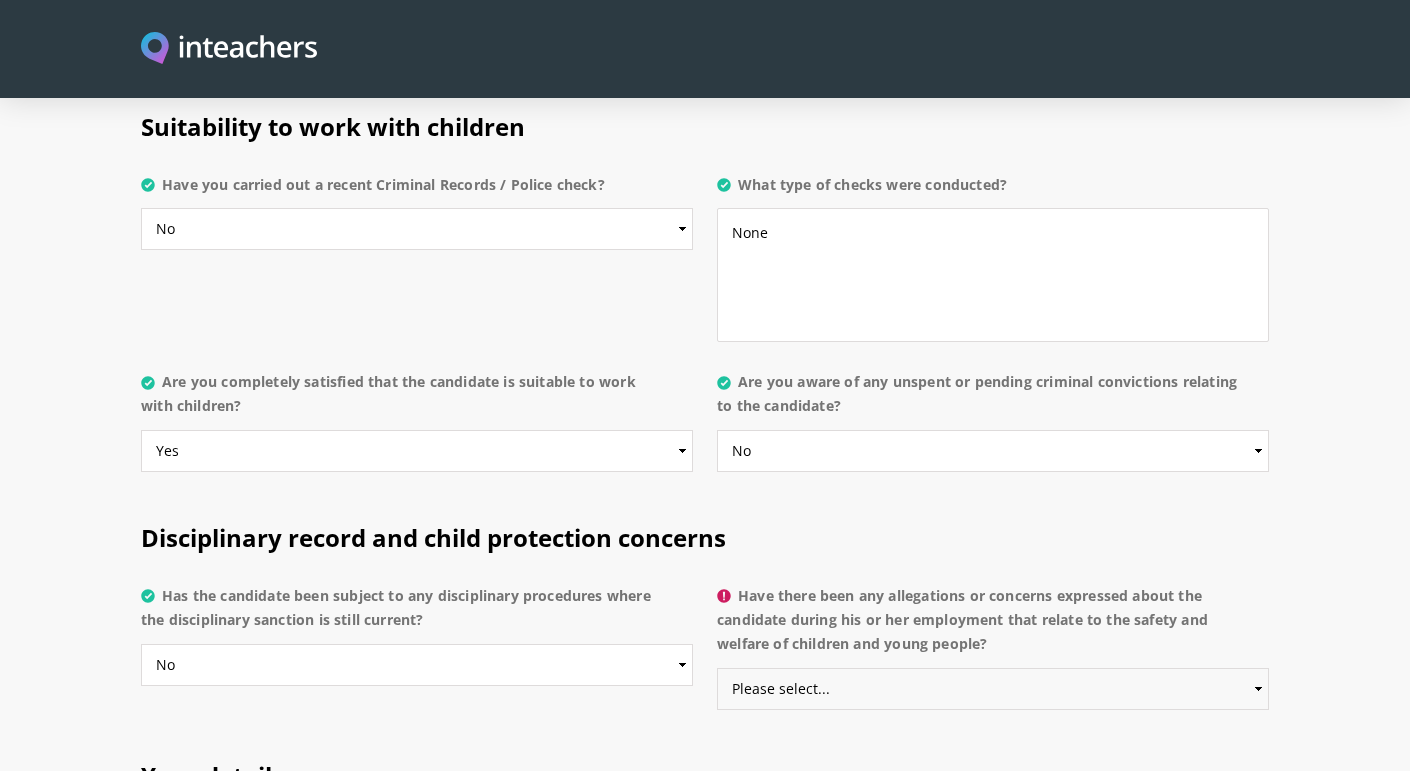 click on "Please select... Yes
No
Do not know" at bounding box center [993, 689] 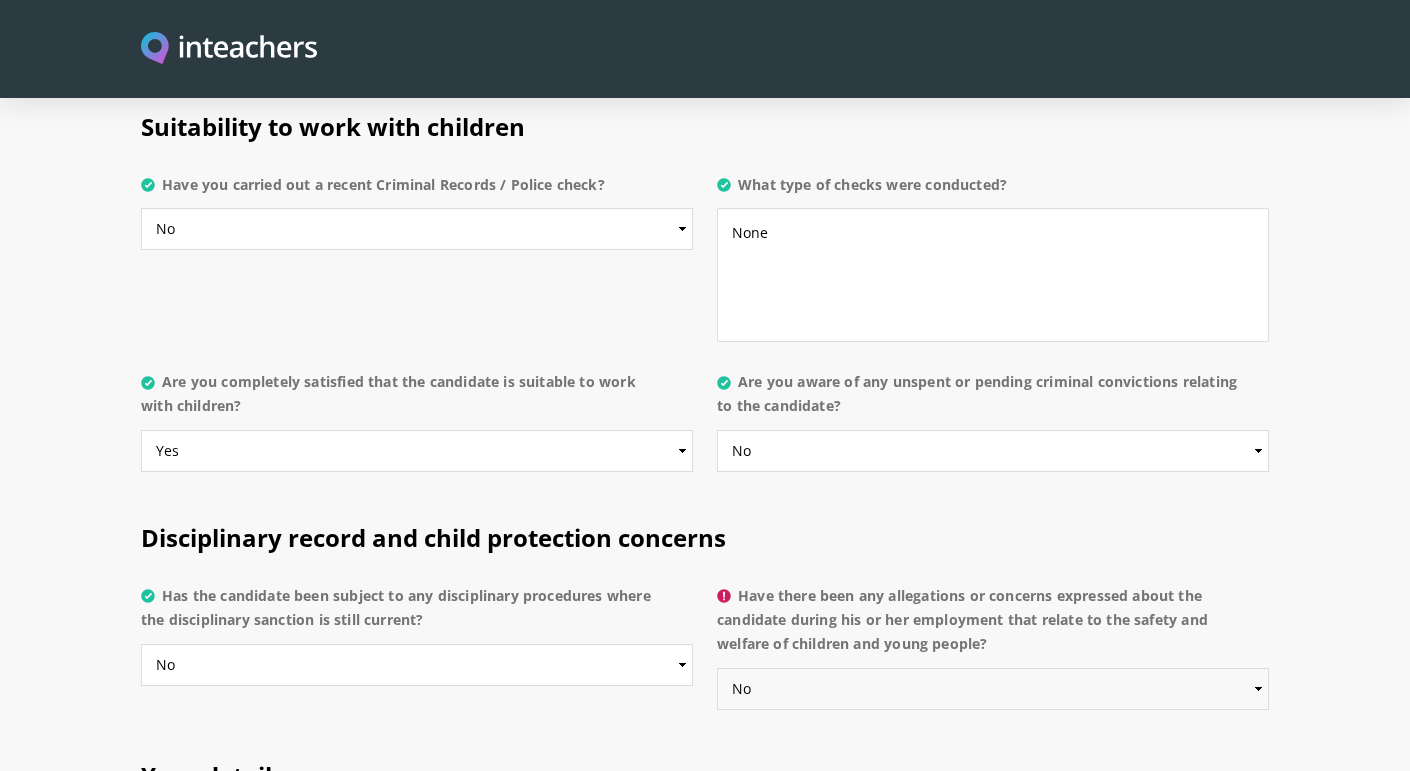 click on "Please select... Yes
No
Do not know" at bounding box center [993, 689] 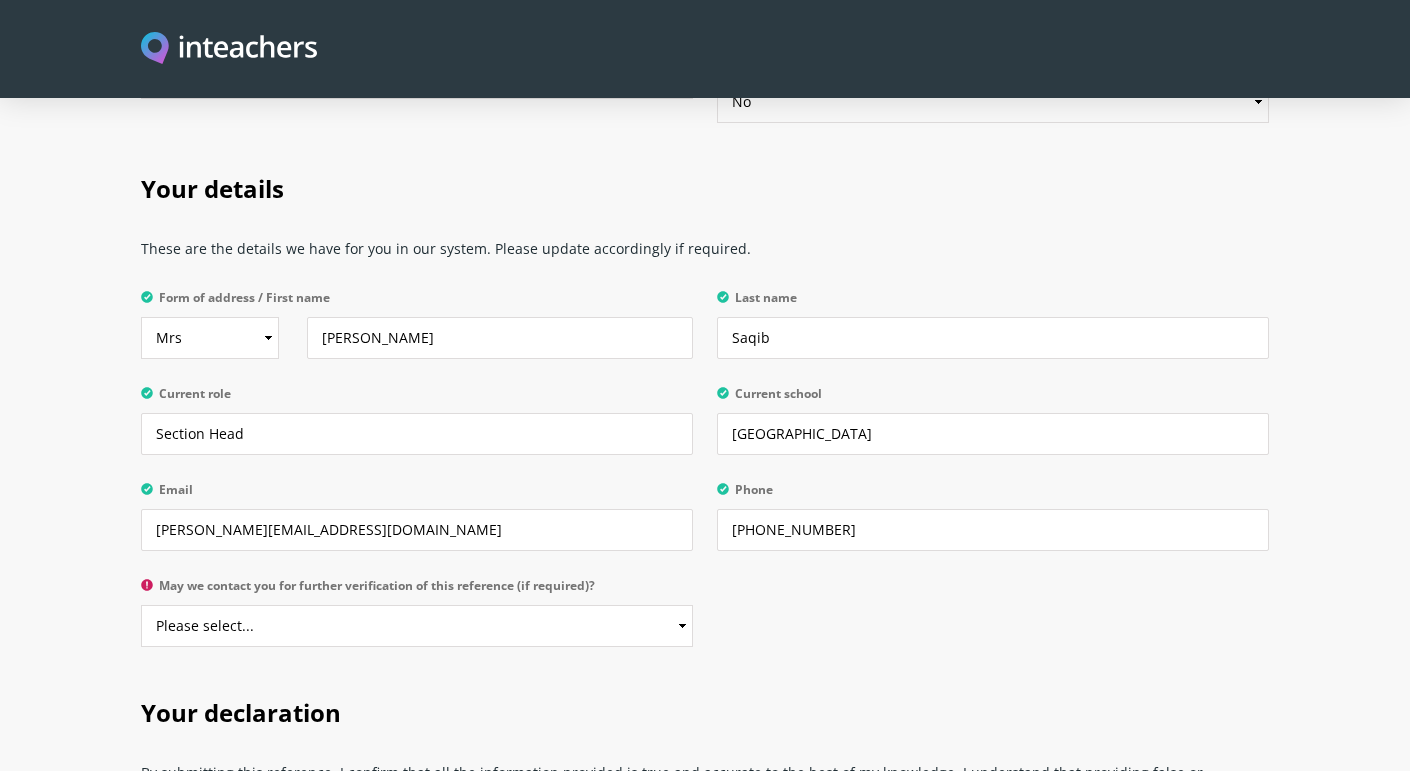 scroll, scrollTop: 4559, scrollLeft: 0, axis: vertical 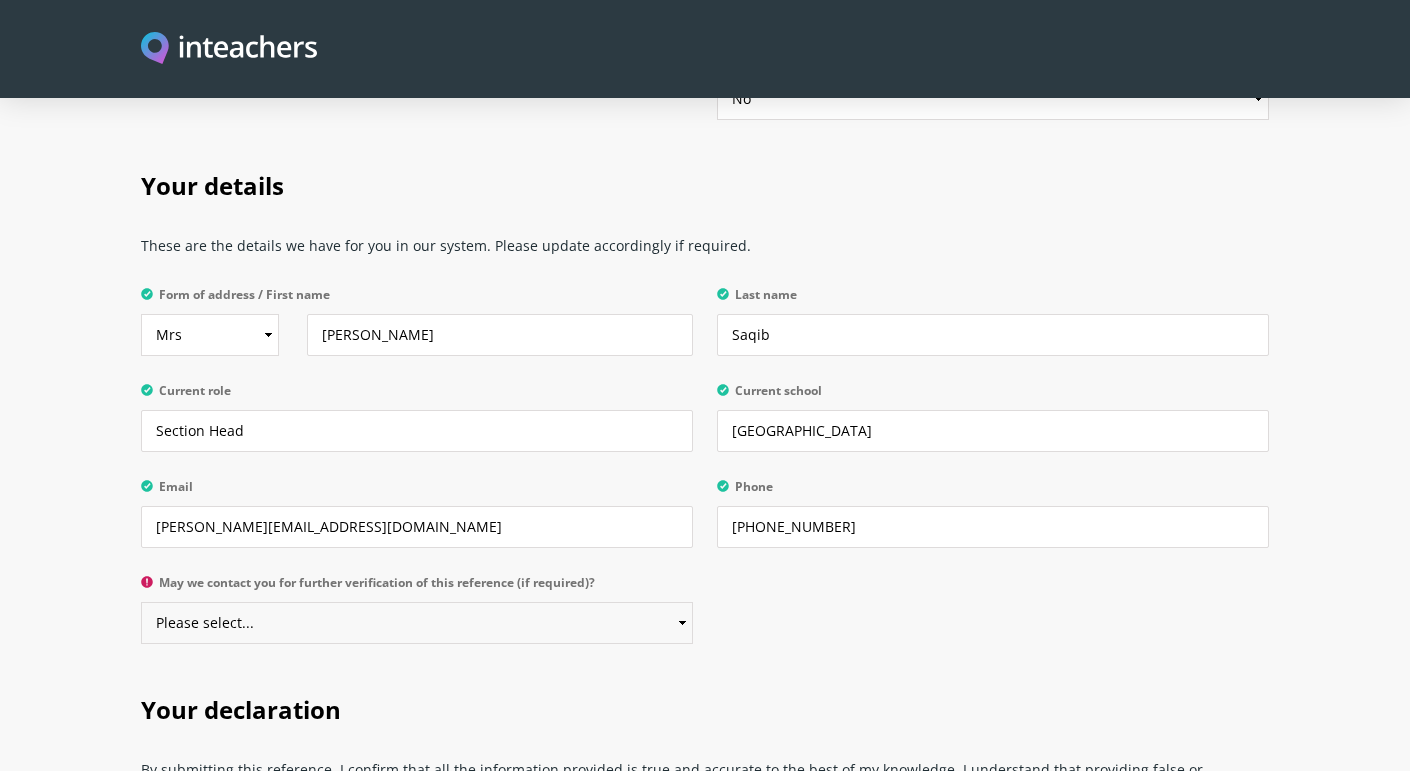 click on "Please select... Yes
No" at bounding box center [417, 623] 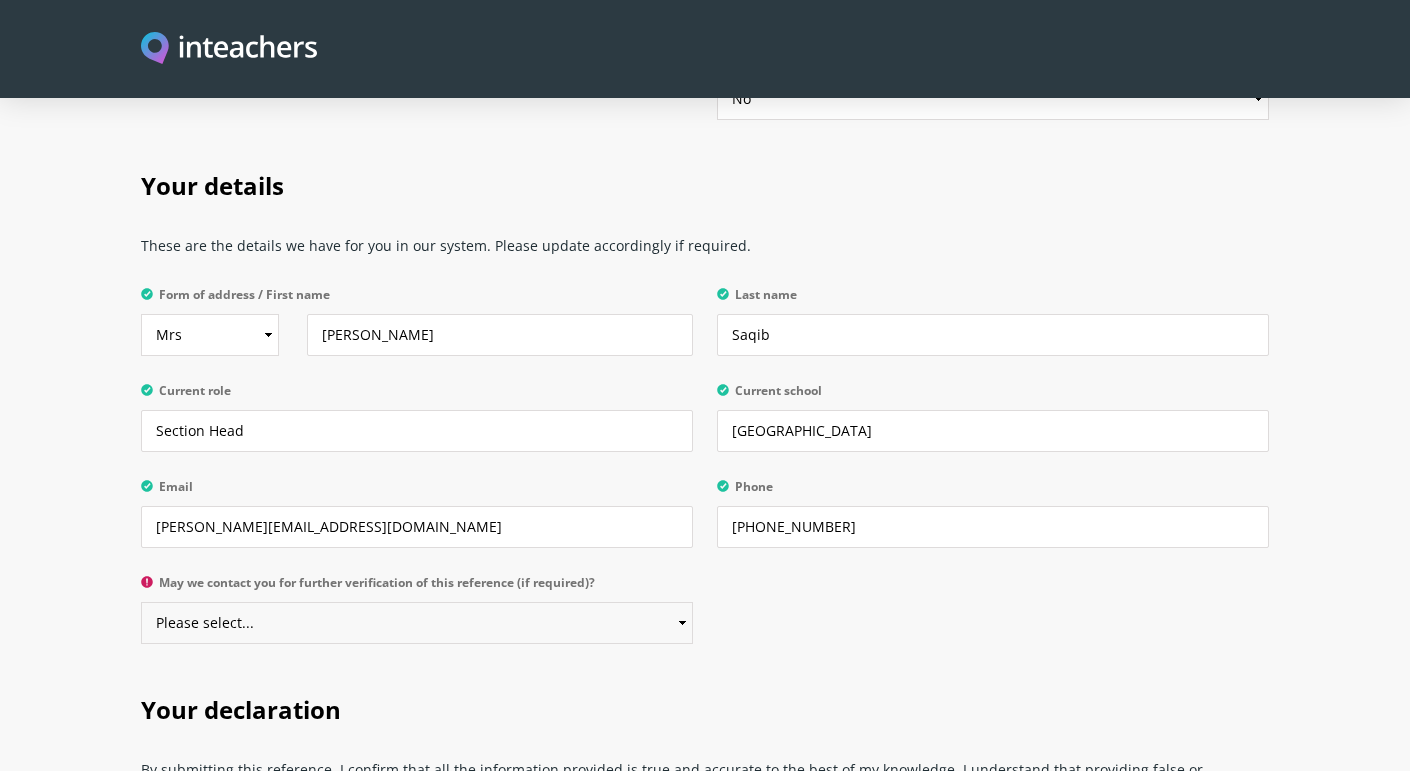 select on "Yes" 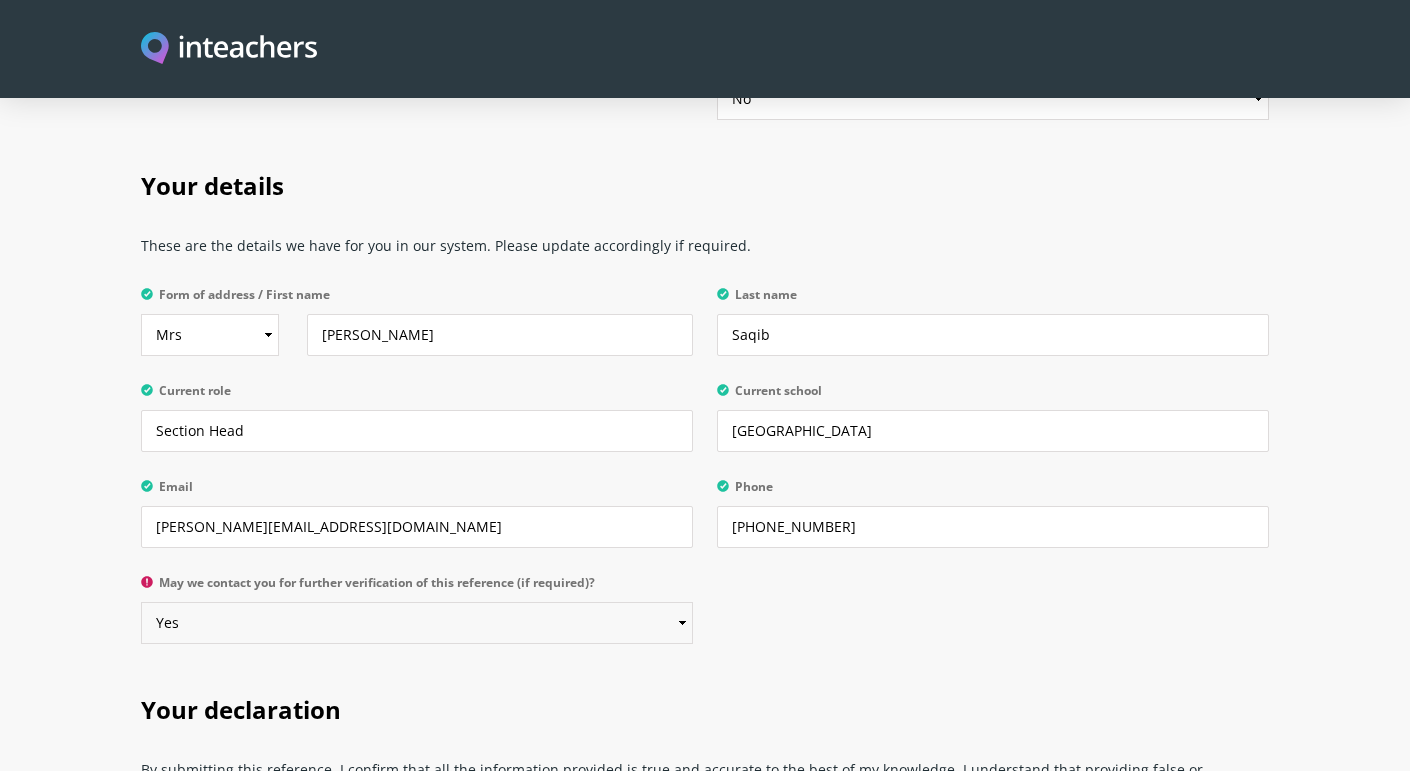 click on "Please select... Yes
No" at bounding box center (417, 623) 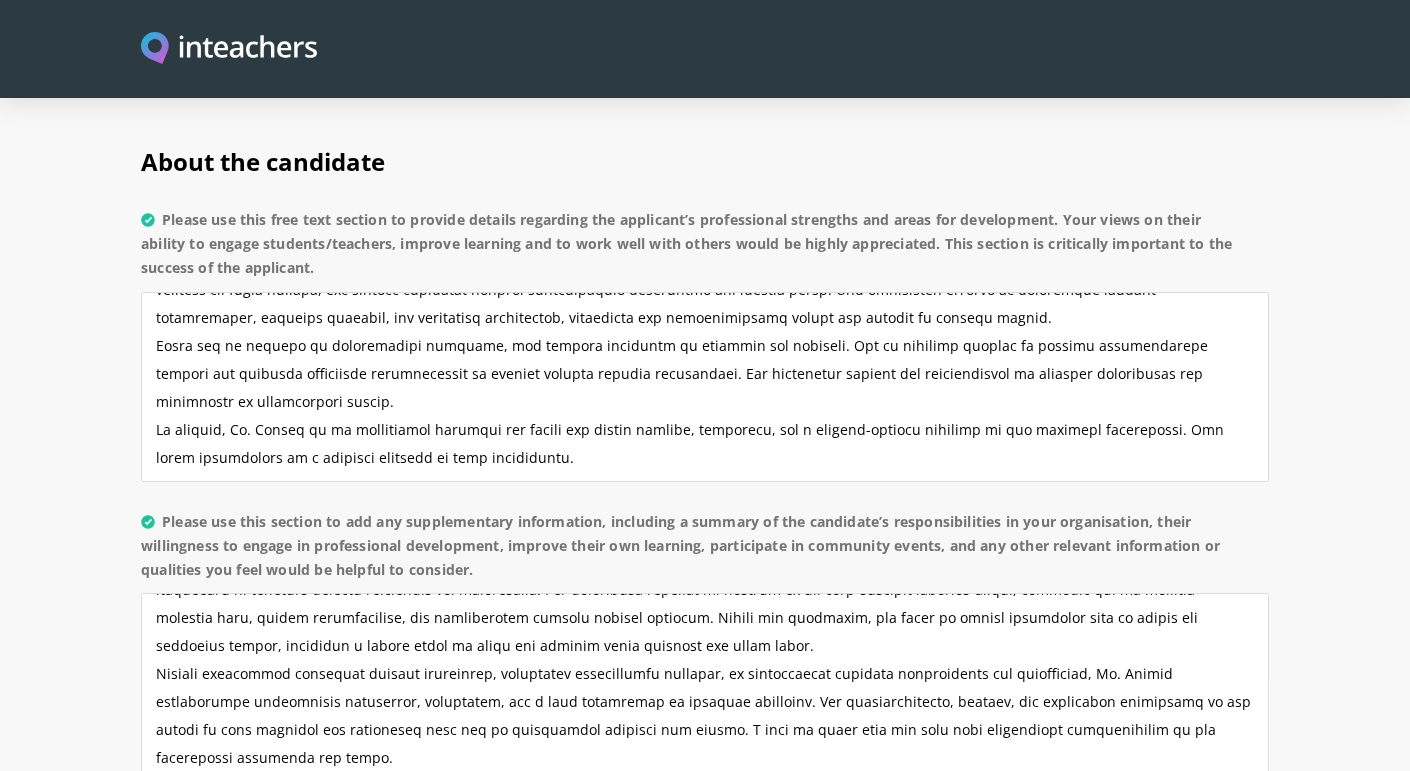 scroll, scrollTop: 1466, scrollLeft: 0, axis: vertical 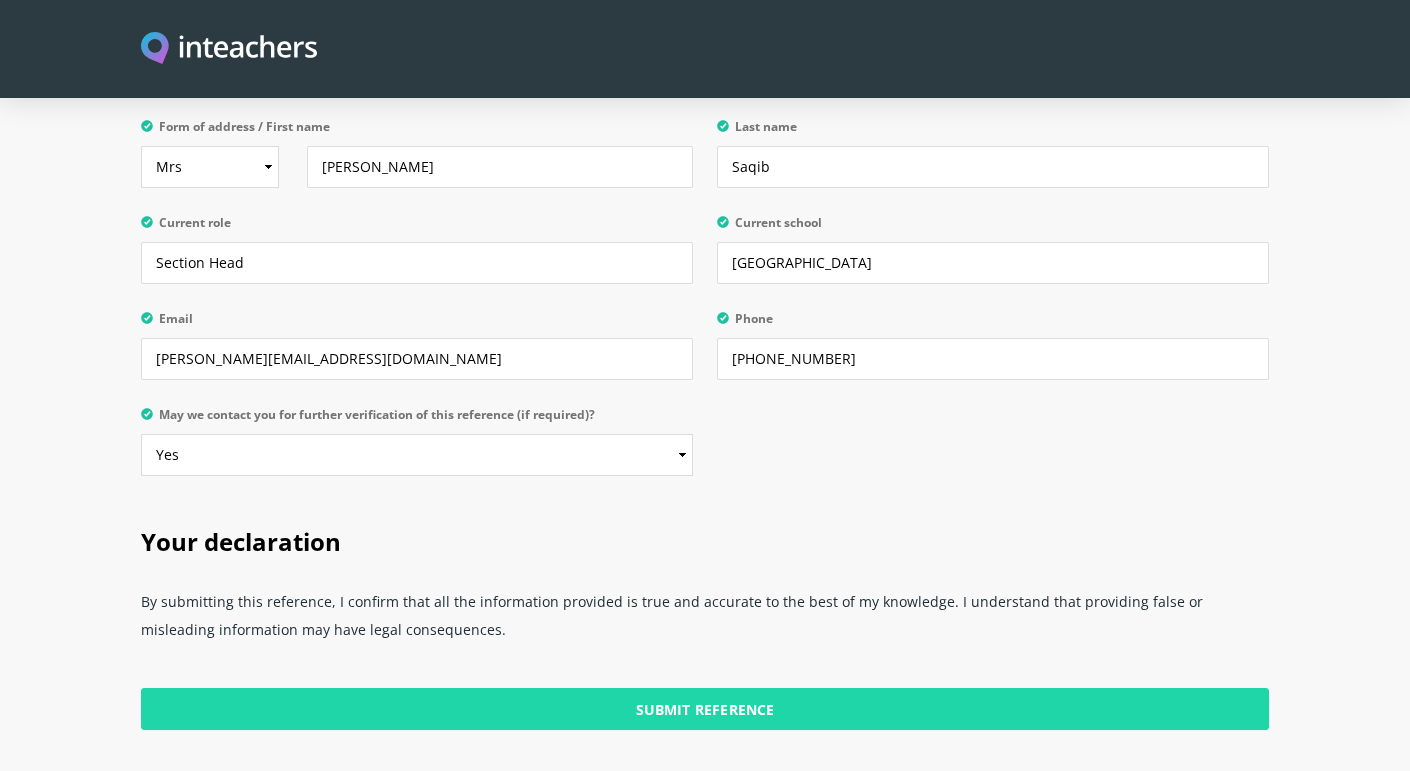 click on "Submit Reference" at bounding box center [705, 709] 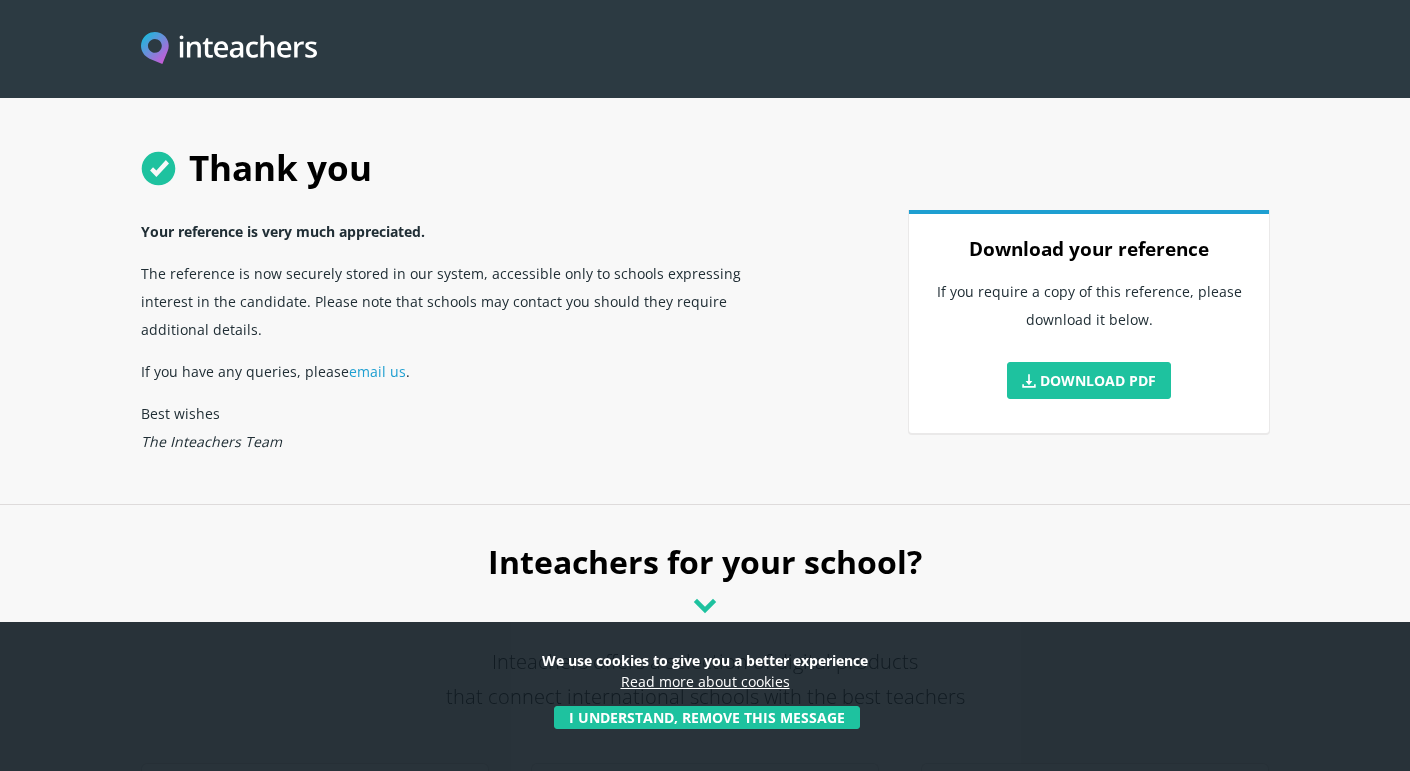 scroll, scrollTop: 0, scrollLeft: 0, axis: both 